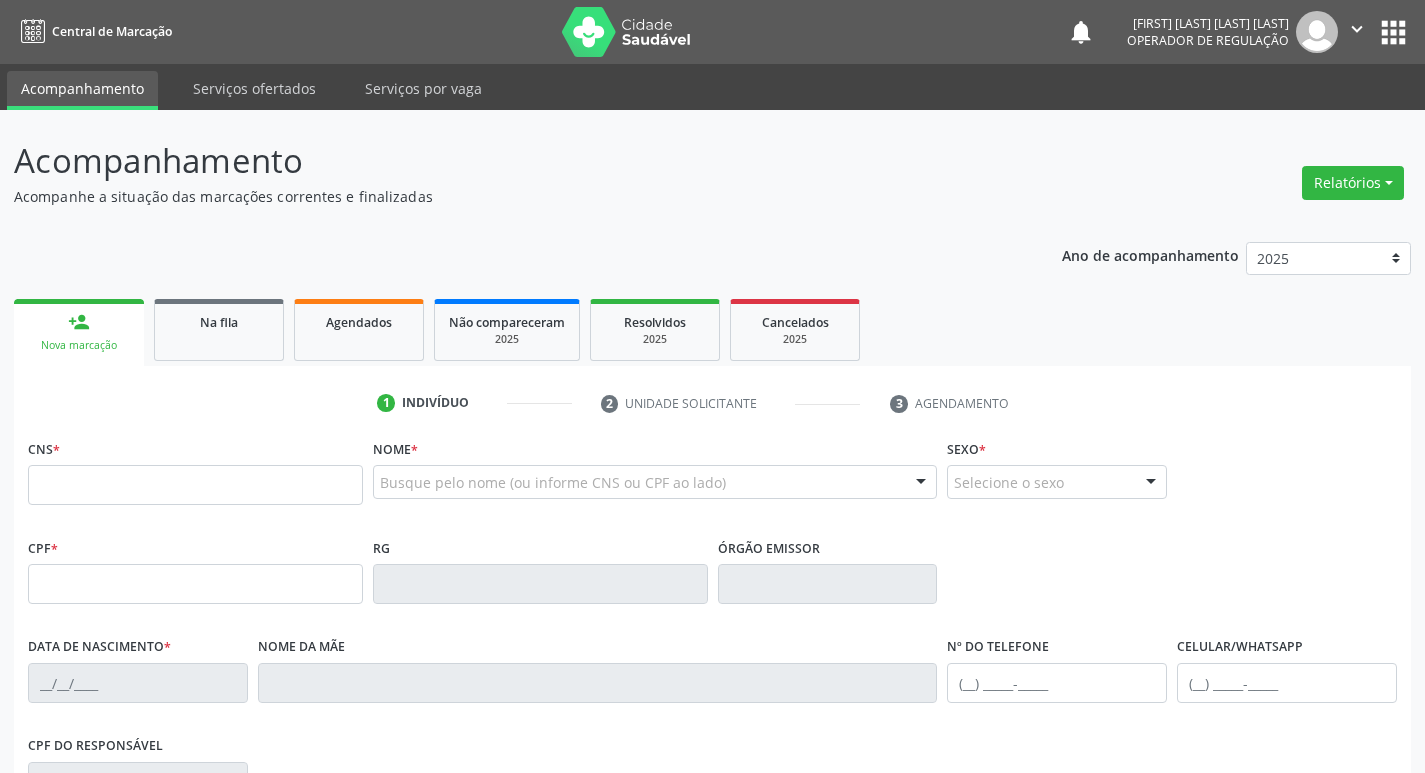 scroll, scrollTop: 0, scrollLeft: 0, axis: both 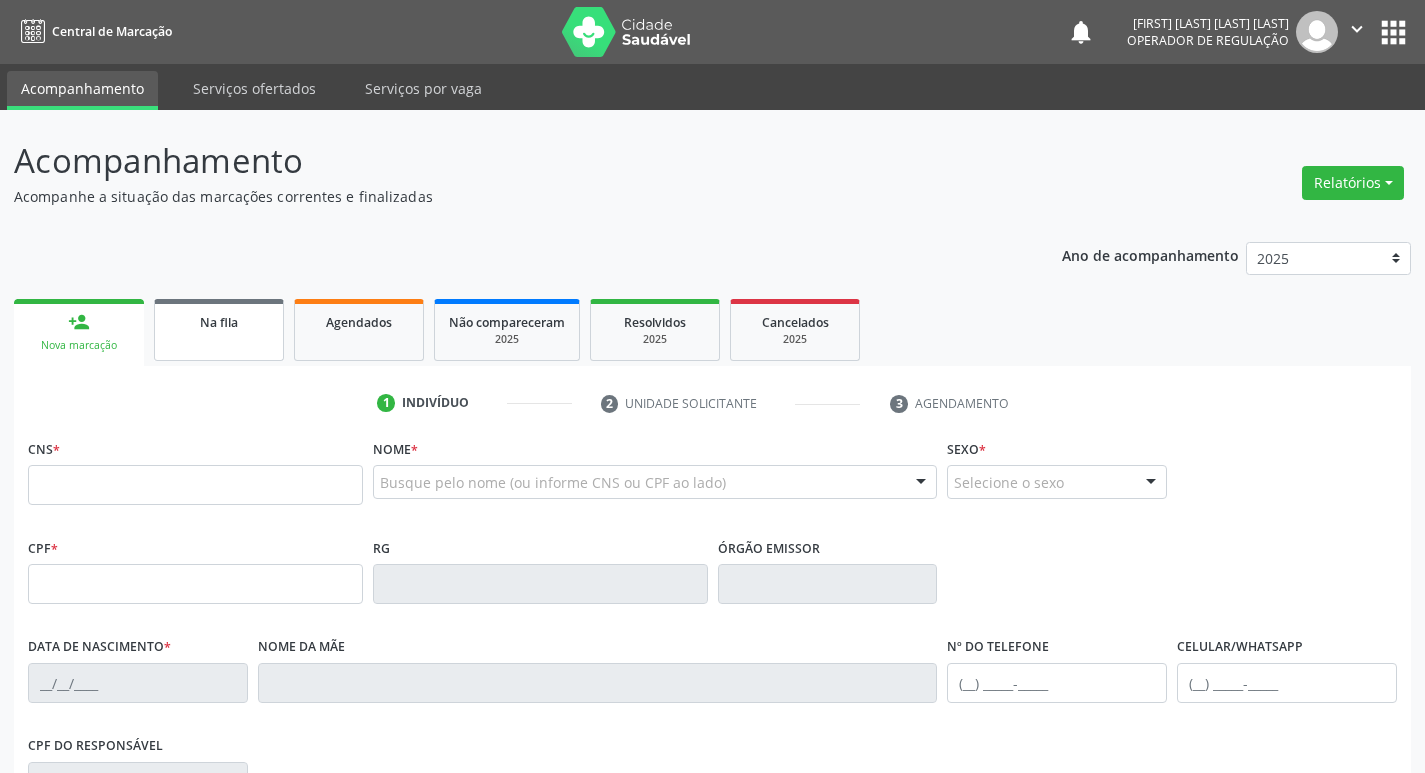 click on "Na fila" at bounding box center (219, 330) 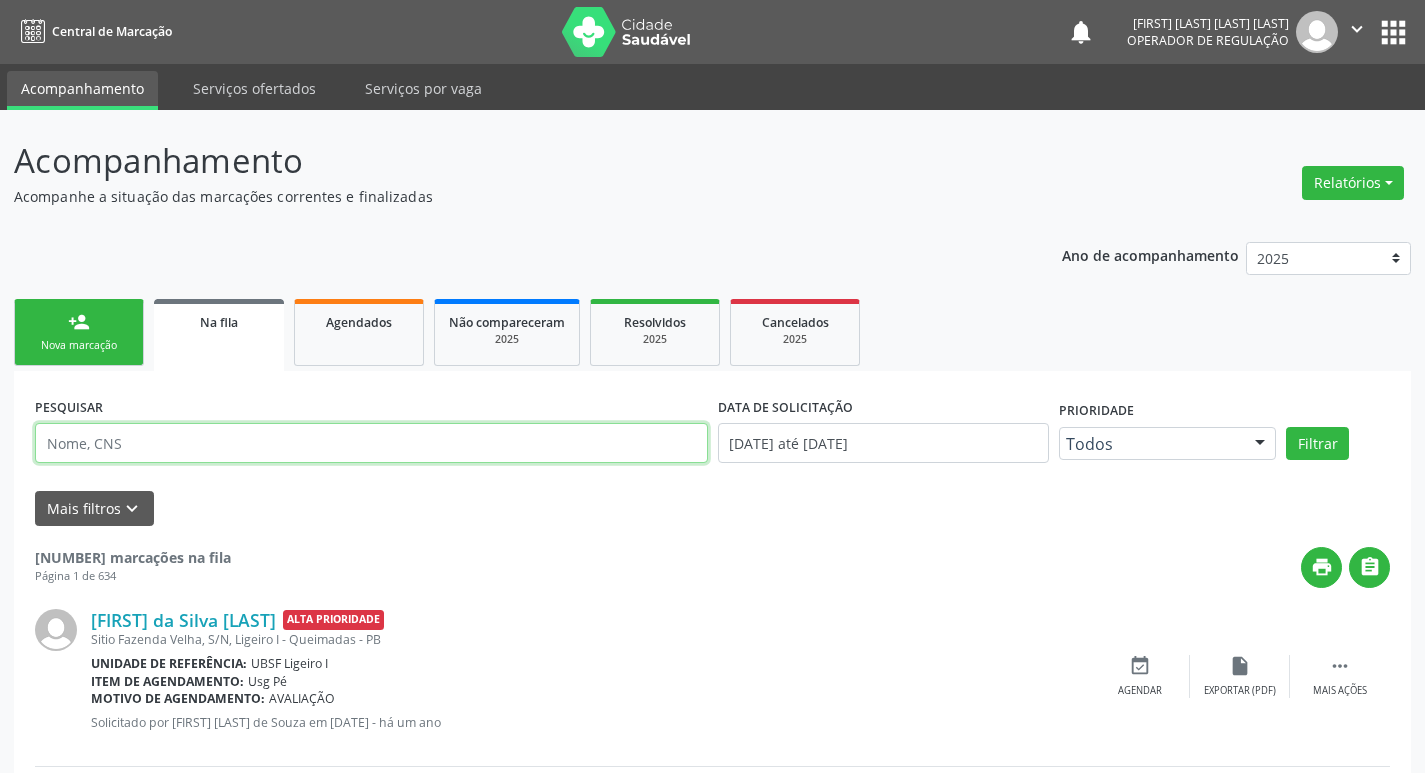 click at bounding box center (371, 443) 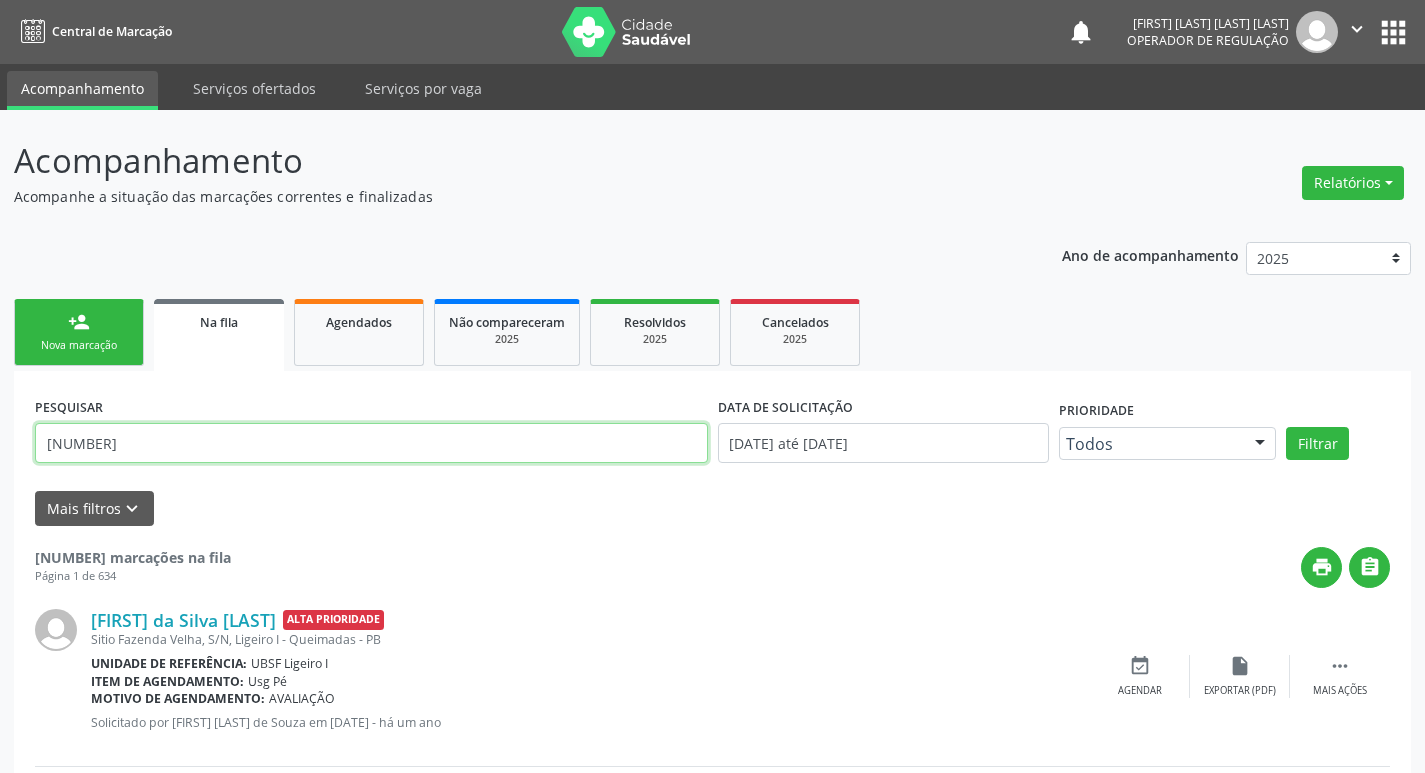 type on "[NUMBER]" 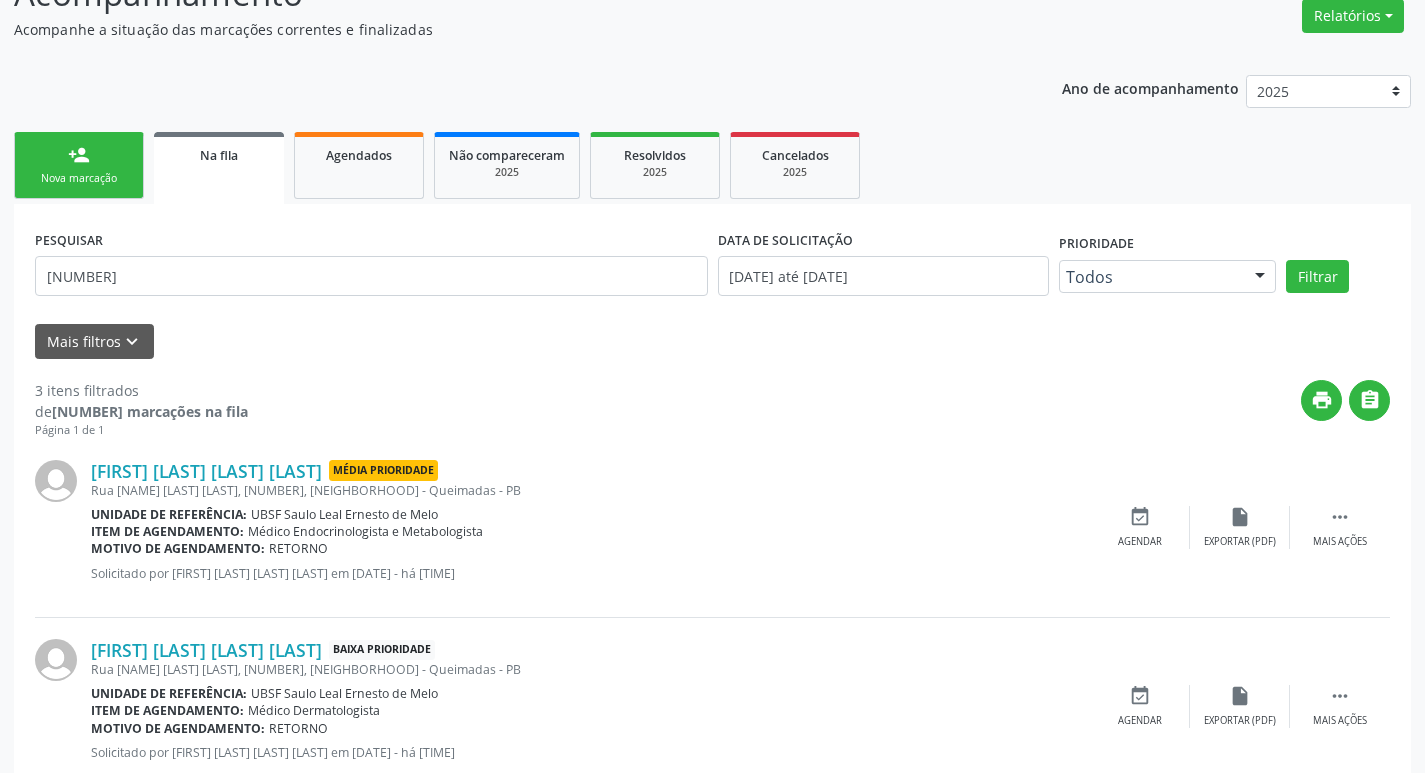 scroll, scrollTop: 404, scrollLeft: 0, axis: vertical 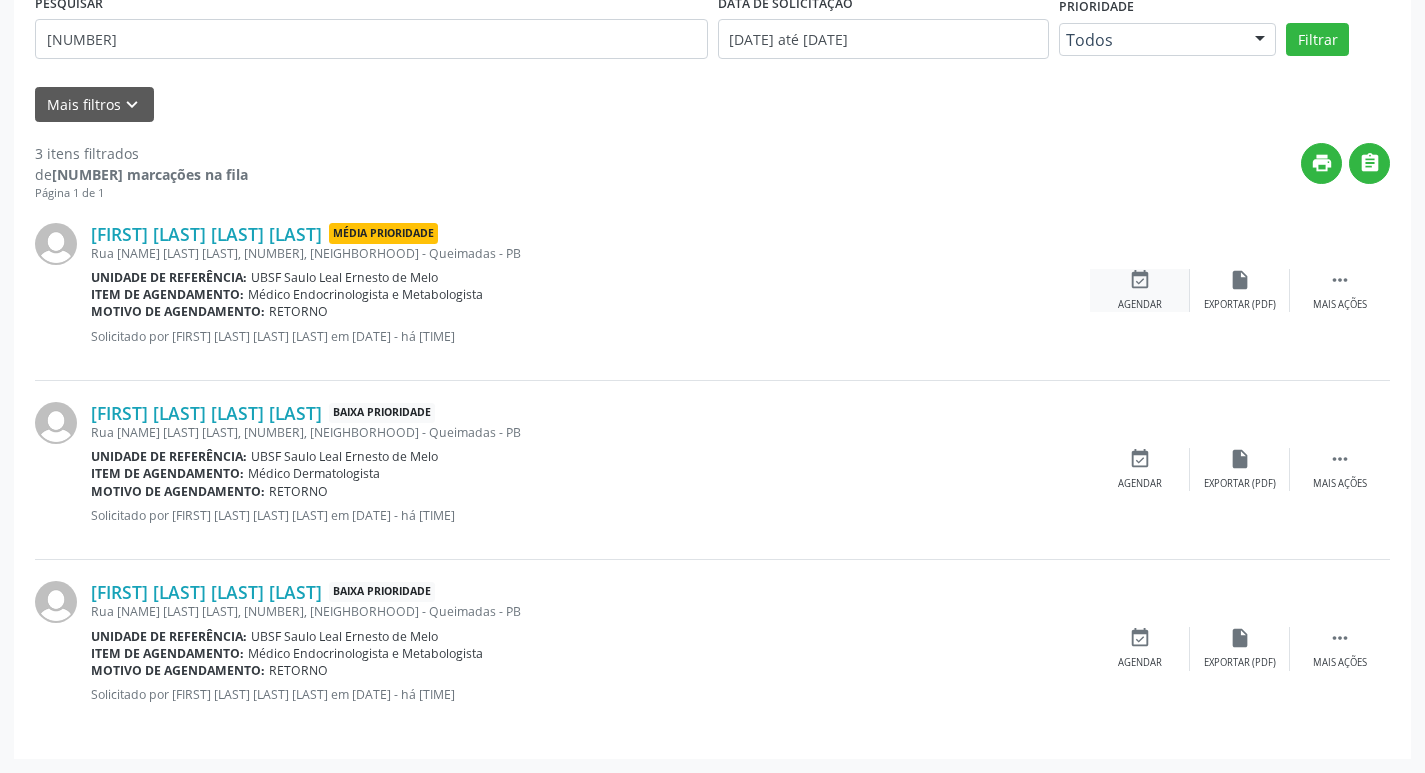 click on "event_available
Agendar" at bounding box center (1140, 290) 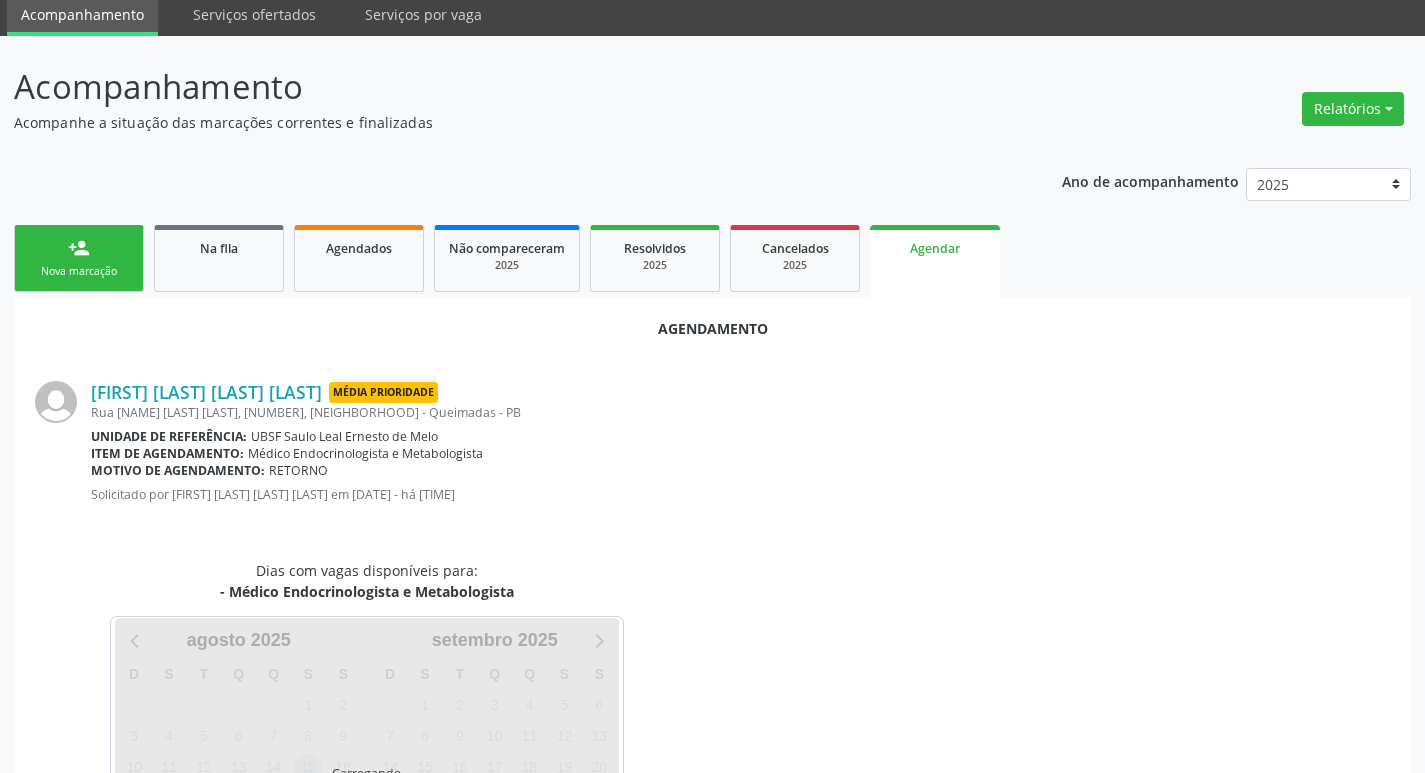 scroll, scrollTop: 221, scrollLeft: 0, axis: vertical 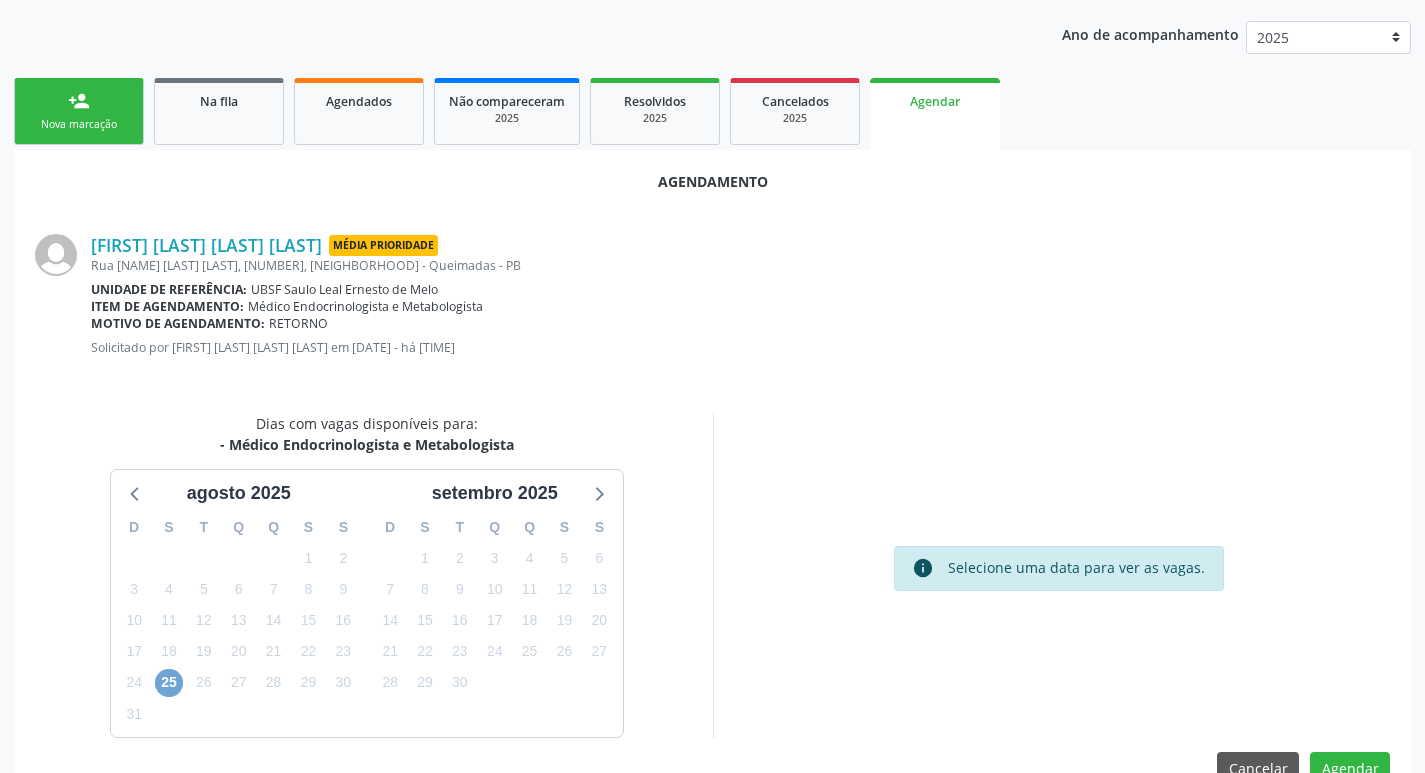 click on "25" at bounding box center (169, 683) 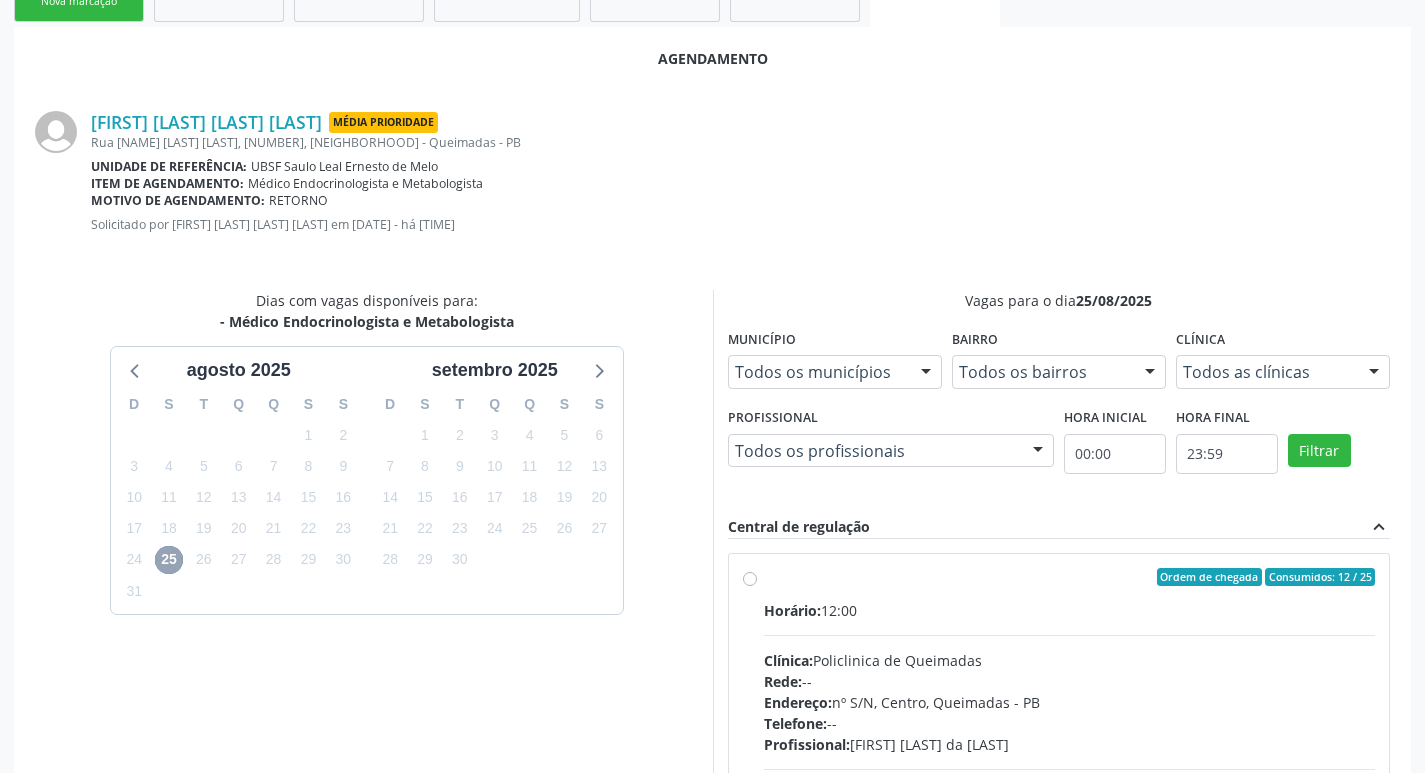 scroll, scrollTop: 557, scrollLeft: 0, axis: vertical 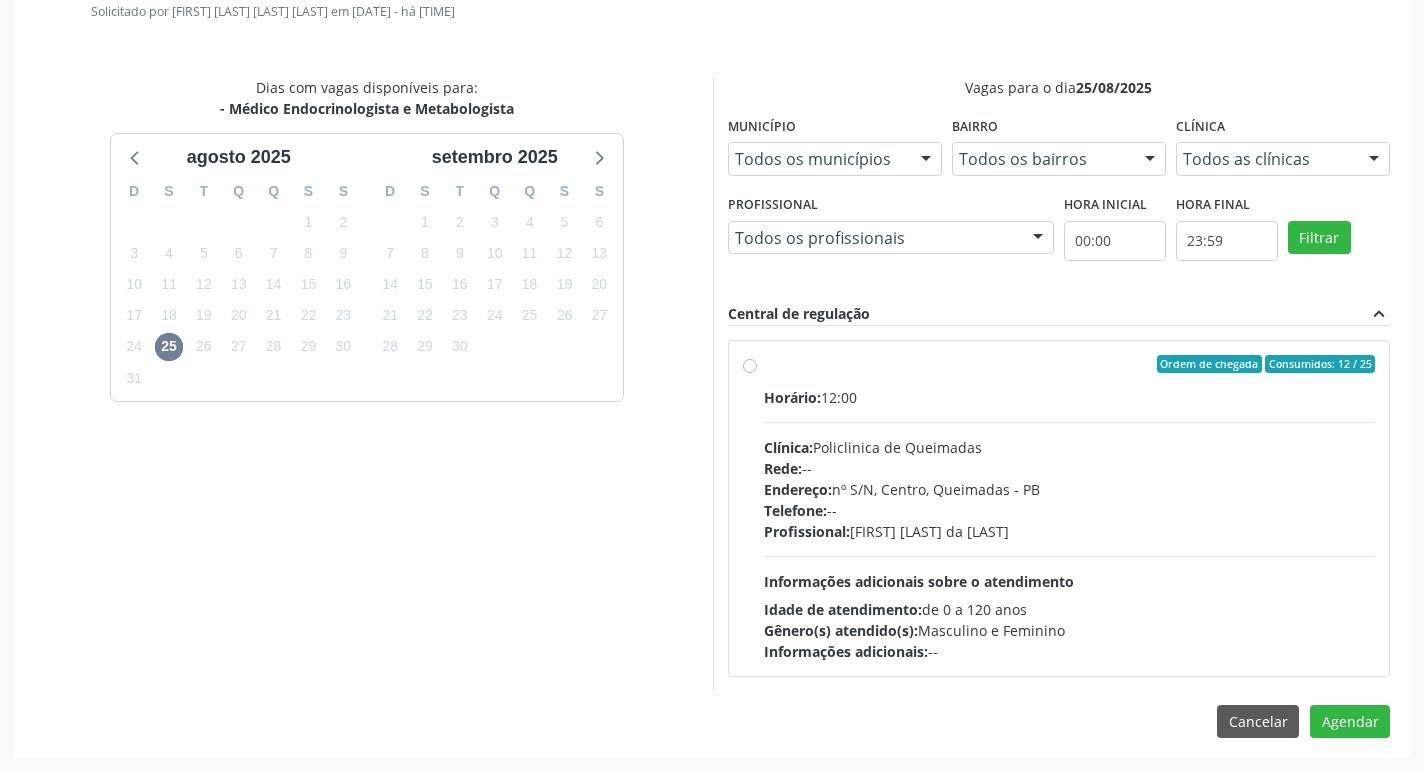 click on "Horário:   12:00
Clínica:  Policlinica de Queimadas
Rede:
--
Endereço:   nº S/N, Centro, [CITY] - [STATE]
Telefone:   --
Profissional:
[FIRST] [LAST] da [LAST]
Informações adicionais sobre o atendimento
Idade de atendimento:
de 0 a 120 anos
Gênero(s) atendido(s):
Masculino e Feminino
Informações adicionais:
--" at bounding box center (1070, 524) 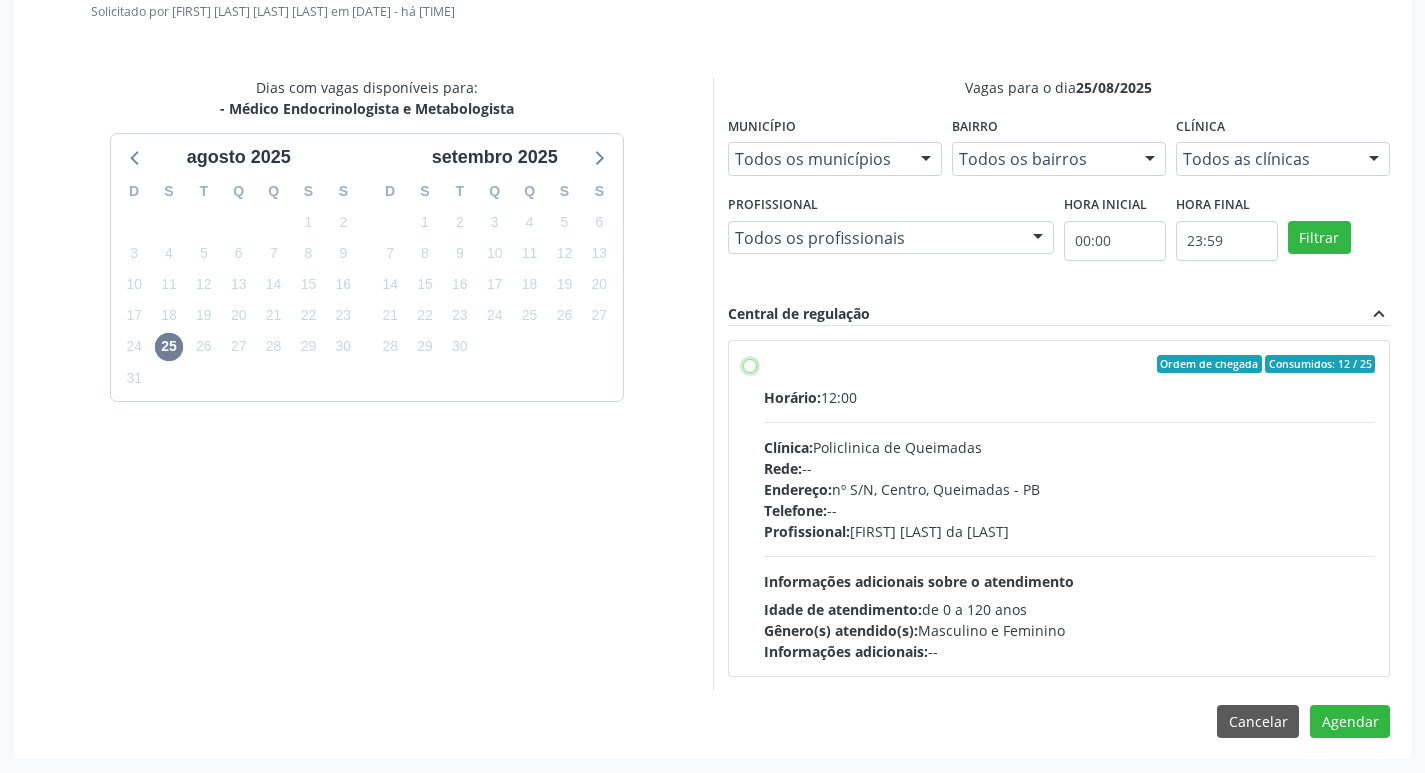 radio on "true" 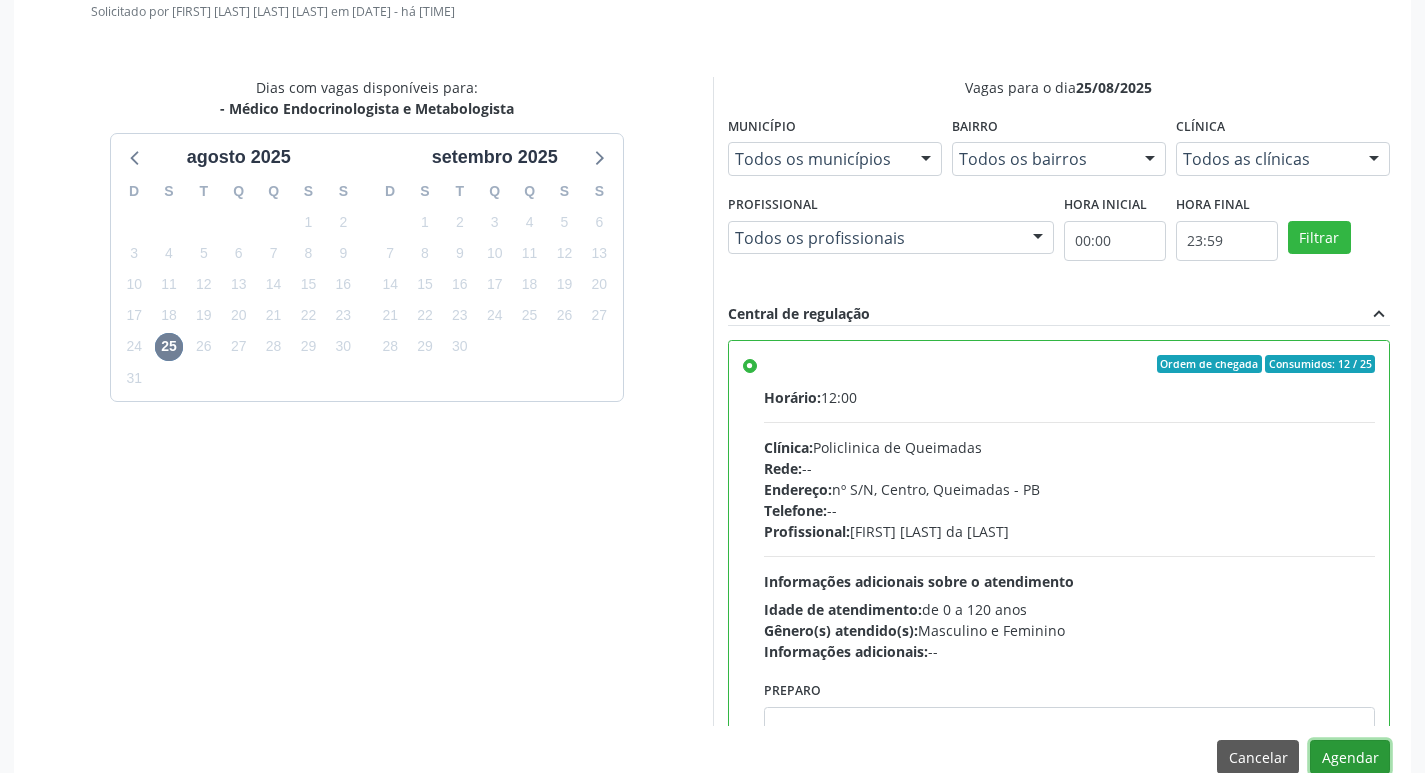 click on "Agendar" at bounding box center [1350, 757] 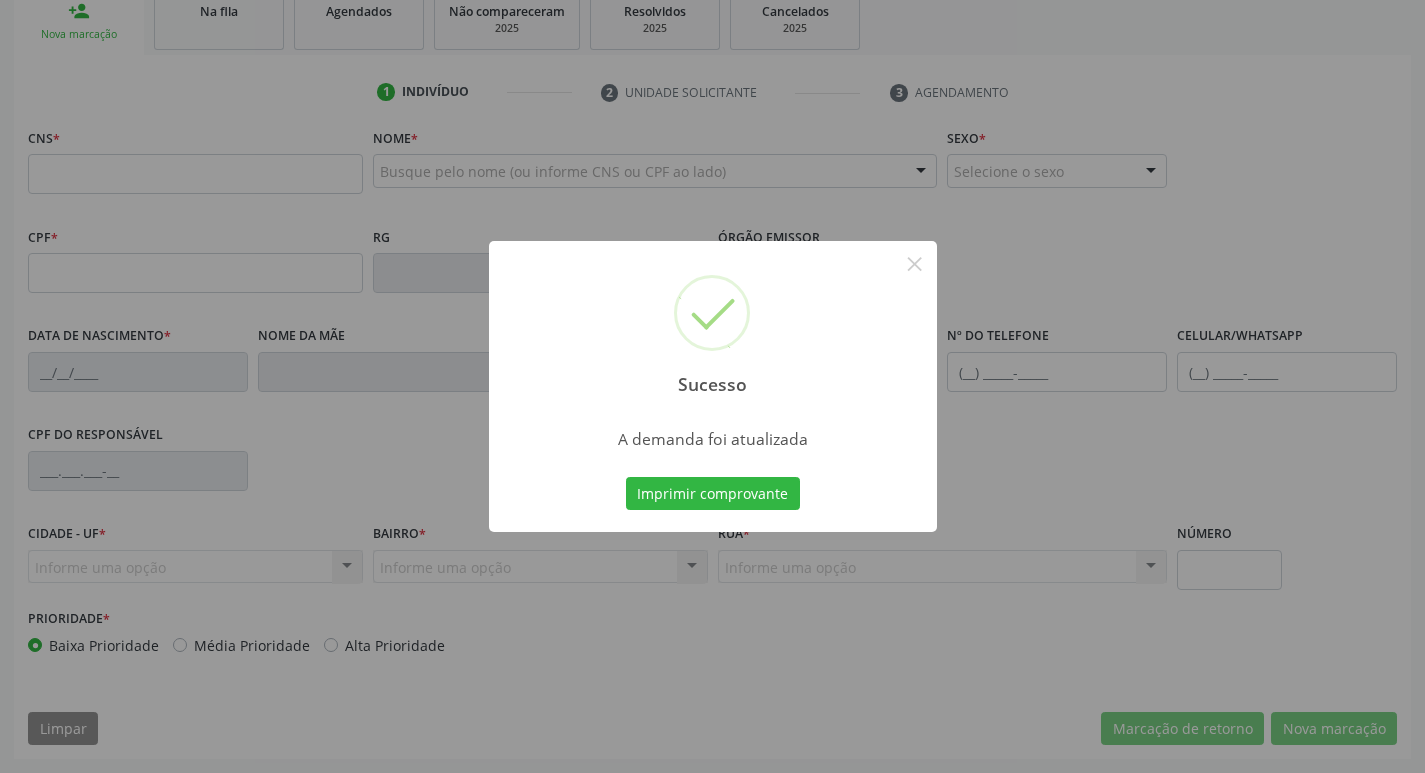scroll, scrollTop: 311, scrollLeft: 0, axis: vertical 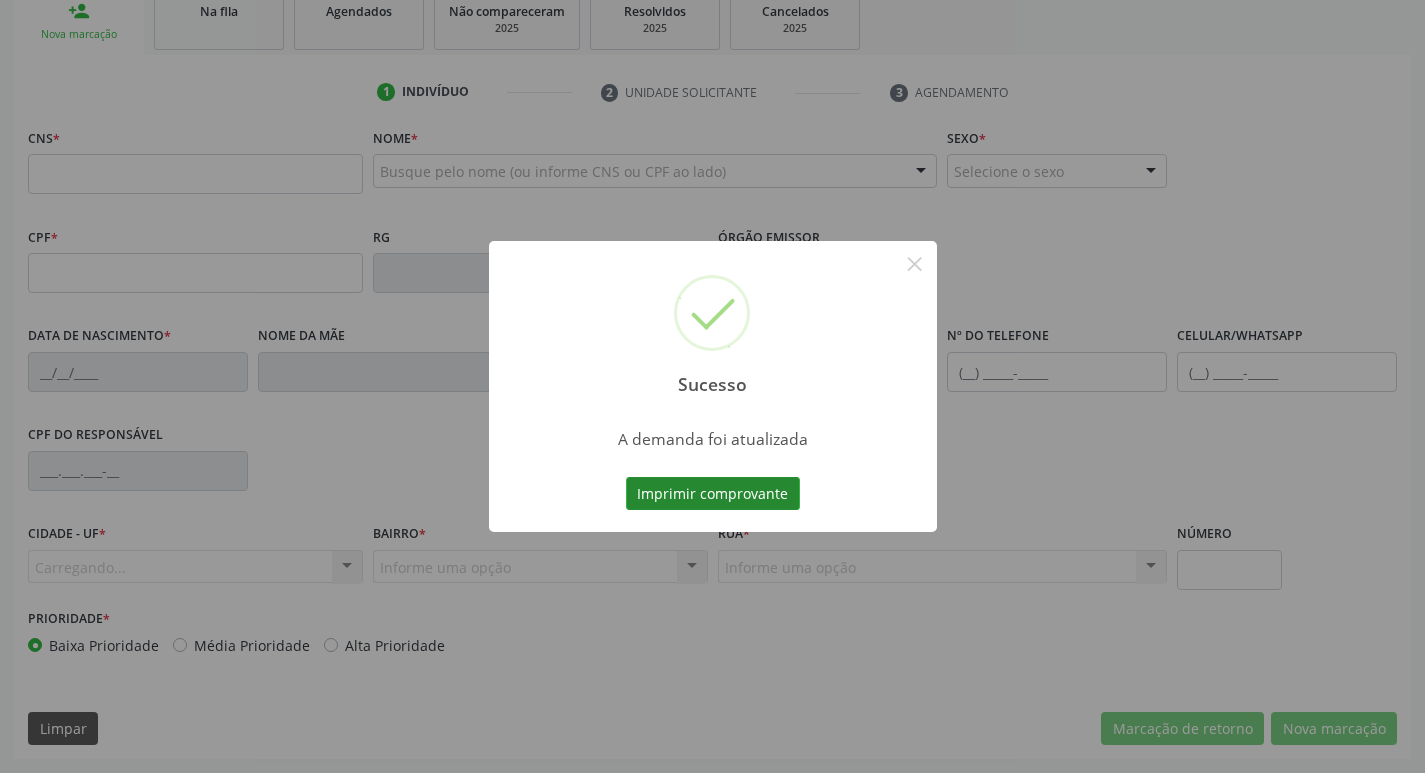 click on "Imprimir comprovante" at bounding box center (713, 494) 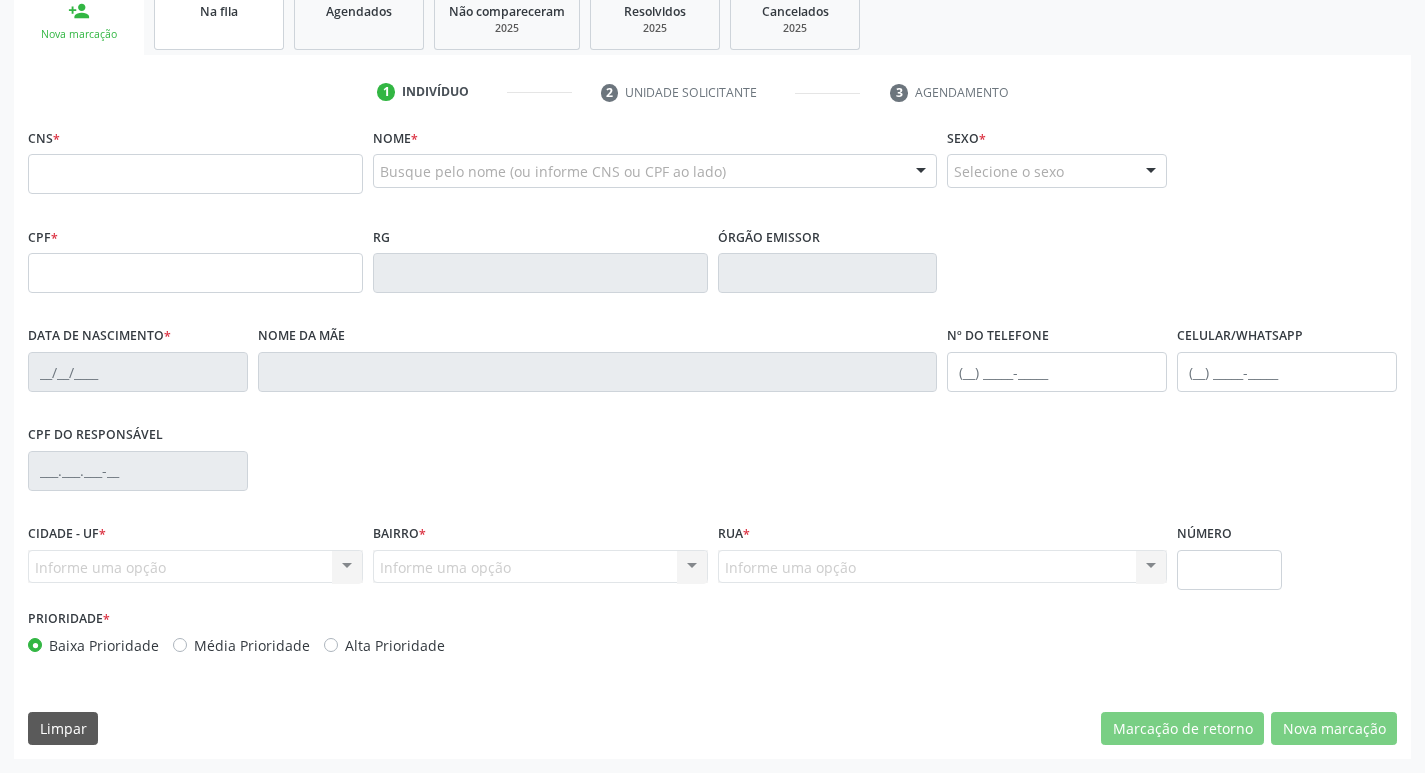 click on "Na fila" at bounding box center [219, 19] 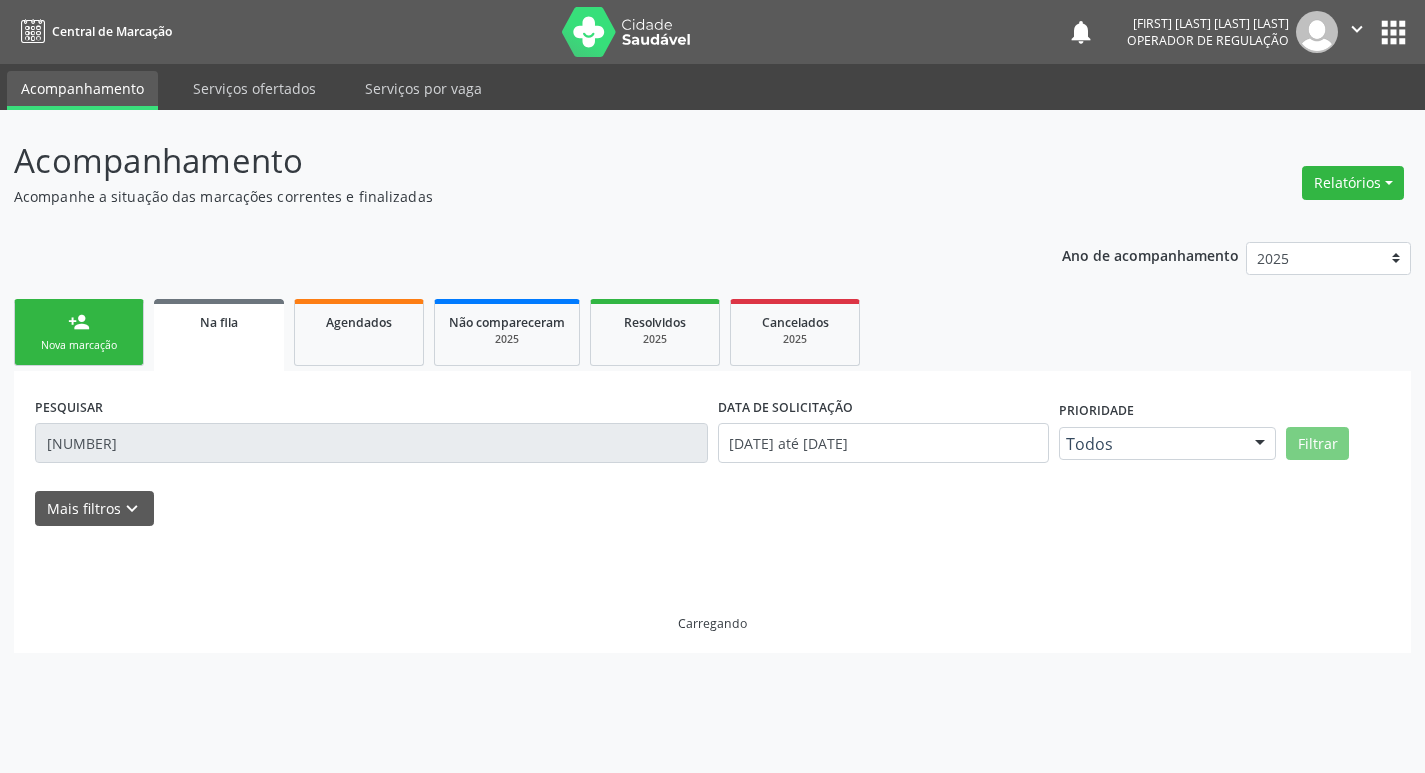 scroll, scrollTop: 0, scrollLeft: 0, axis: both 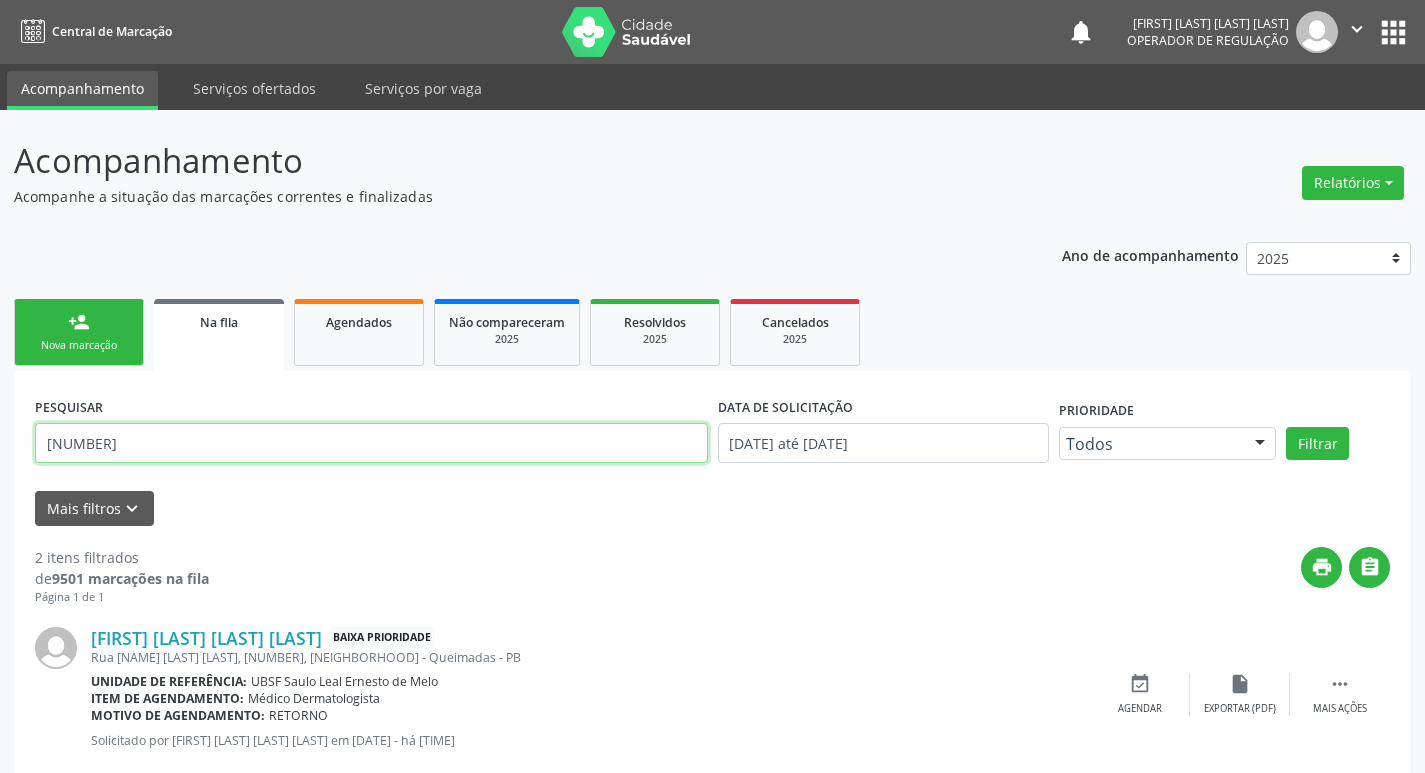 click on "[NUMBER]" at bounding box center (371, 443) 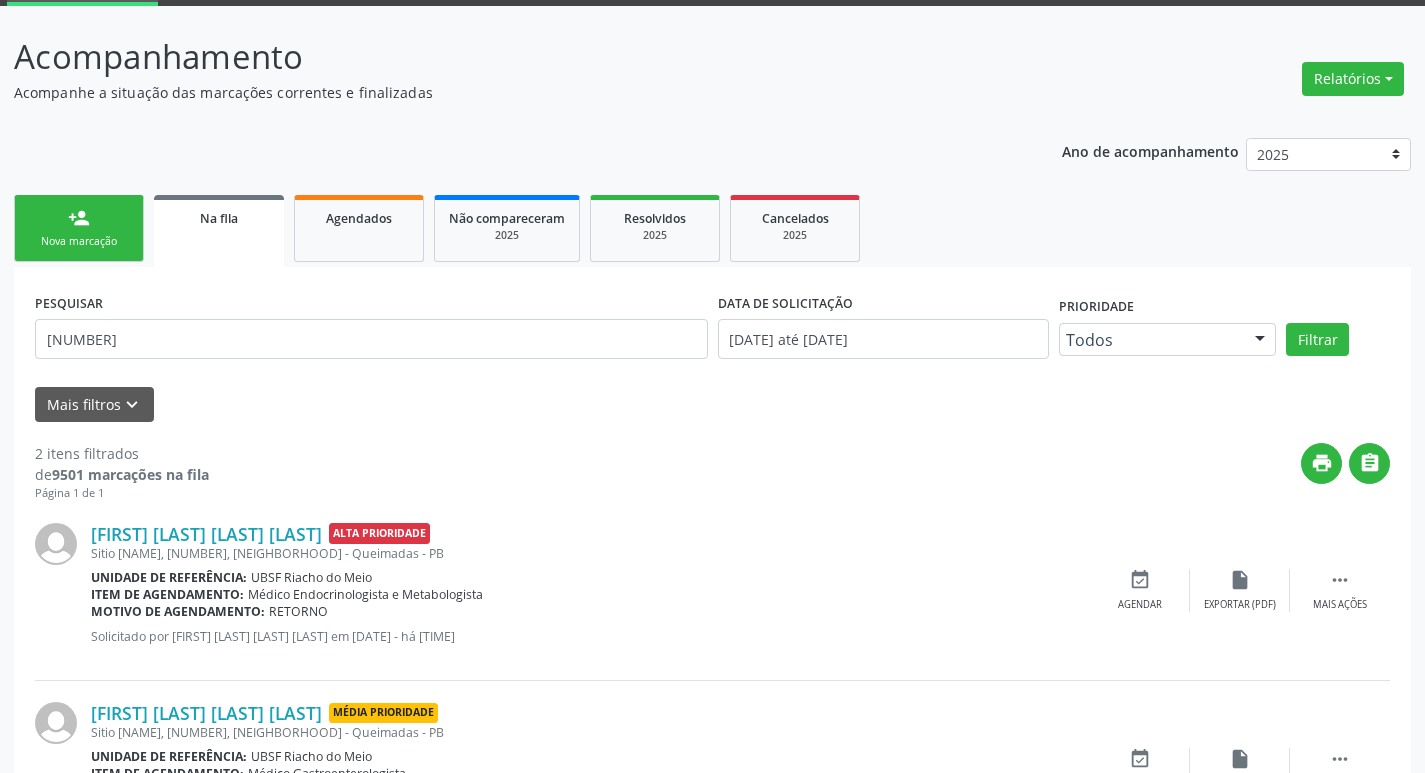 scroll, scrollTop: 225, scrollLeft: 0, axis: vertical 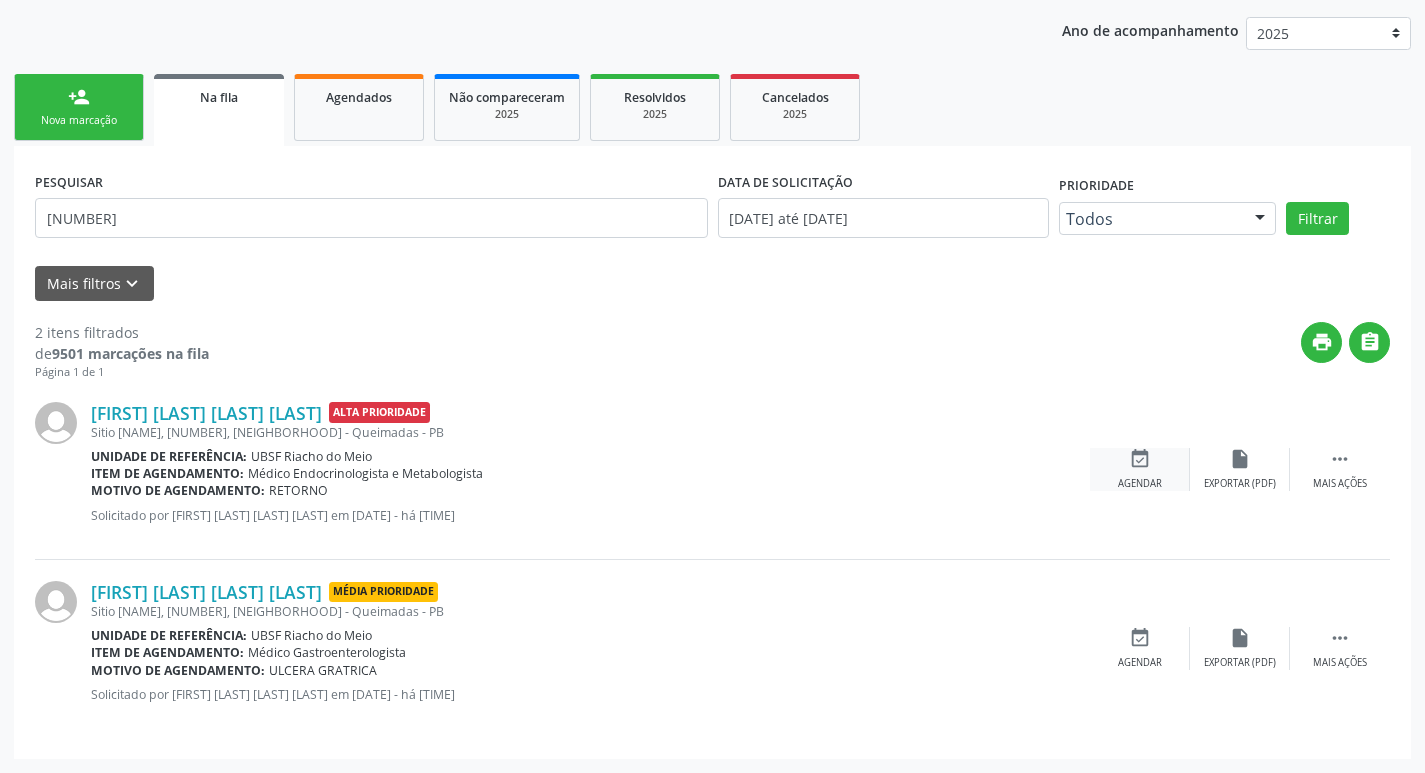 click on "Agendar" at bounding box center (1140, 484) 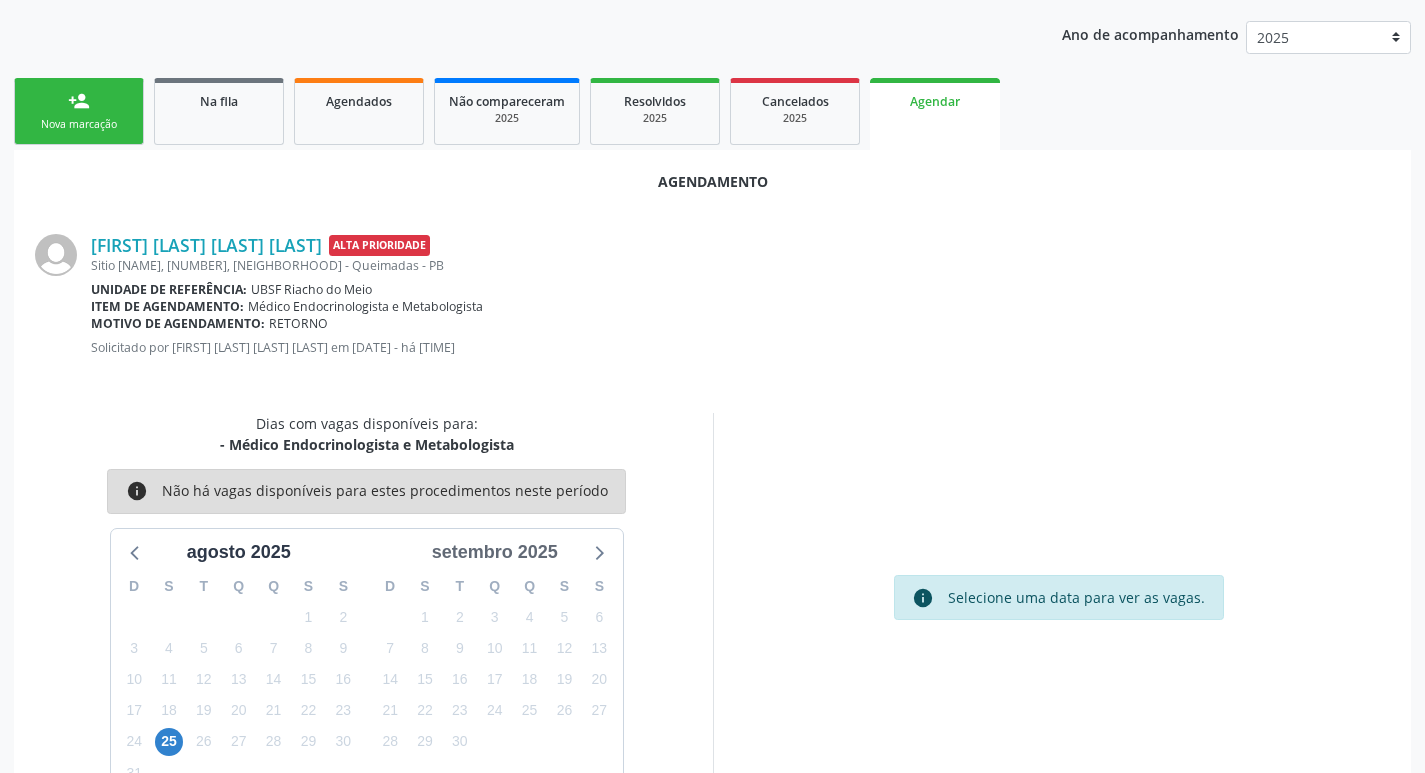 scroll, scrollTop: 225, scrollLeft: 0, axis: vertical 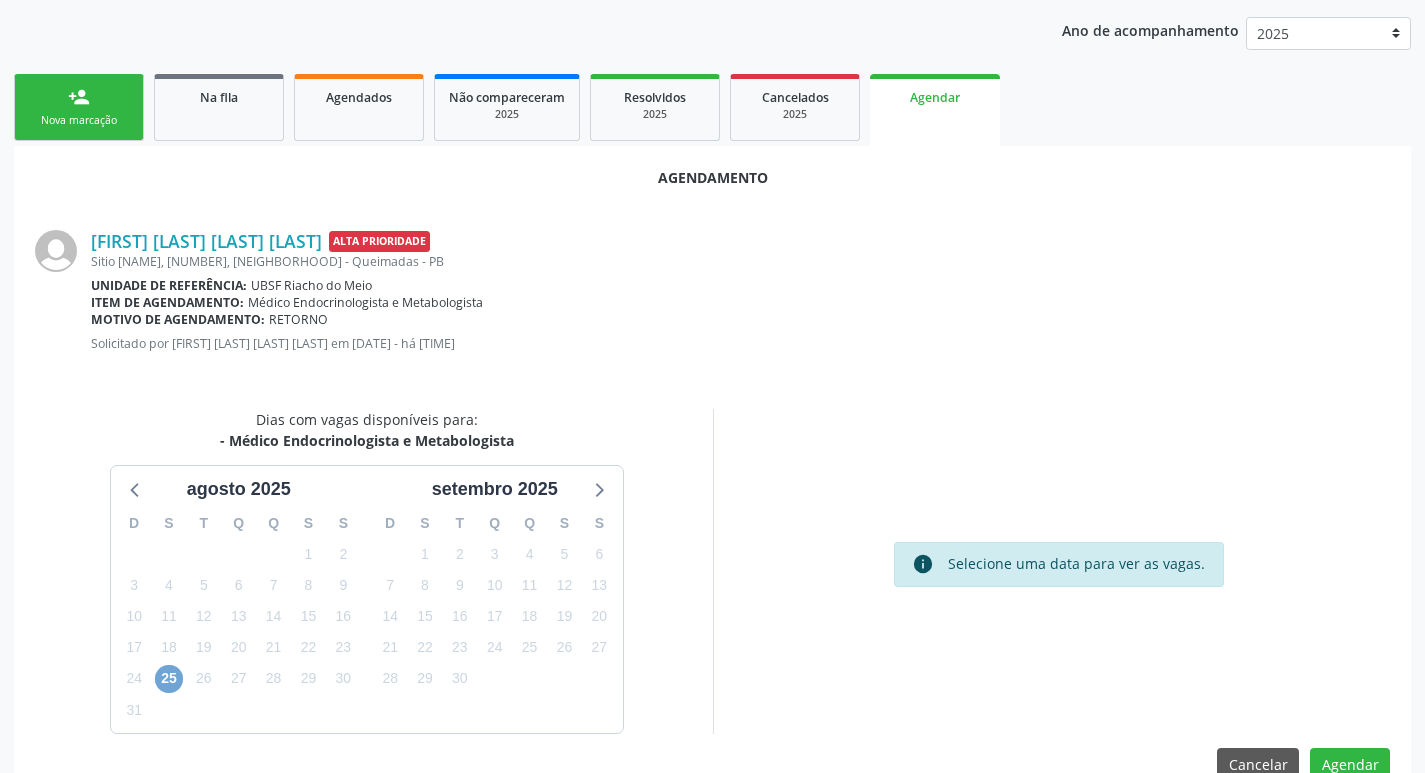 click on "25" at bounding box center (169, 679) 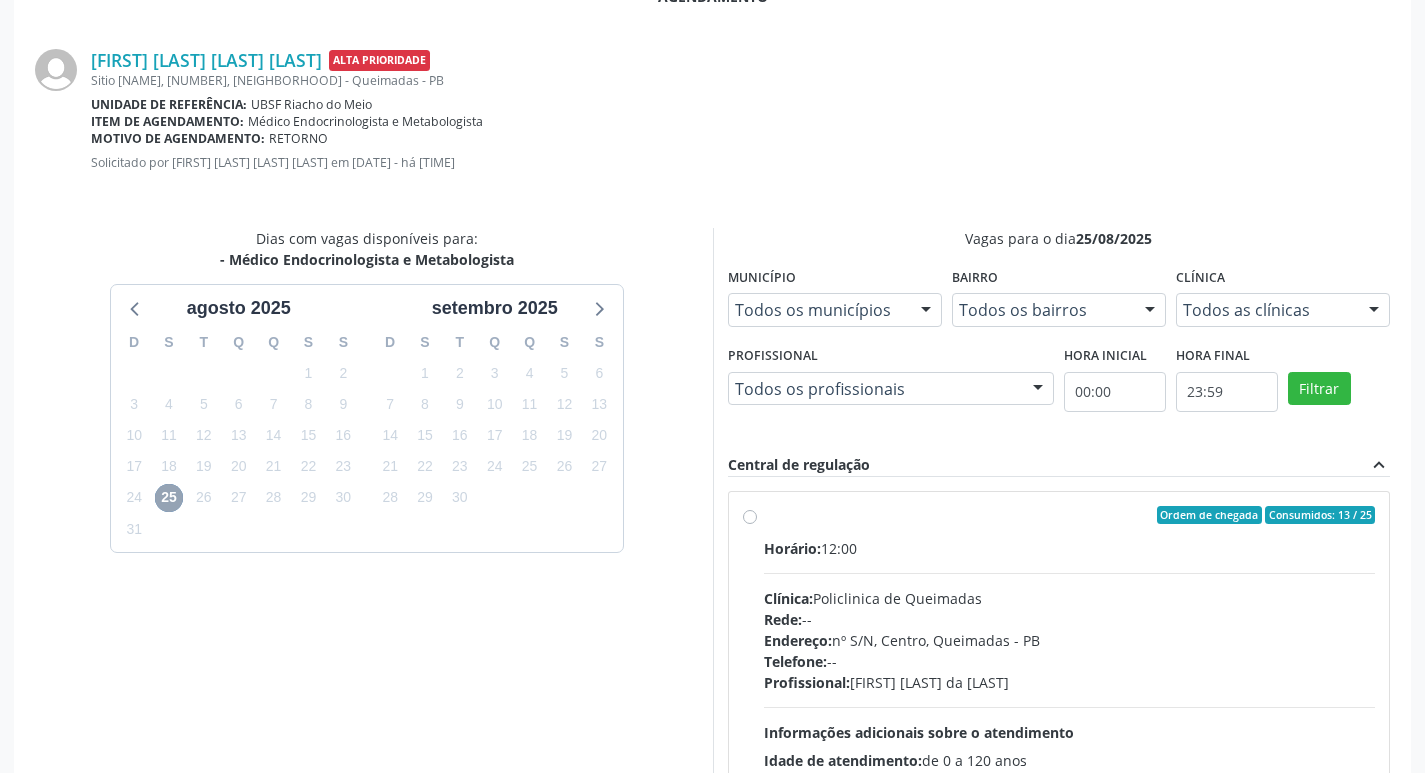 scroll, scrollTop: 557, scrollLeft: 0, axis: vertical 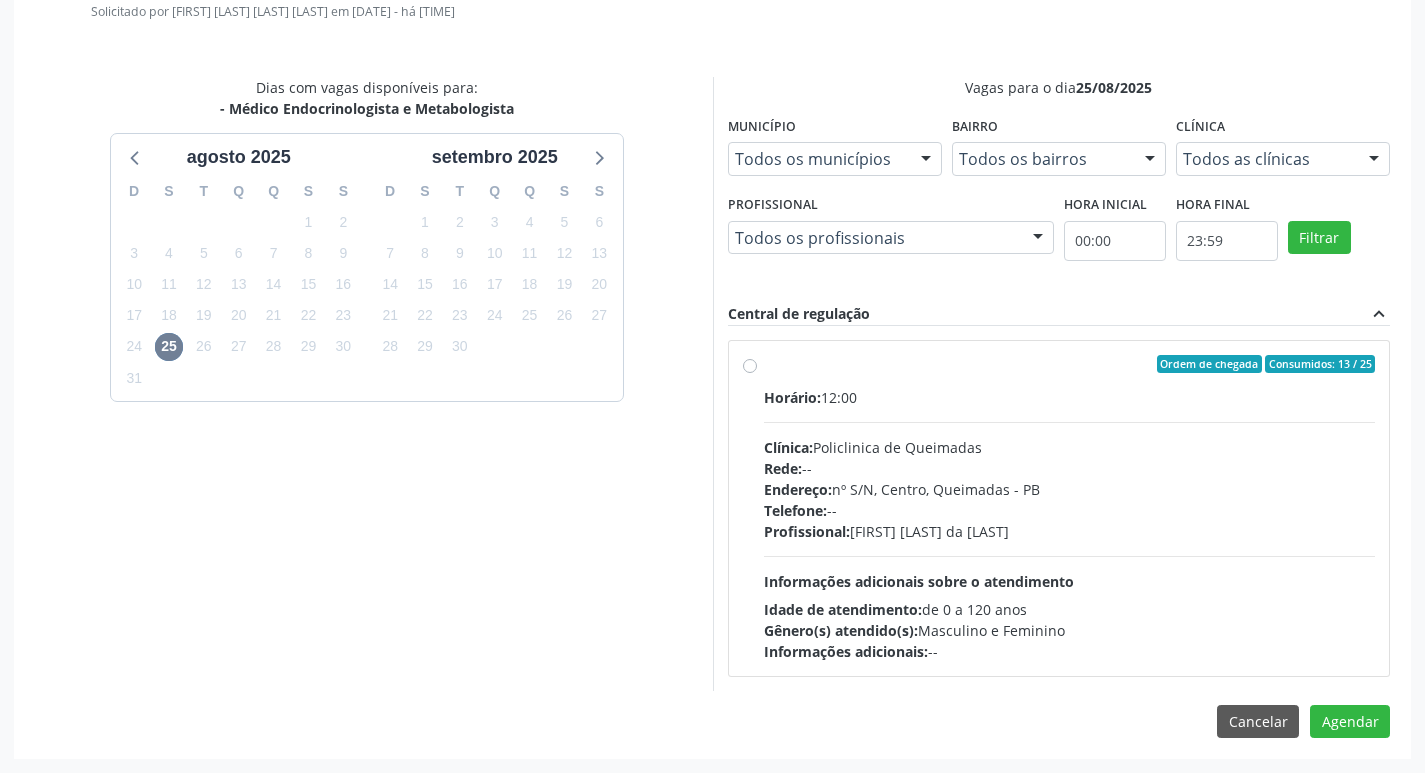 click on "Horário:   12:00
Clínica:  Policlinica de Queimadas
Rede:
--
Endereço:   nº S/N, Centro, [CITY] - [STATE]
Telefone:   --
Profissional:
[FIRST] [LAST] da [LAST]
Informações adicionais sobre o atendimento
Idade de atendimento:
de 0 a 120 anos
Gênero(s) atendido(s):
Masculino e Feminino
Informações adicionais:
--" at bounding box center [1070, 524] 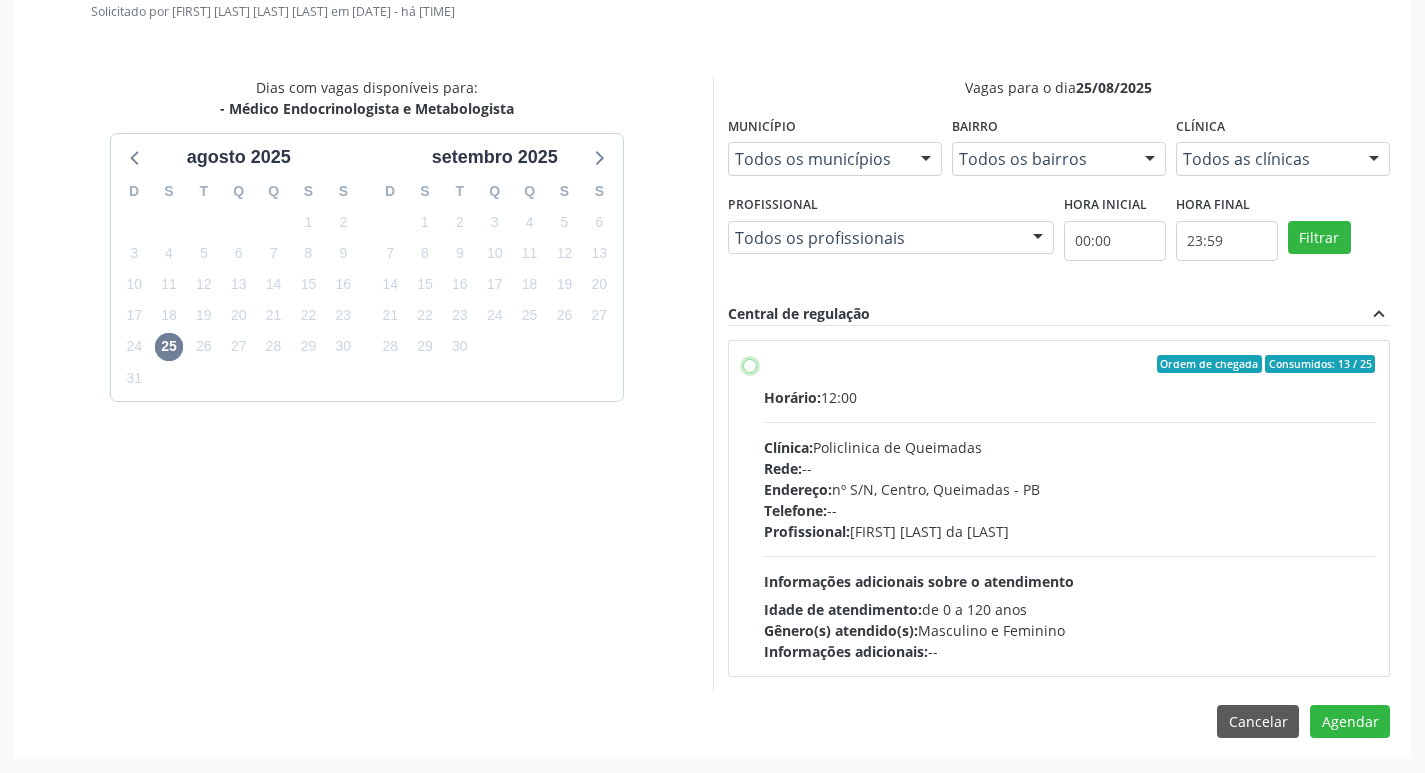 click on "Ordem de chegada
Consumidos: [NUMBER] / [NUMBER]
Horário:   [TIME]
Clínica:  Policlinica de Queimadas
Rede:
--
Endereço:   nº S/N, Centro, Queimadas - PB
Telefone:   --
Profissional:
[FIRST] [LAST] [LAST] [LAST]
Informações adicionais sobre o atendimento
Idade de atendimento:
de [NUMBER] a [NUMBER] anos
Gênero(s) atendido(s):
Masculino e Feminino
Informações adicionais:
--" at bounding box center [750, 364] 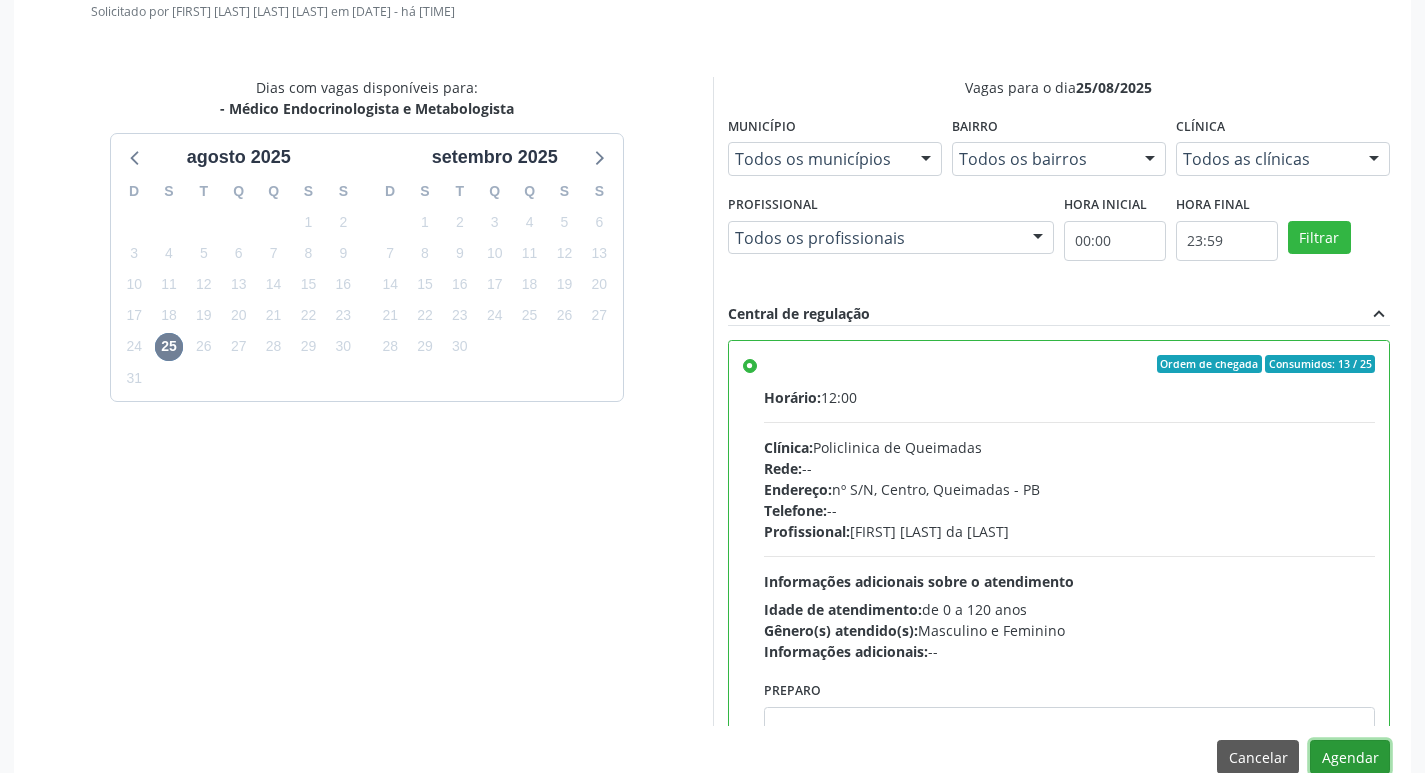 click on "Agendar" at bounding box center (1350, 757) 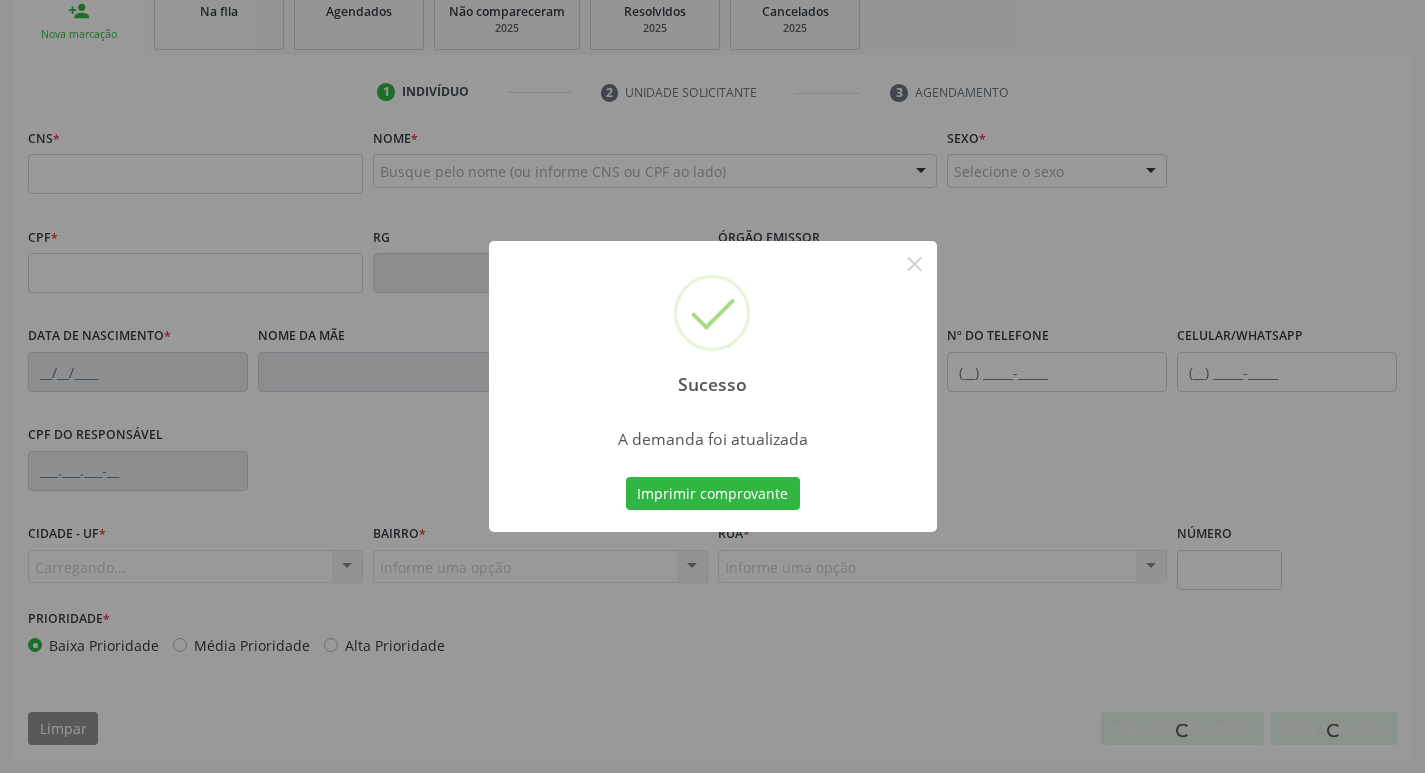 scroll, scrollTop: 311, scrollLeft: 0, axis: vertical 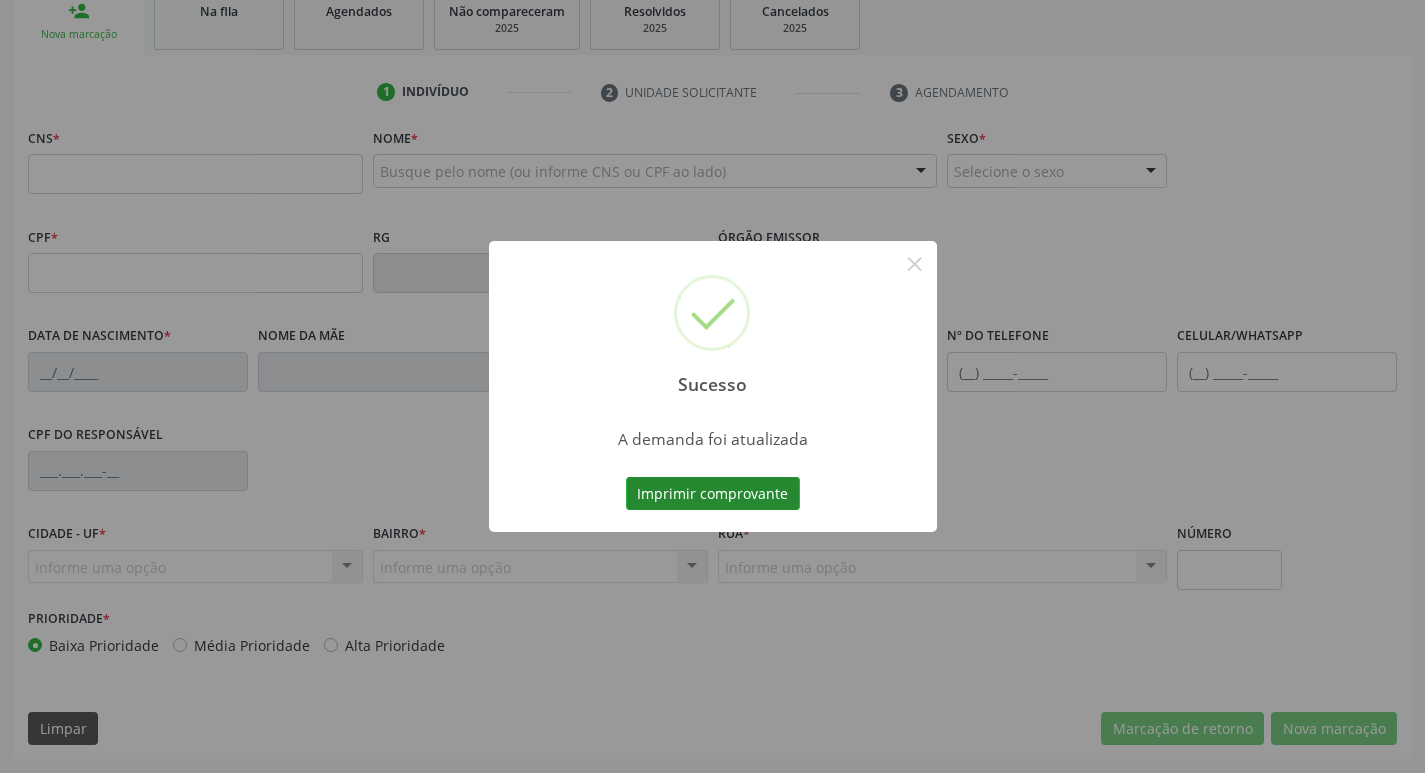 click on "Imprimir comprovante" at bounding box center [713, 494] 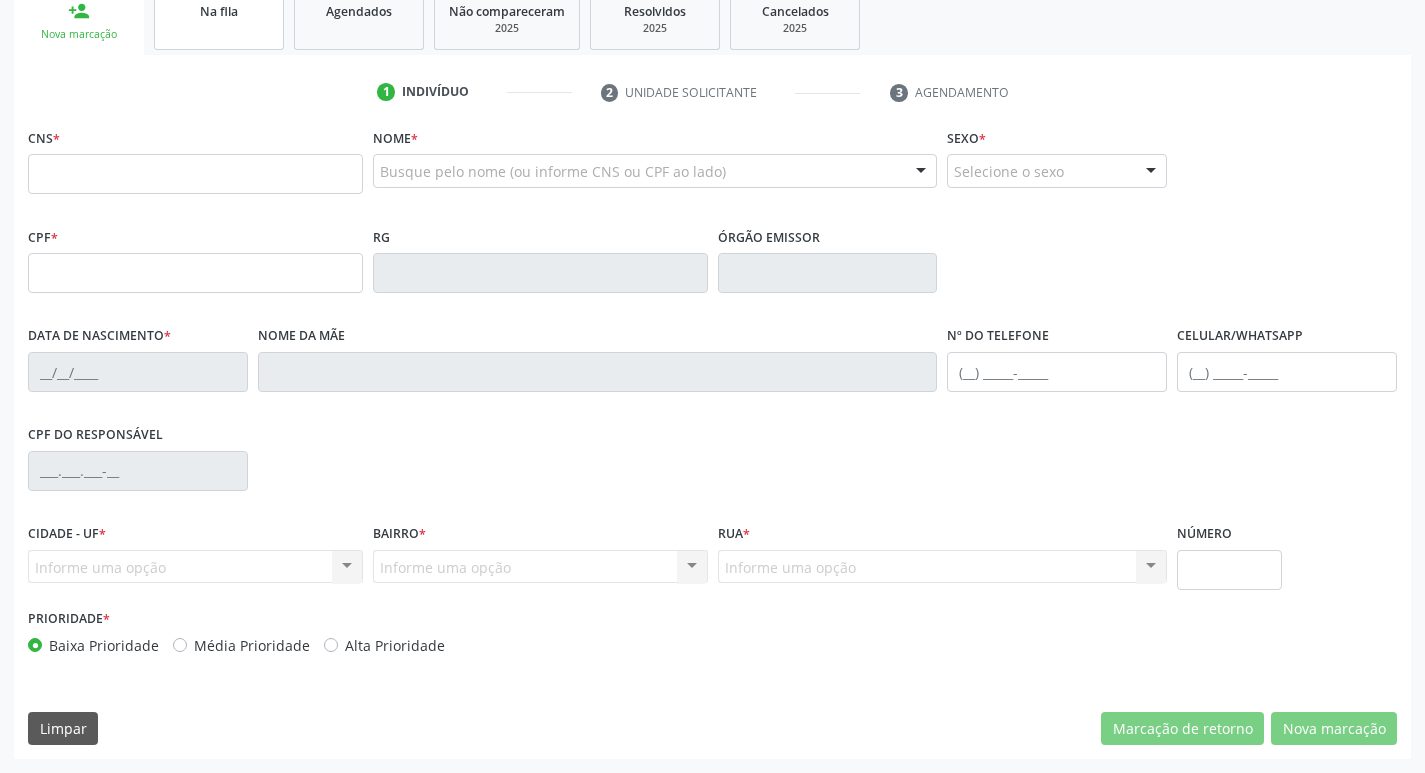 click on "Na fila" at bounding box center [219, 19] 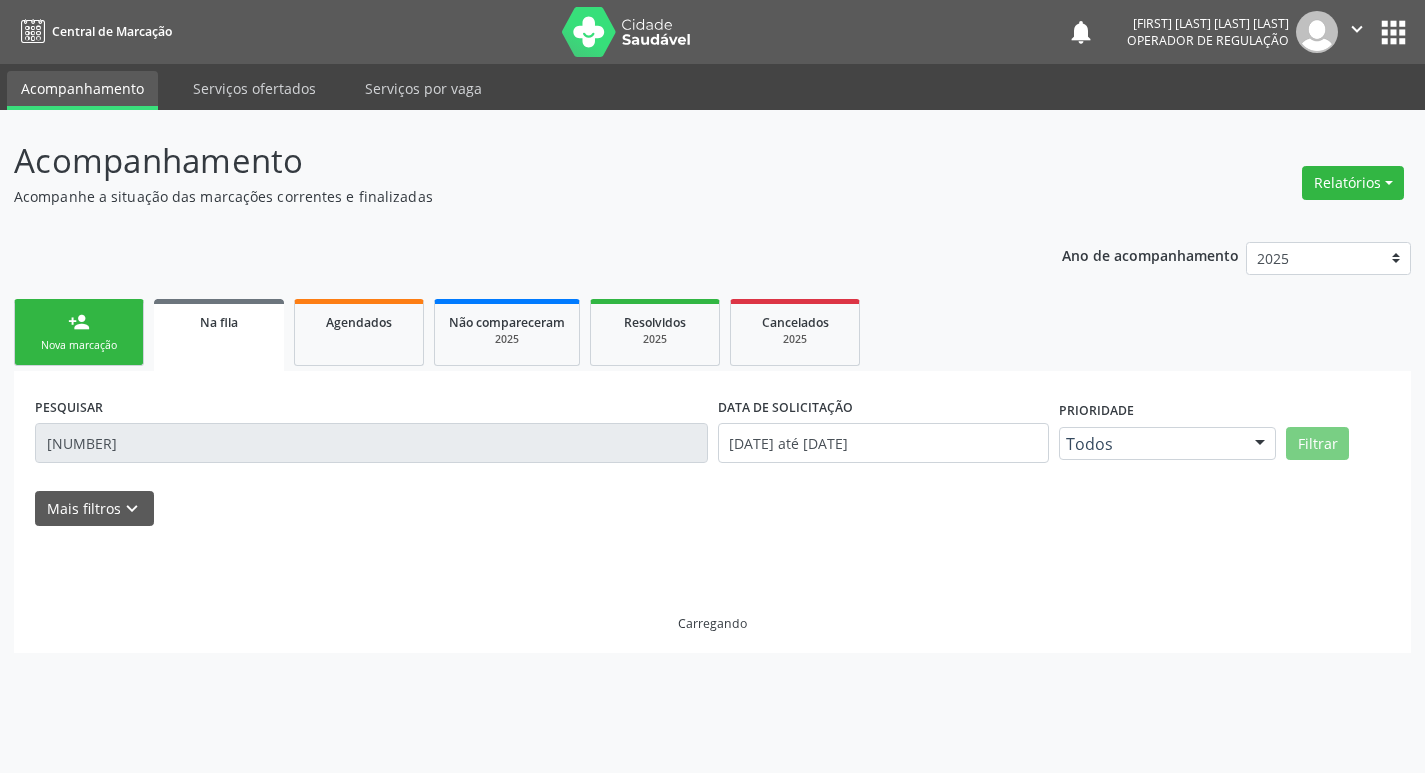 scroll, scrollTop: 0, scrollLeft: 0, axis: both 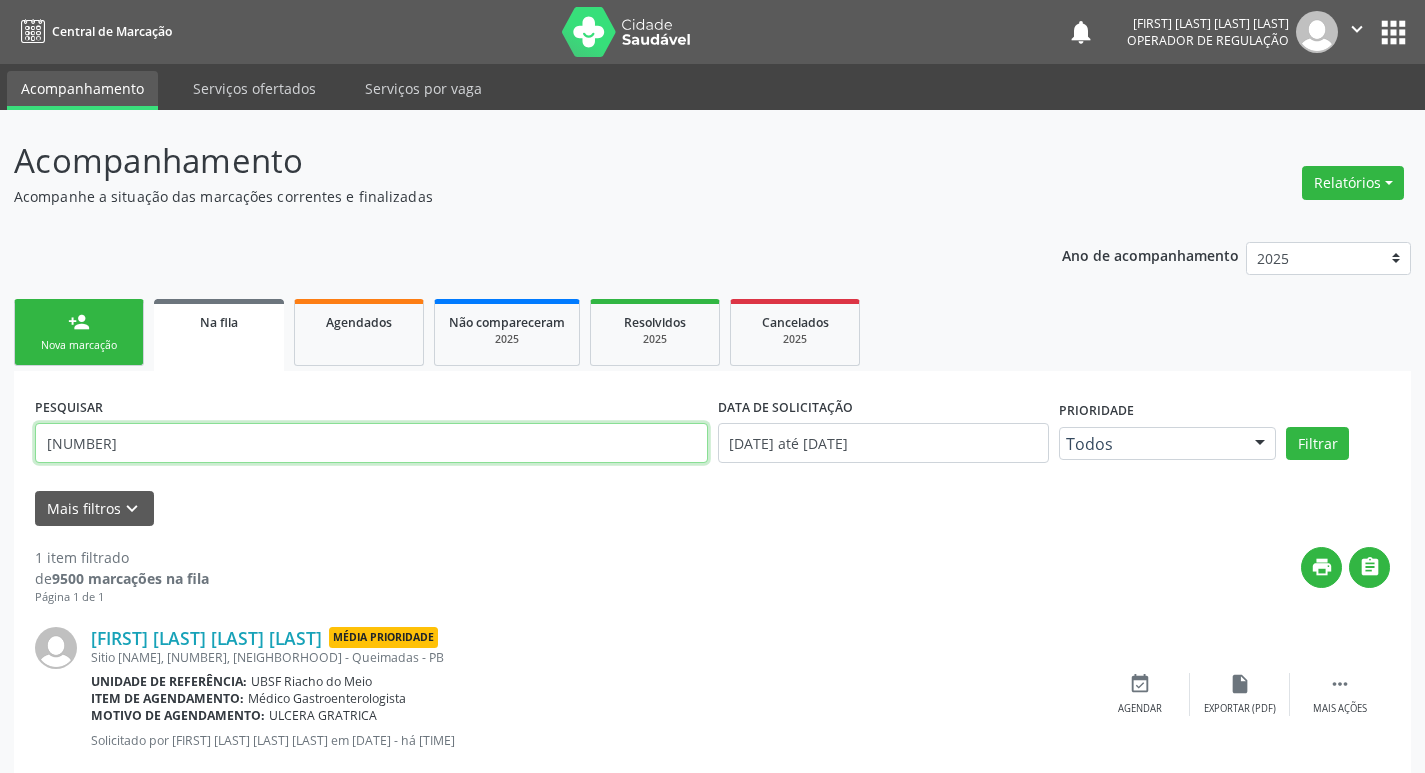 click on "[NUMBER]" at bounding box center (371, 443) 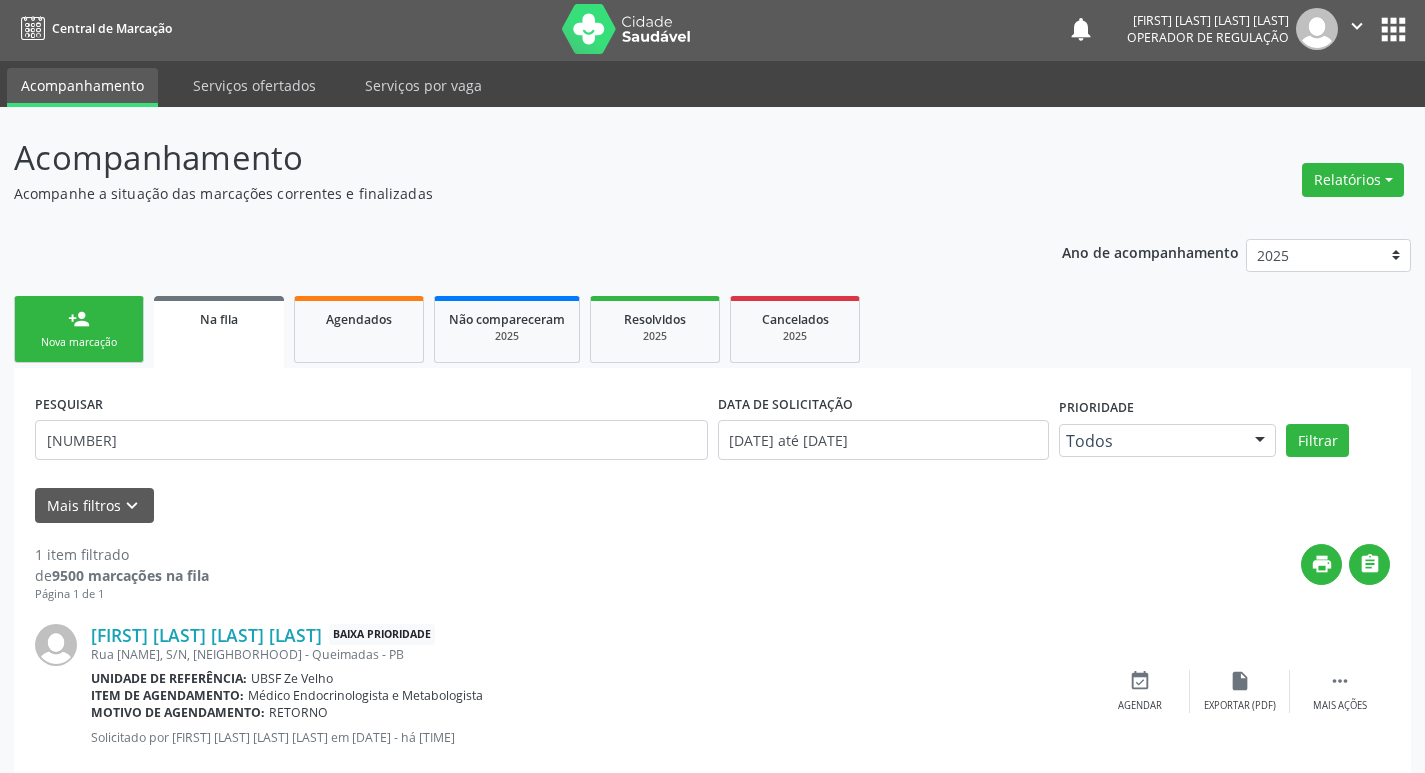 scroll, scrollTop: 46, scrollLeft: 0, axis: vertical 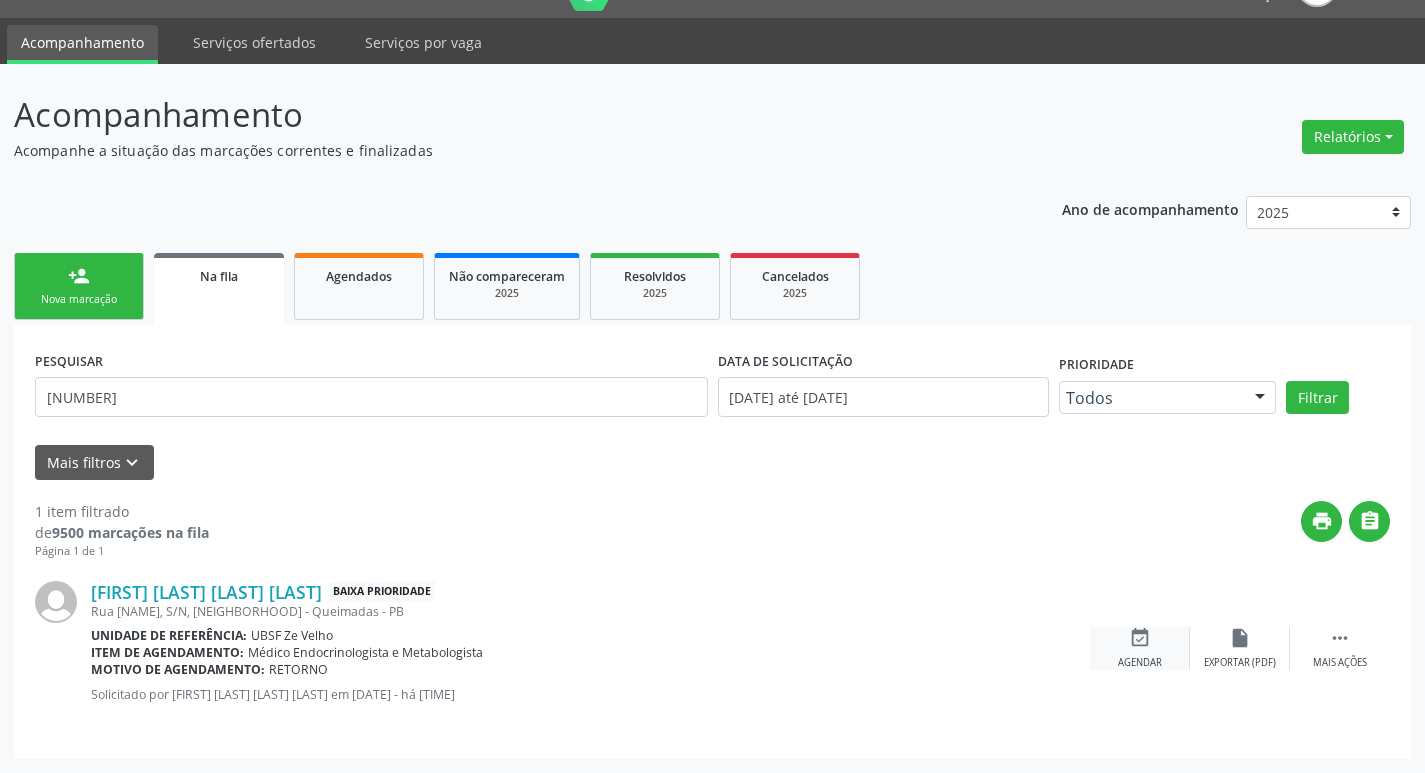 click on "event_available" at bounding box center (1140, 638) 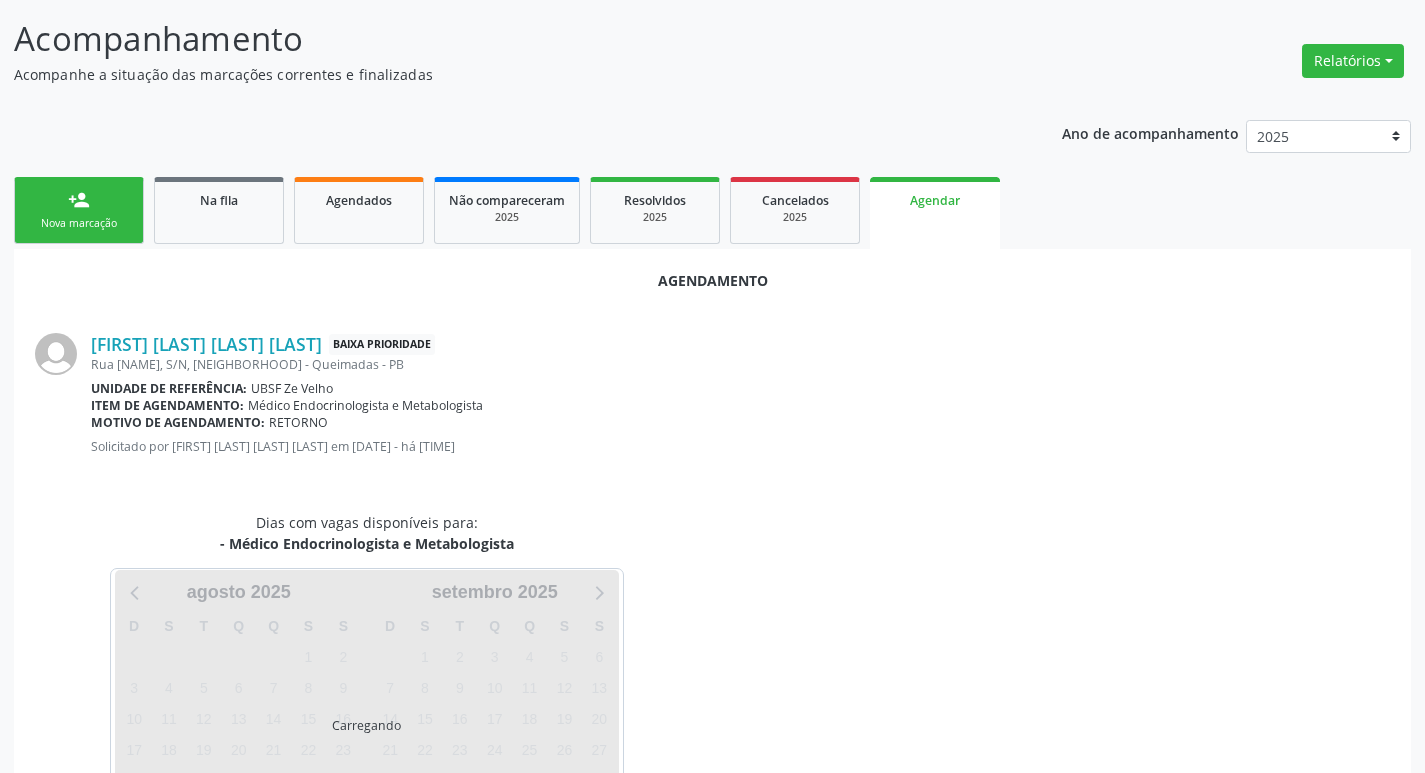 scroll, scrollTop: 221, scrollLeft: 0, axis: vertical 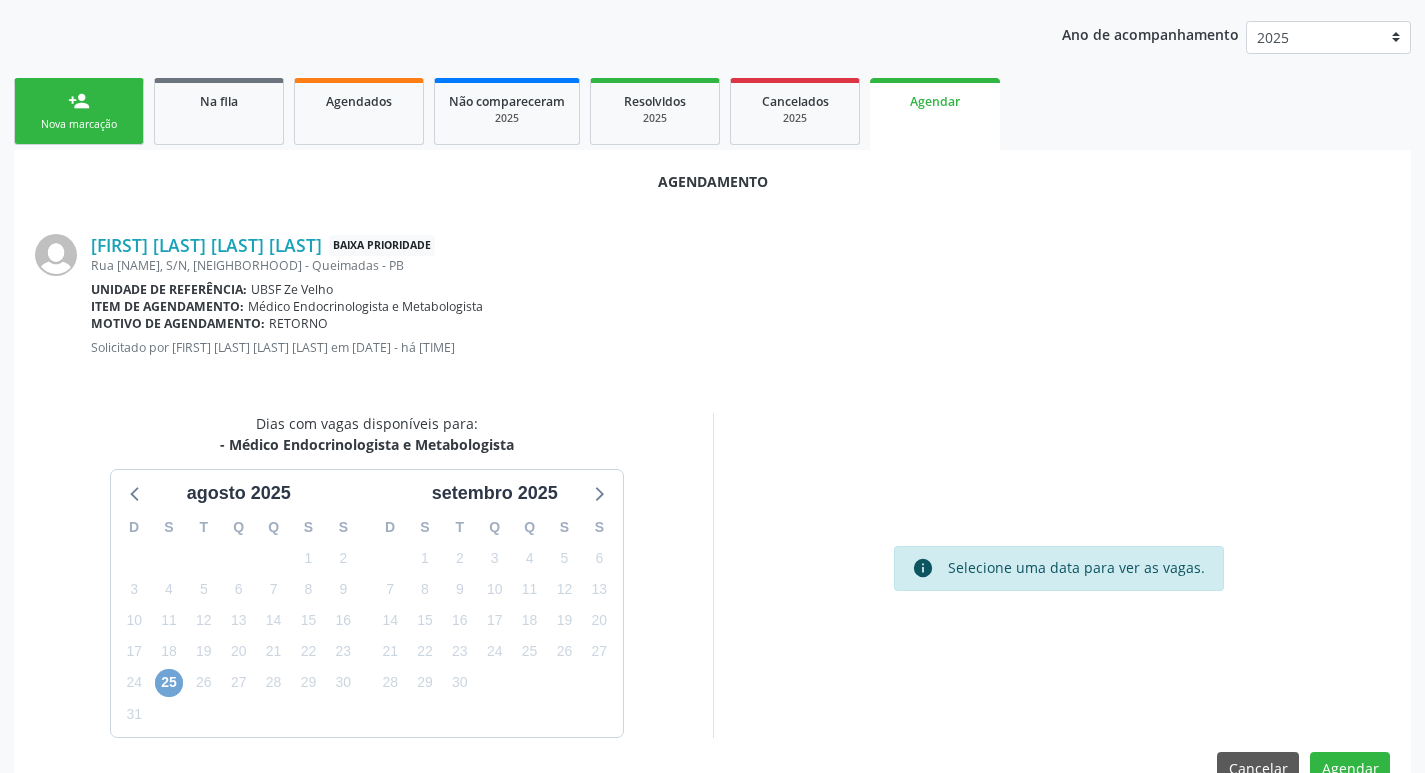 click on "25" at bounding box center (169, 683) 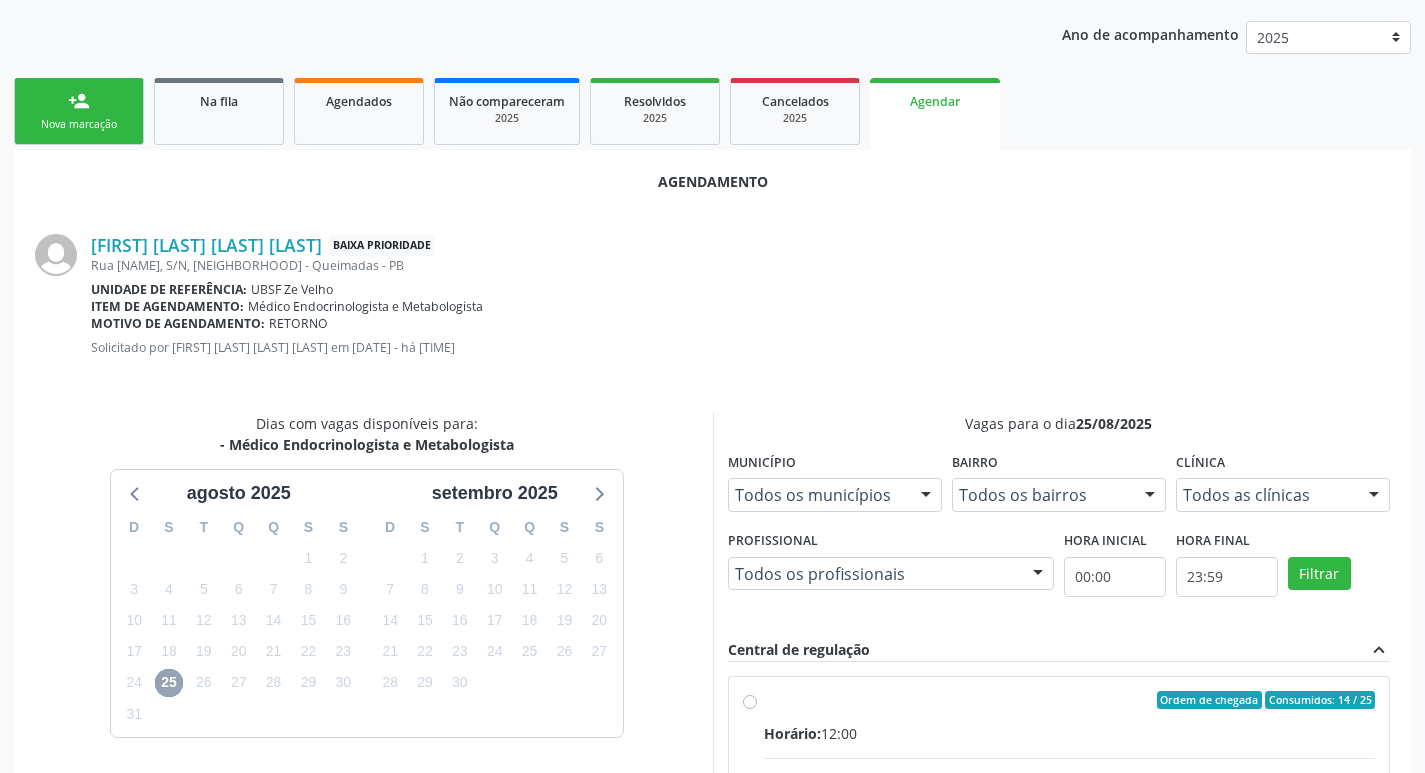 scroll, scrollTop: 557, scrollLeft: 0, axis: vertical 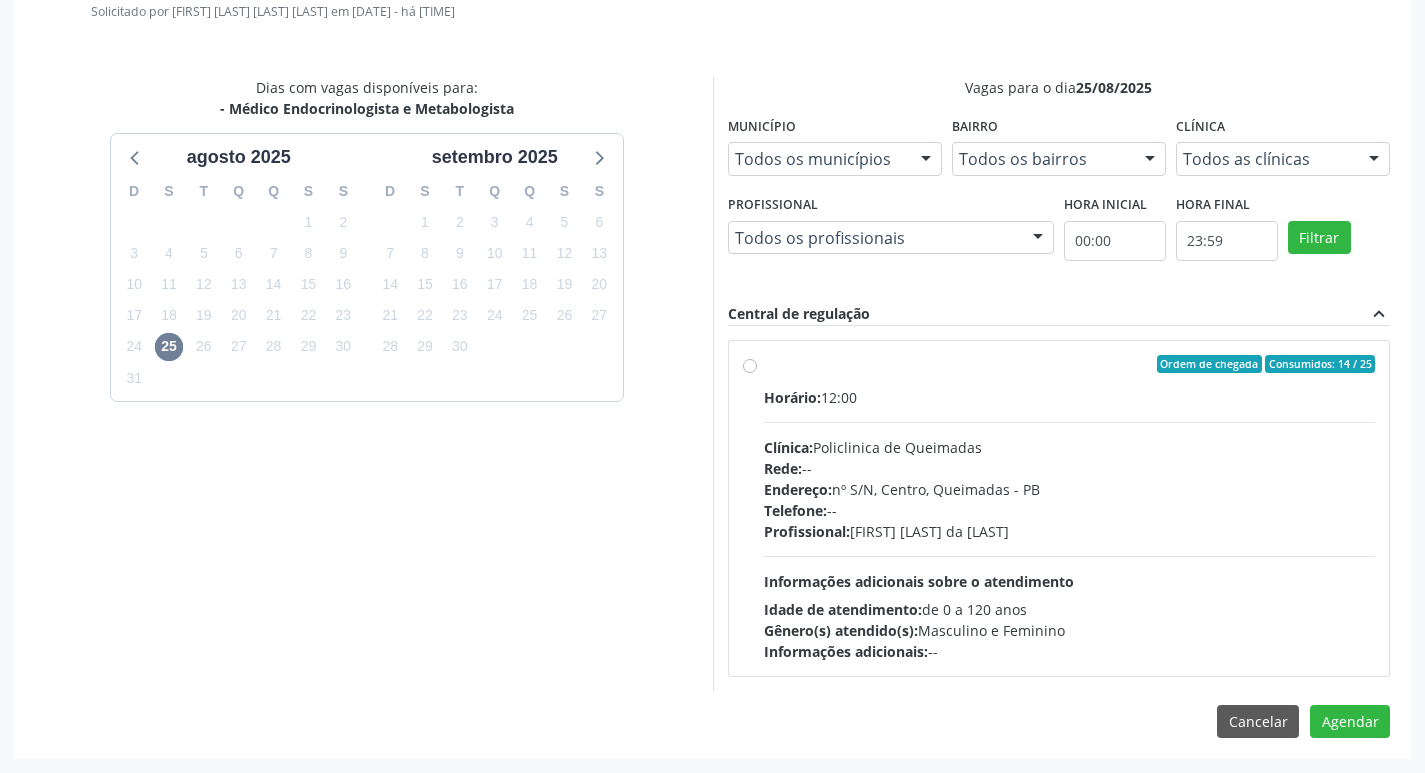 click on "Clínica:  Policlinica de Queimadas" at bounding box center (1070, 447) 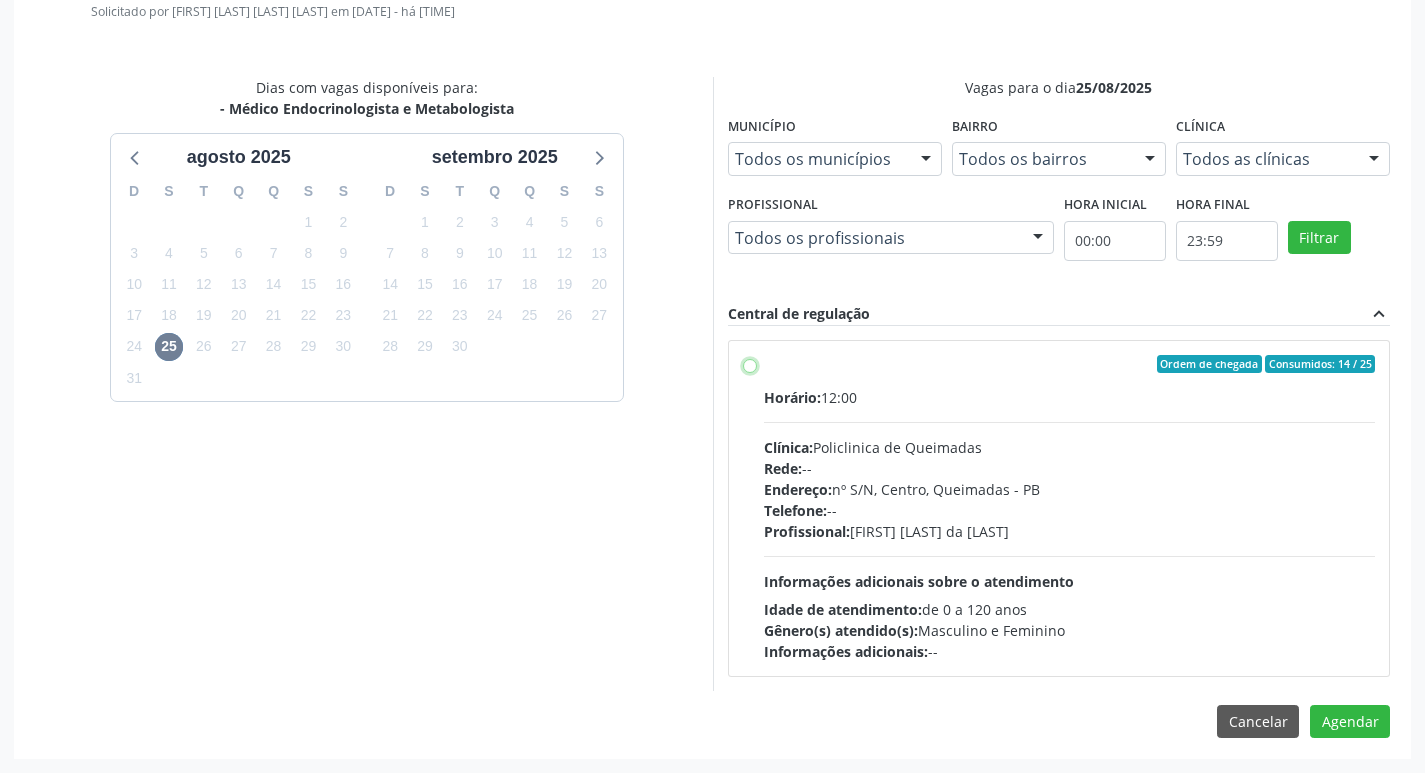 radio on "true" 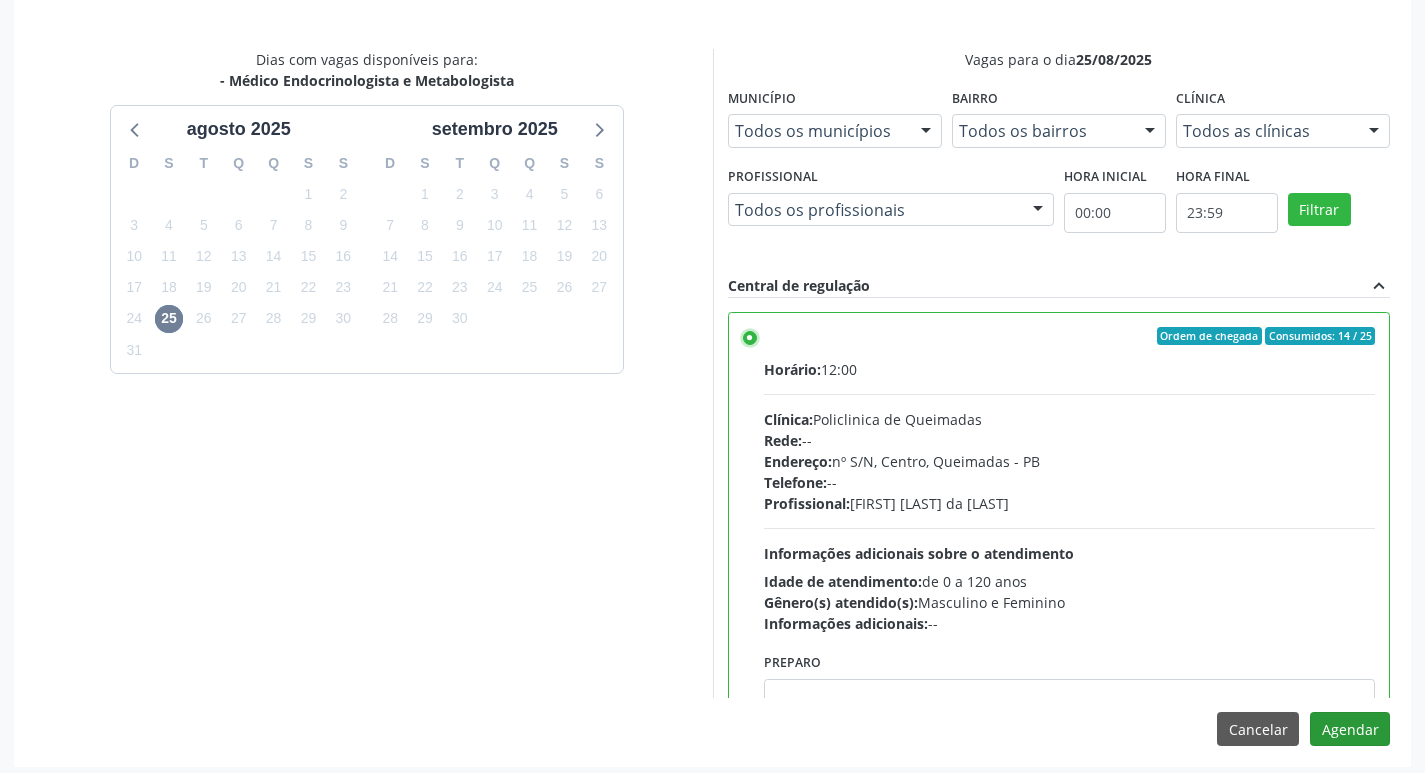 scroll, scrollTop: 593, scrollLeft: 0, axis: vertical 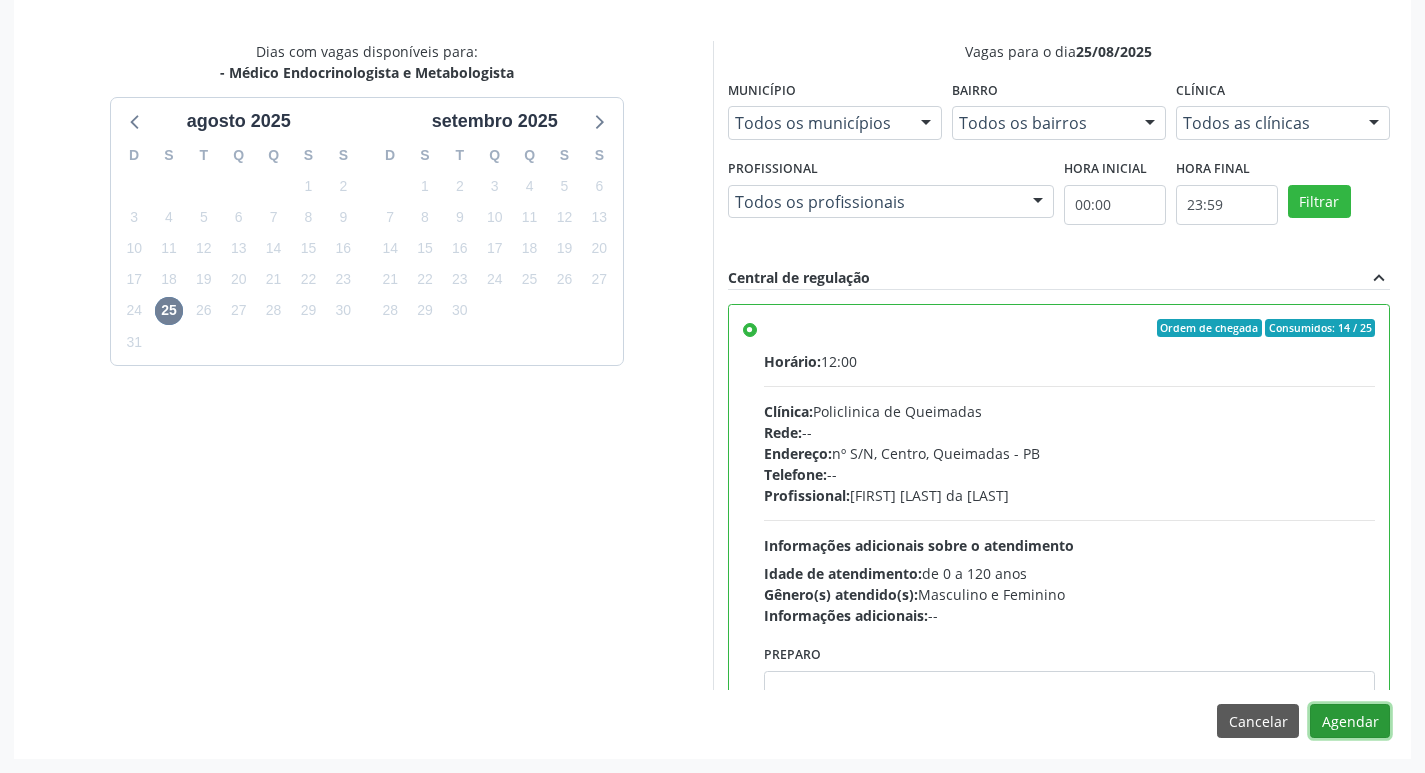 click on "Agendar" at bounding box center (1350, 721) 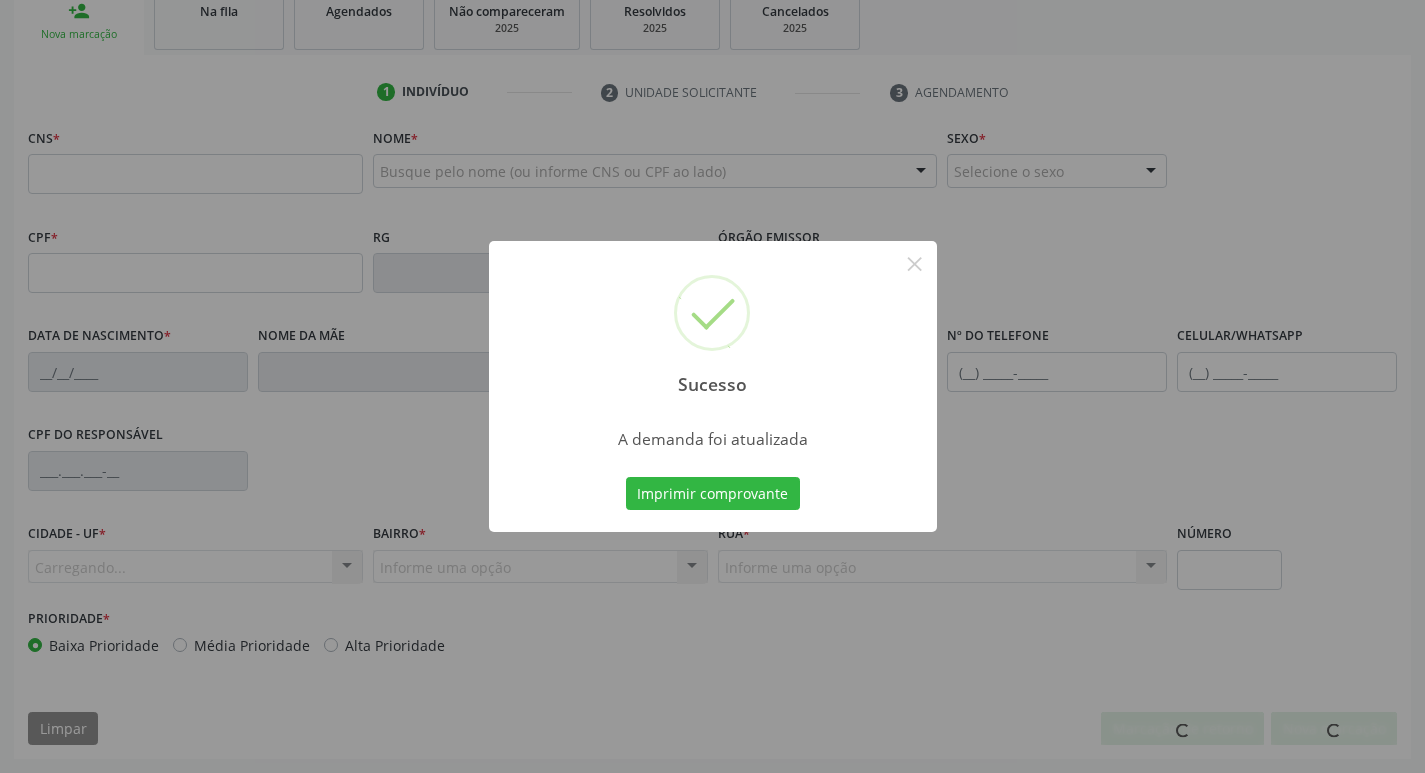 scroll, scrollTop: 311, scrollLeft: 0, axis: vertical 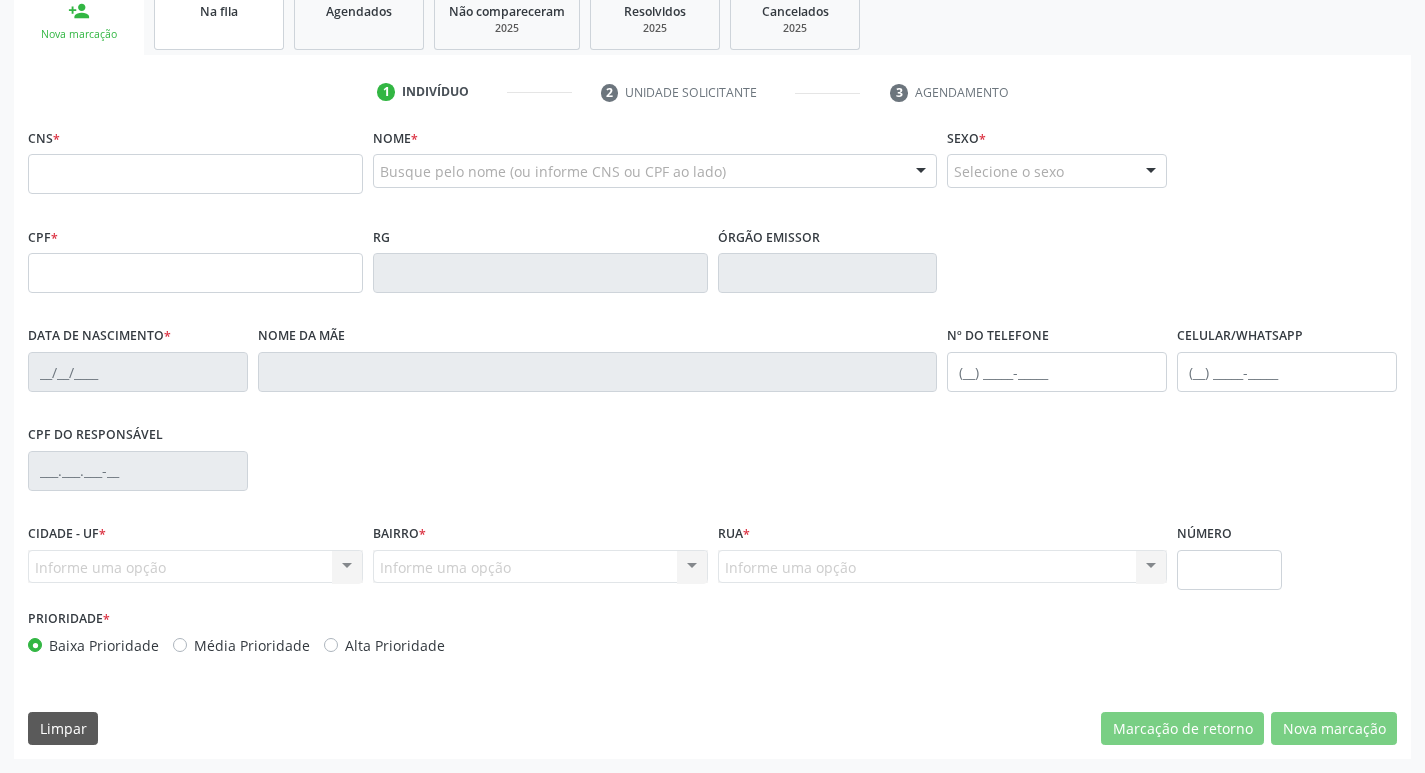 click on "Na fila" at bounding box center [219, 19] 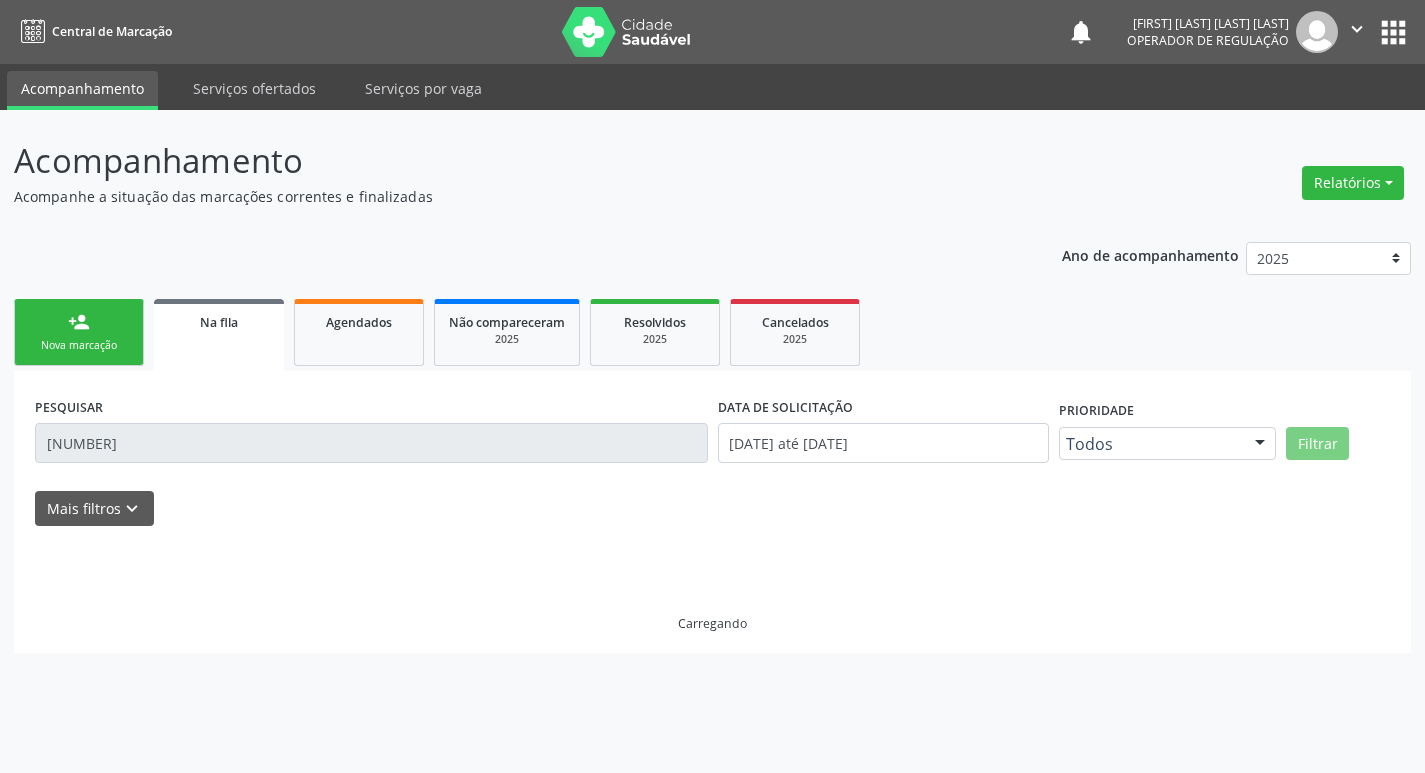 scroll, scrollTop: 0, scrollLeft: 0, axis: both 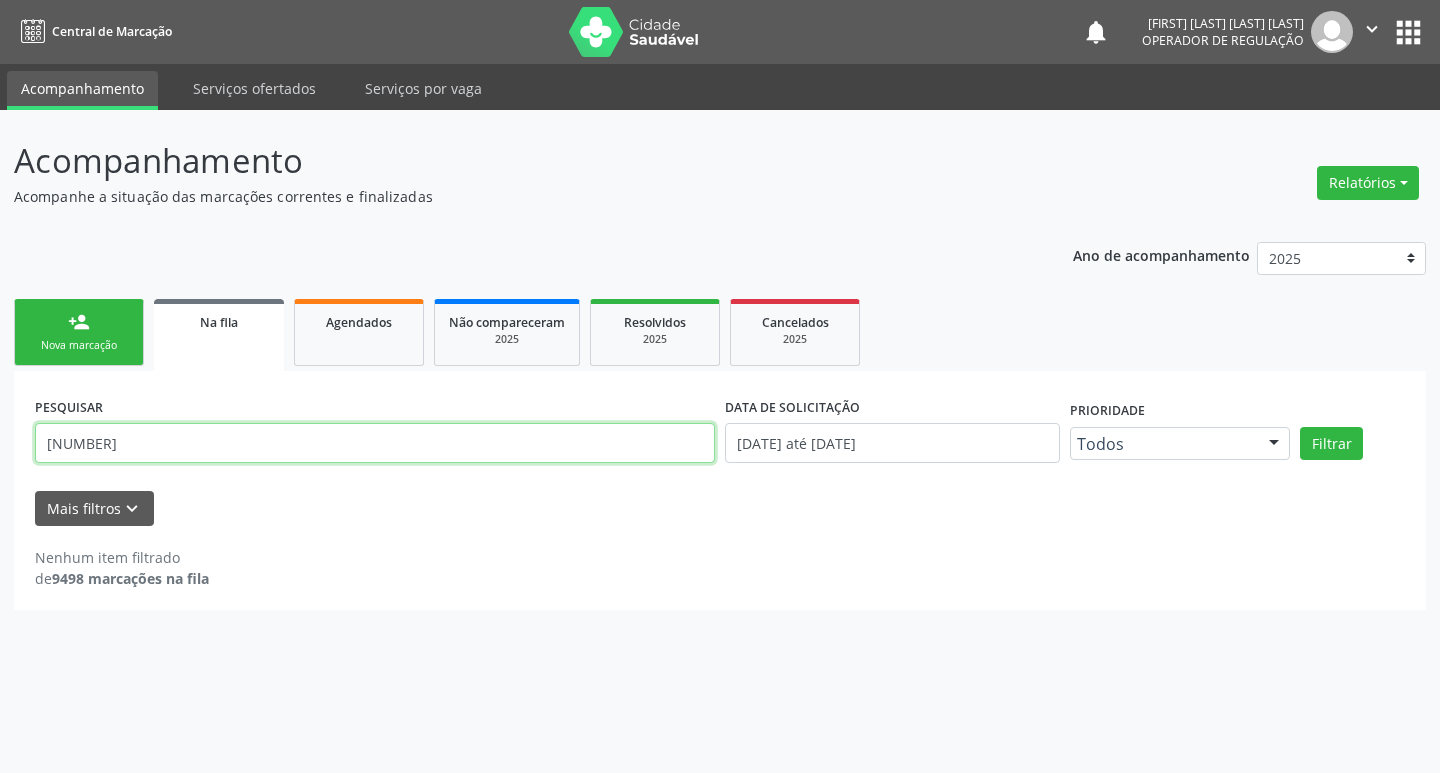 click on "[NUMBER]" at bounding box center (375, 443) 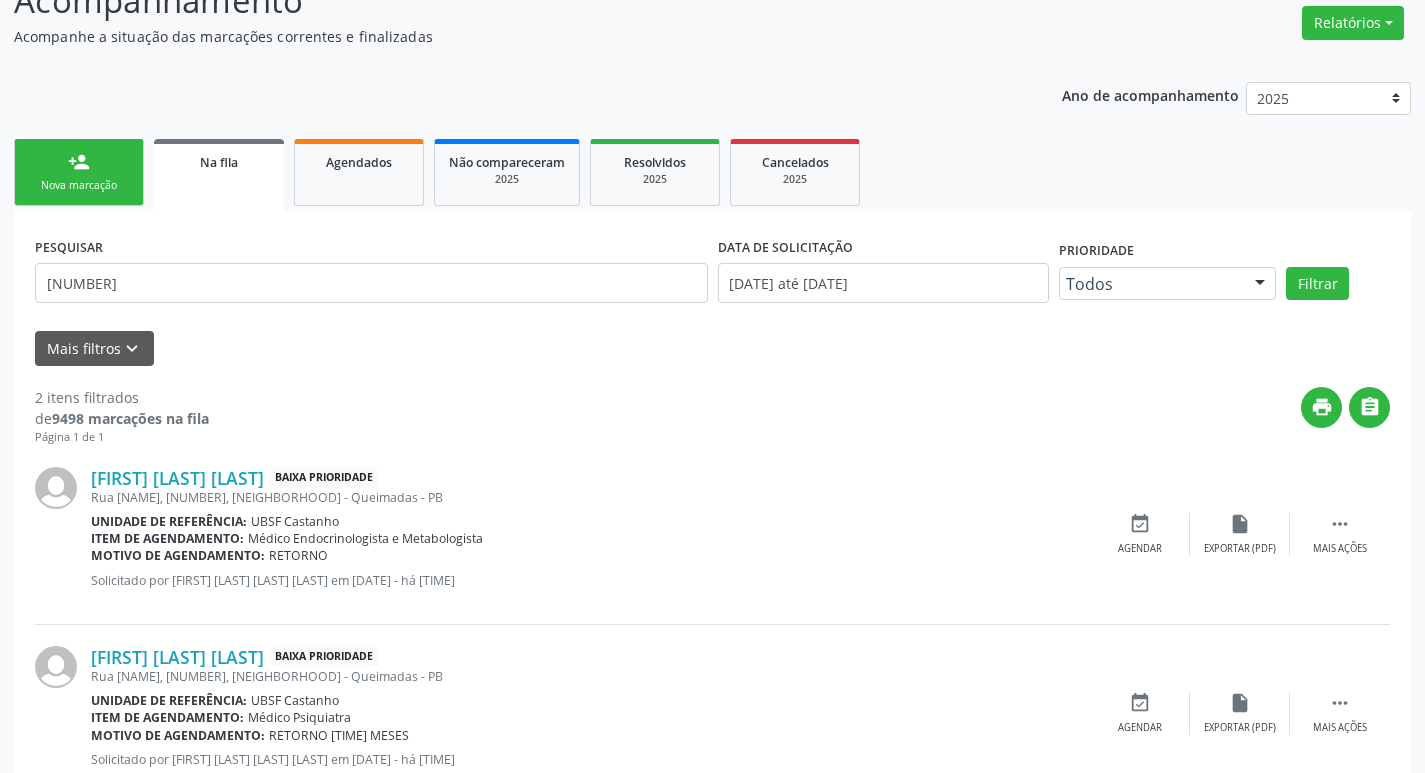 scroll, scrollTop: 225, scrollLeft: 0, axis: vertical 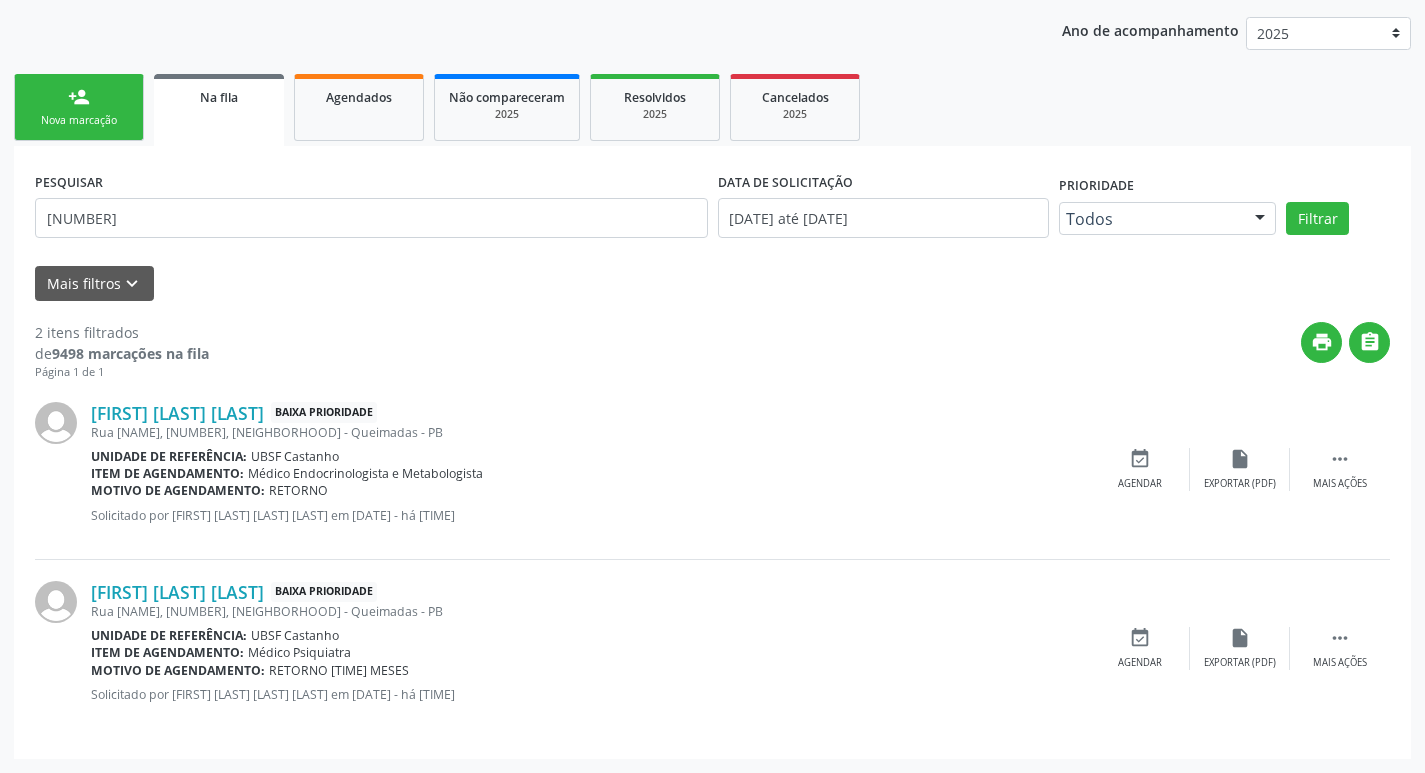 click on "[FIRST] [LAST] [LAST]
Baixa Prioridade
Rua [NAME], [NUMBER], [NEIGHBORHOOD] - Queimadas - PB
Unidade de referência:
UBSF Castanho
Item de agendamento:
Médico Endocrinologista e Metabologista
Motivo de agendamento:
RETORNO
Solicitado por [FIRST] [LAST] [LAST] [LAST] em [DATE] - há [TIME]

Mais ações
insert_drive_file
Exportar (PDF)
event_available
Agendar" at bounding box center [712, 470] 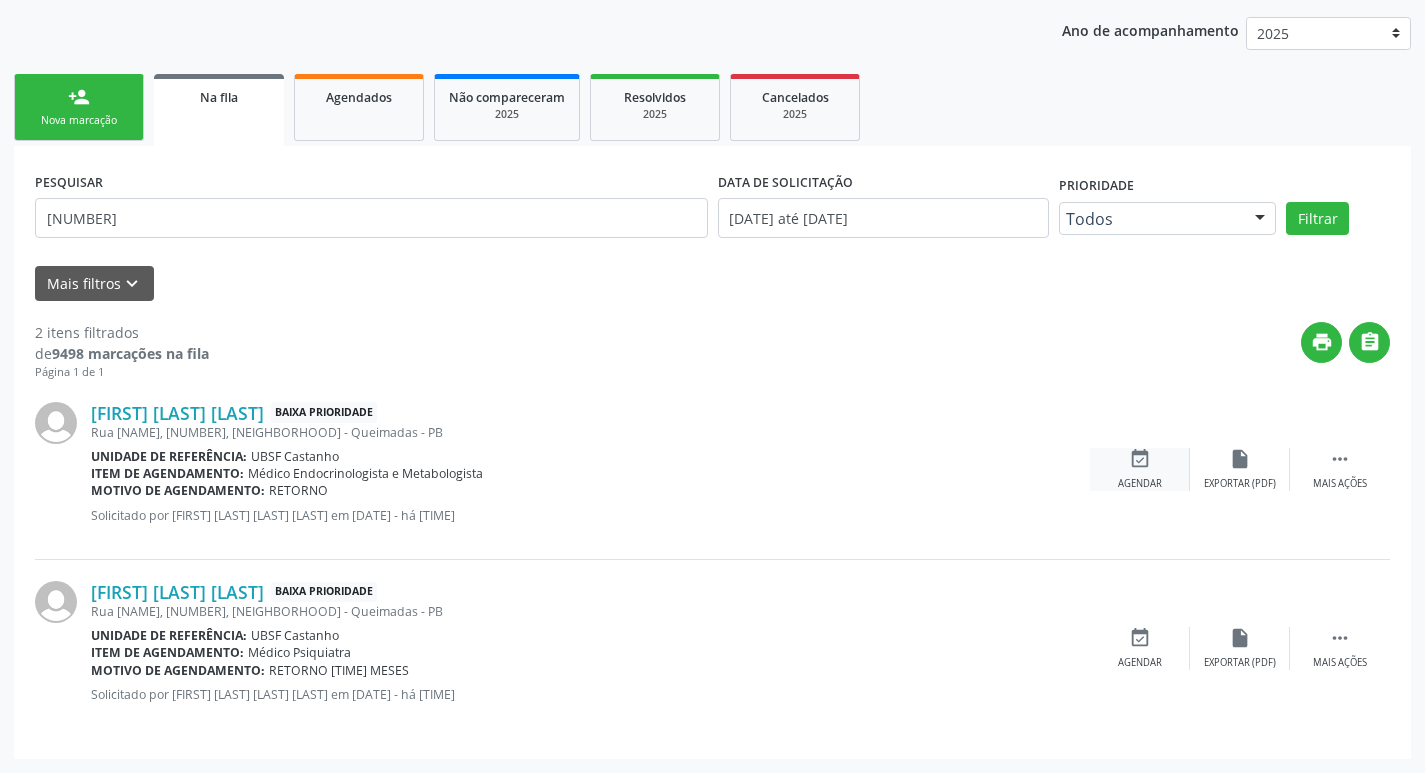 click on "Agendar" at bounding box center [1140, 484] 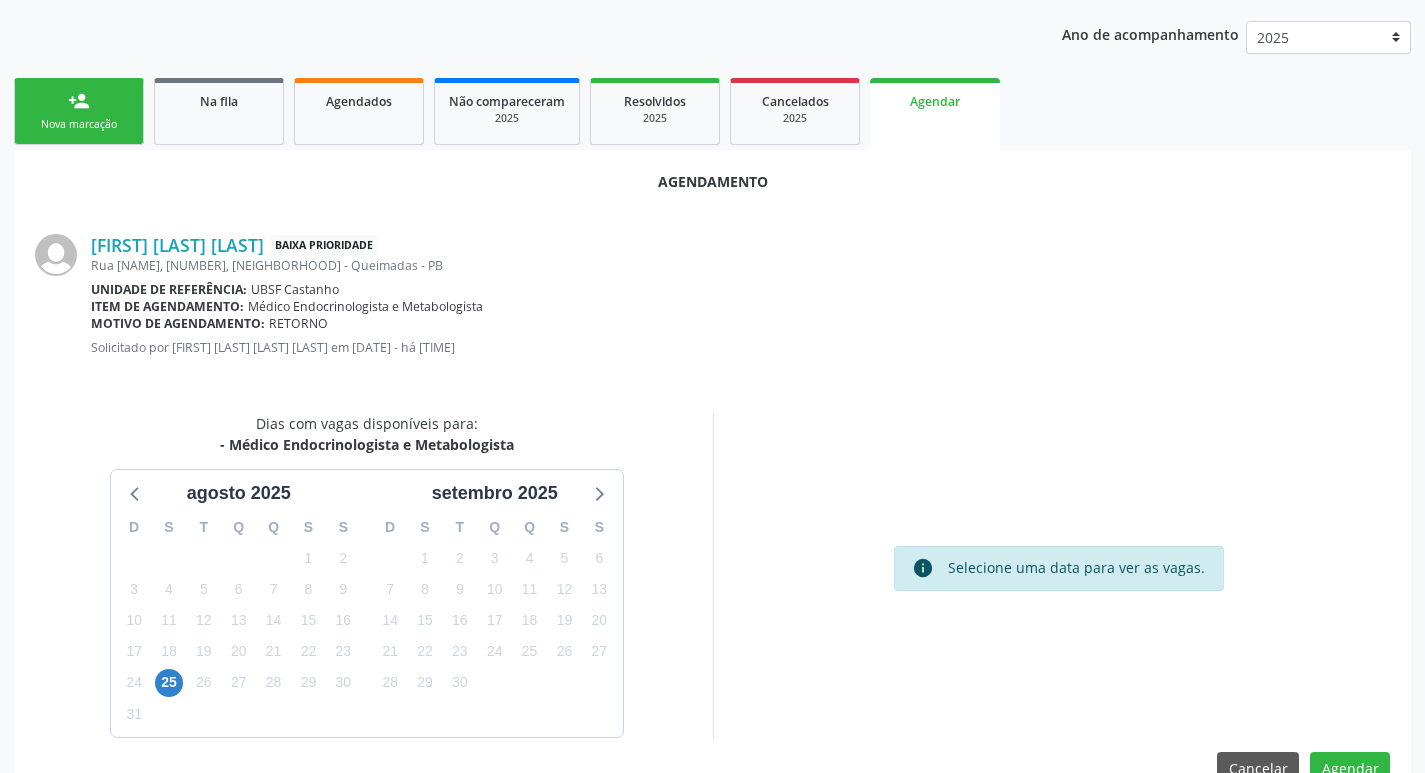 scroll, scrollTop: 225, scrollLeft: 0, axis: vertical 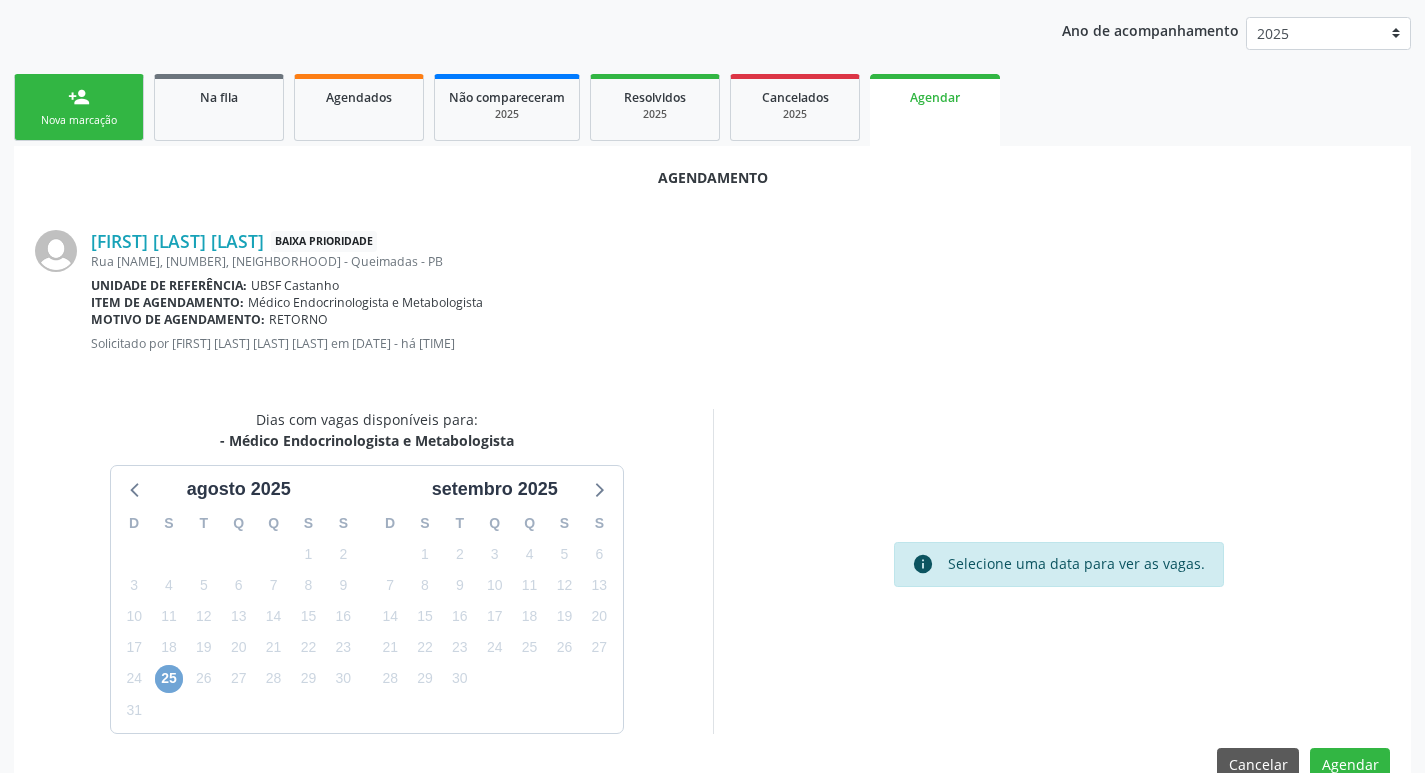 click on "25" at bounding box center [169, 679] 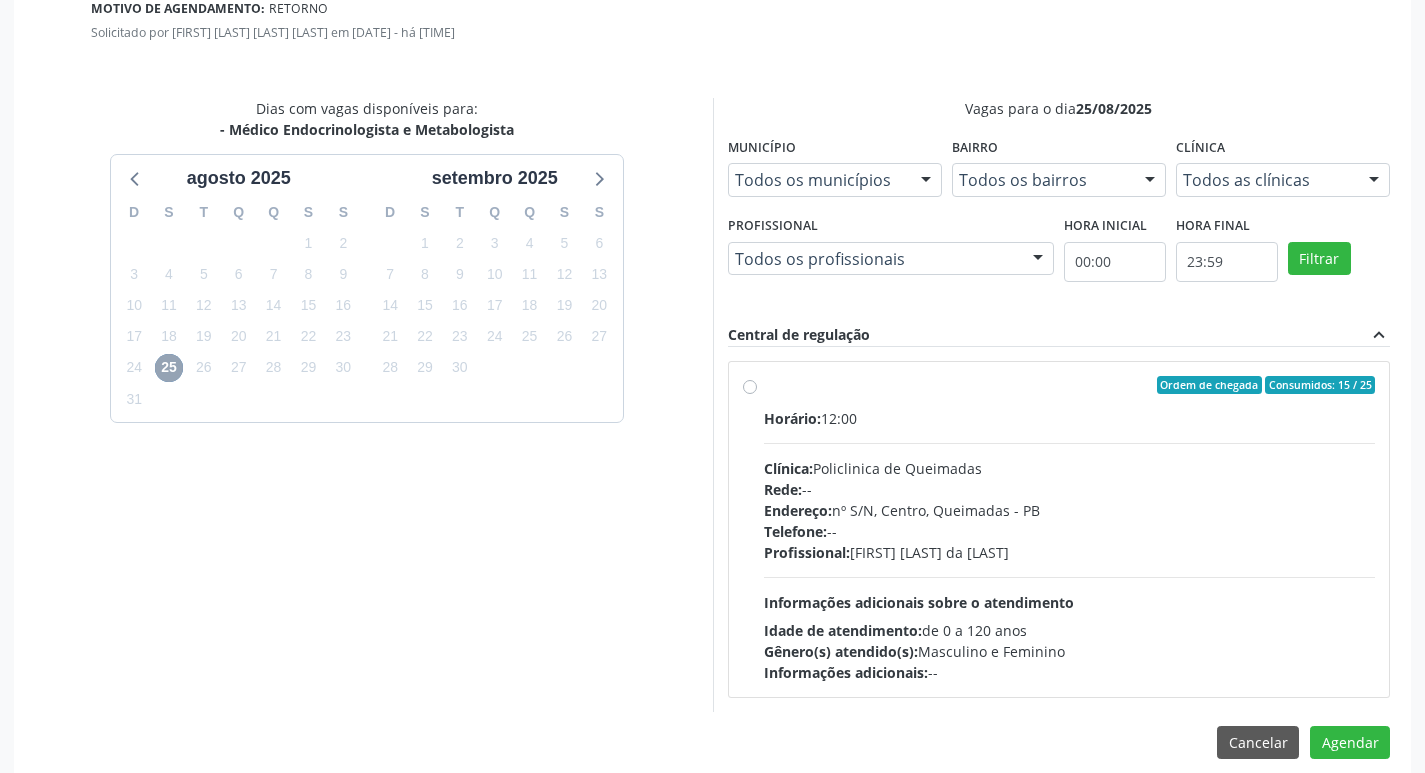 scroll, scrollTop: 557, scrollLeft: 0, axis: vertical 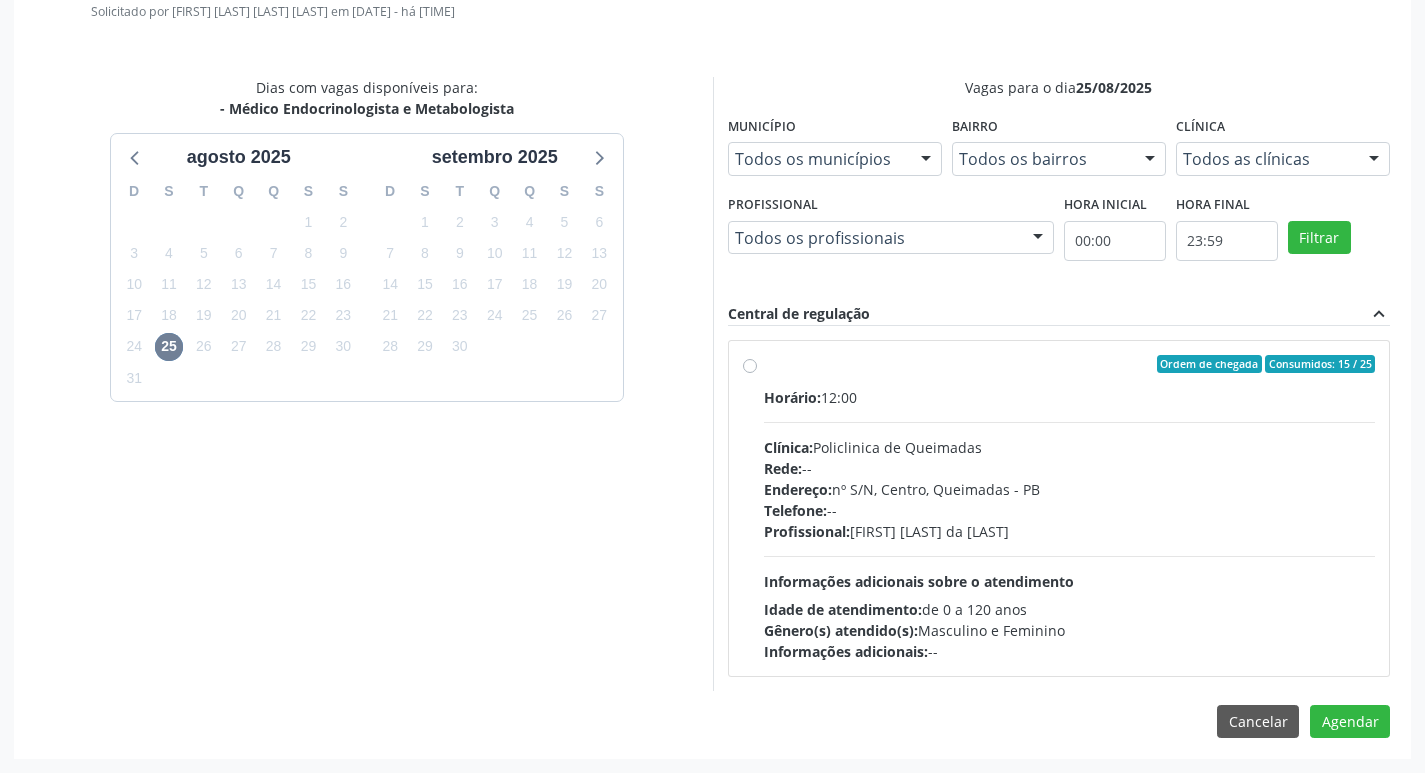 click on "Telefone:   --" at bounding box center [1070, 510] 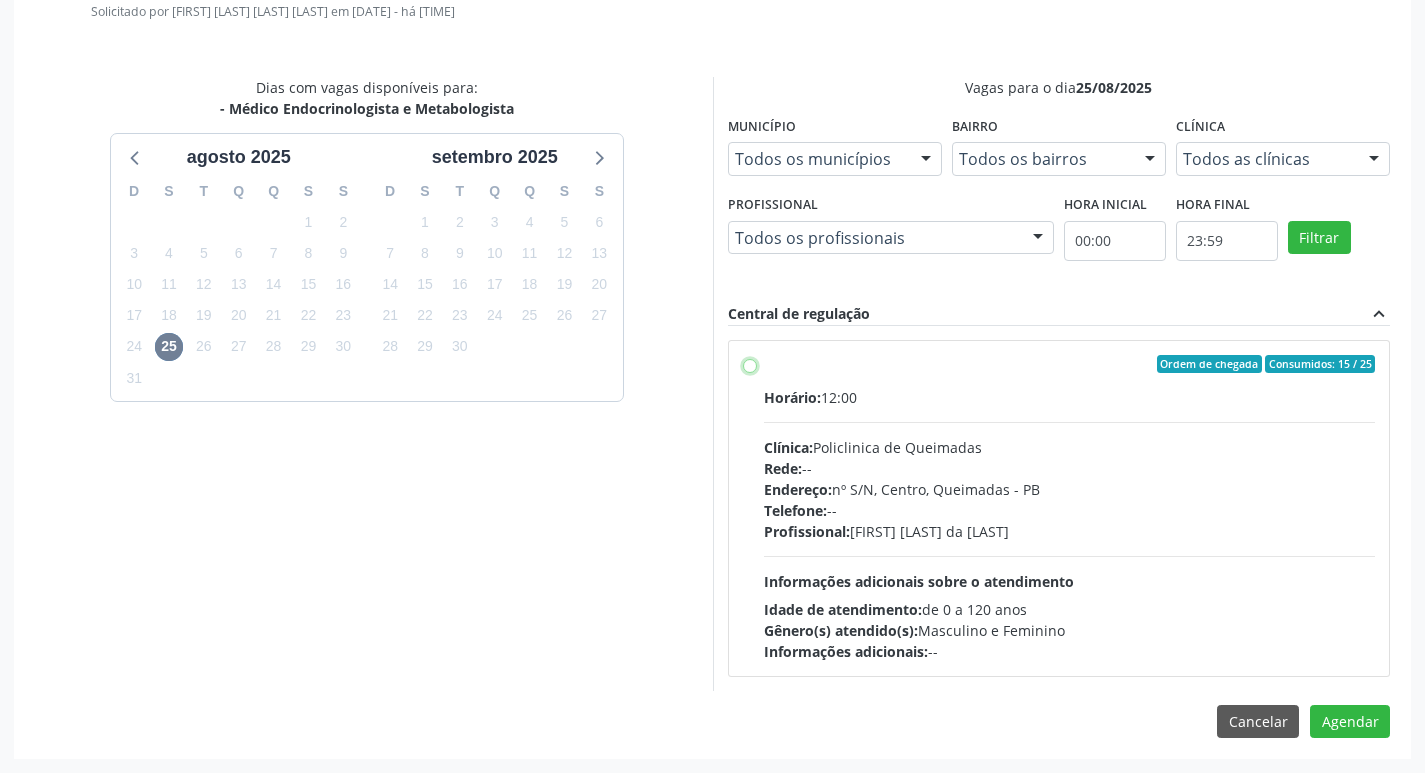 radio on "true" 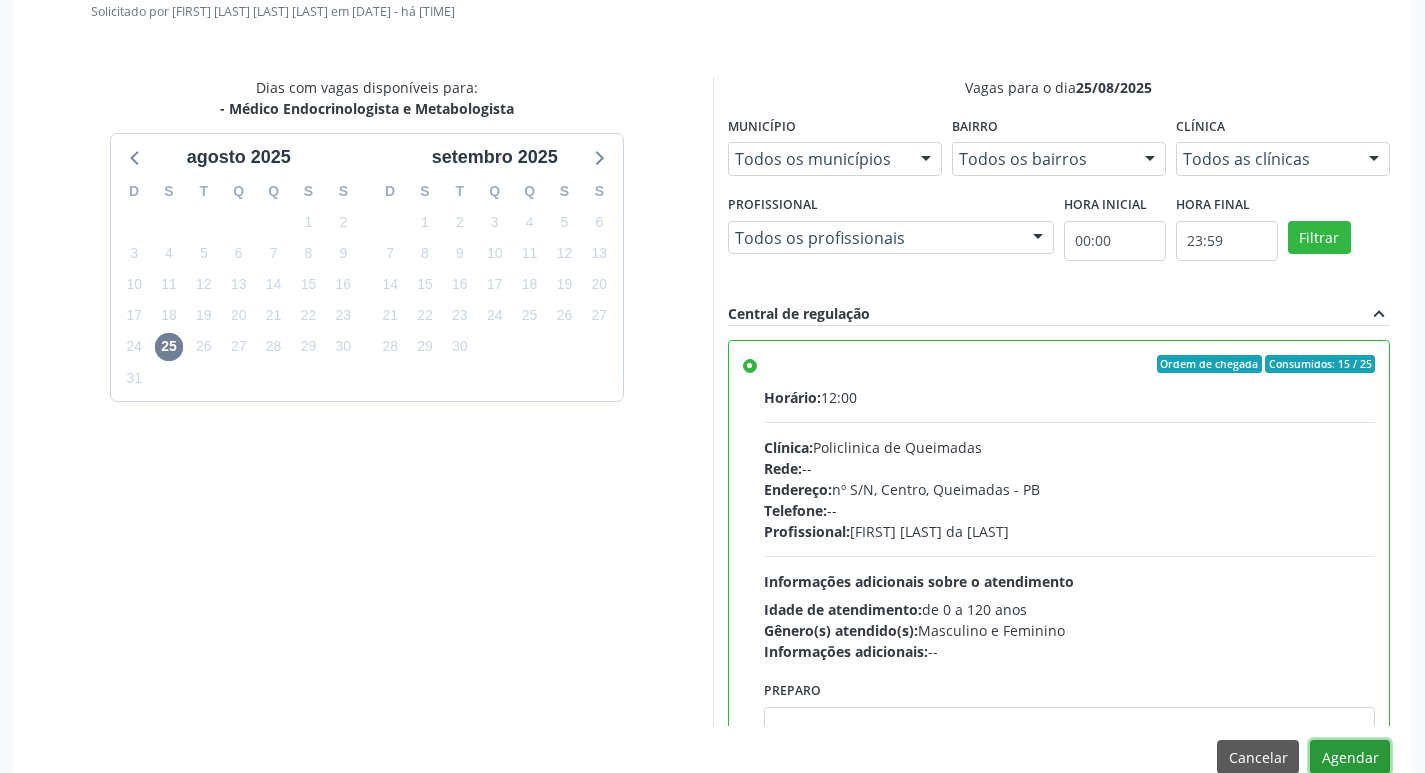 click on "Agendar" at bounding box center (1350, 757) 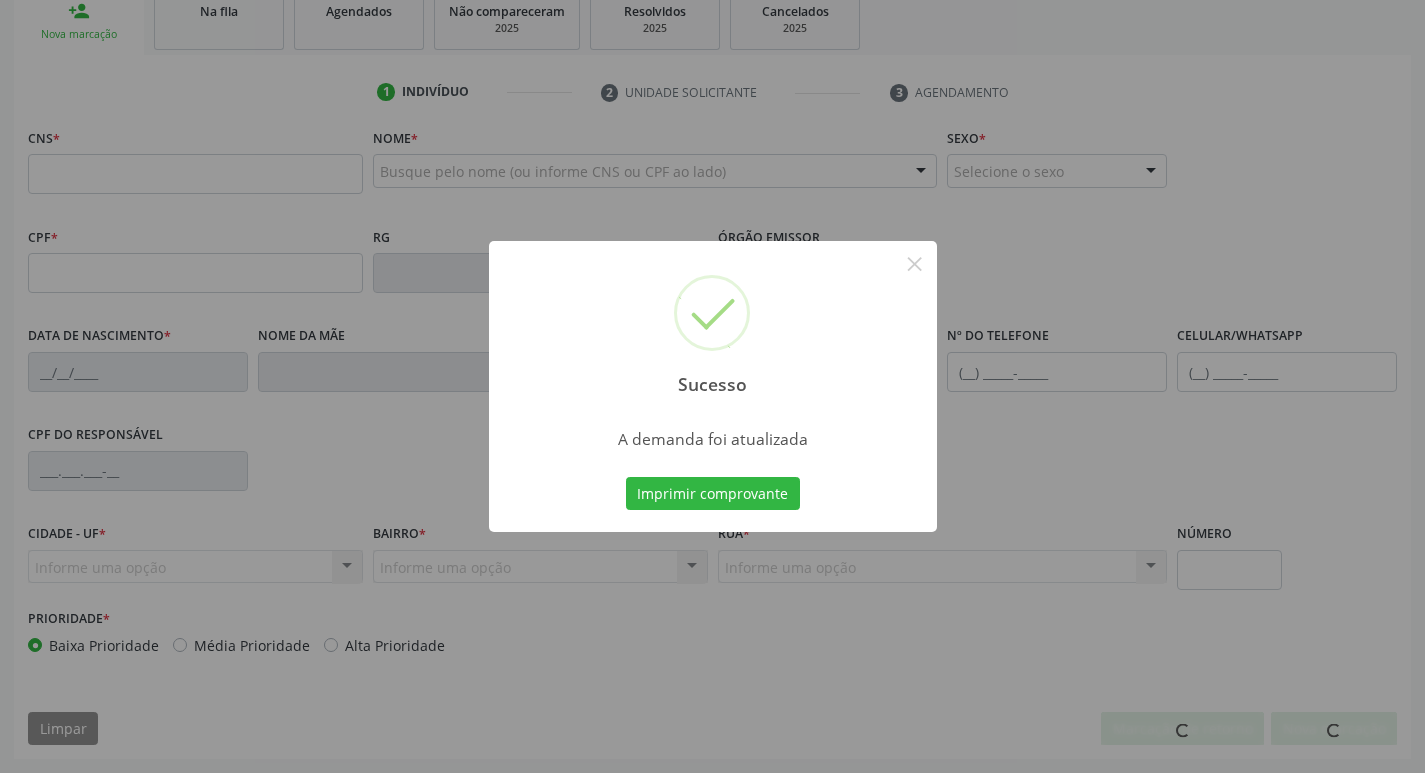 scroll, scrollTop: 275, scrollLeft: 0, axis: vertical 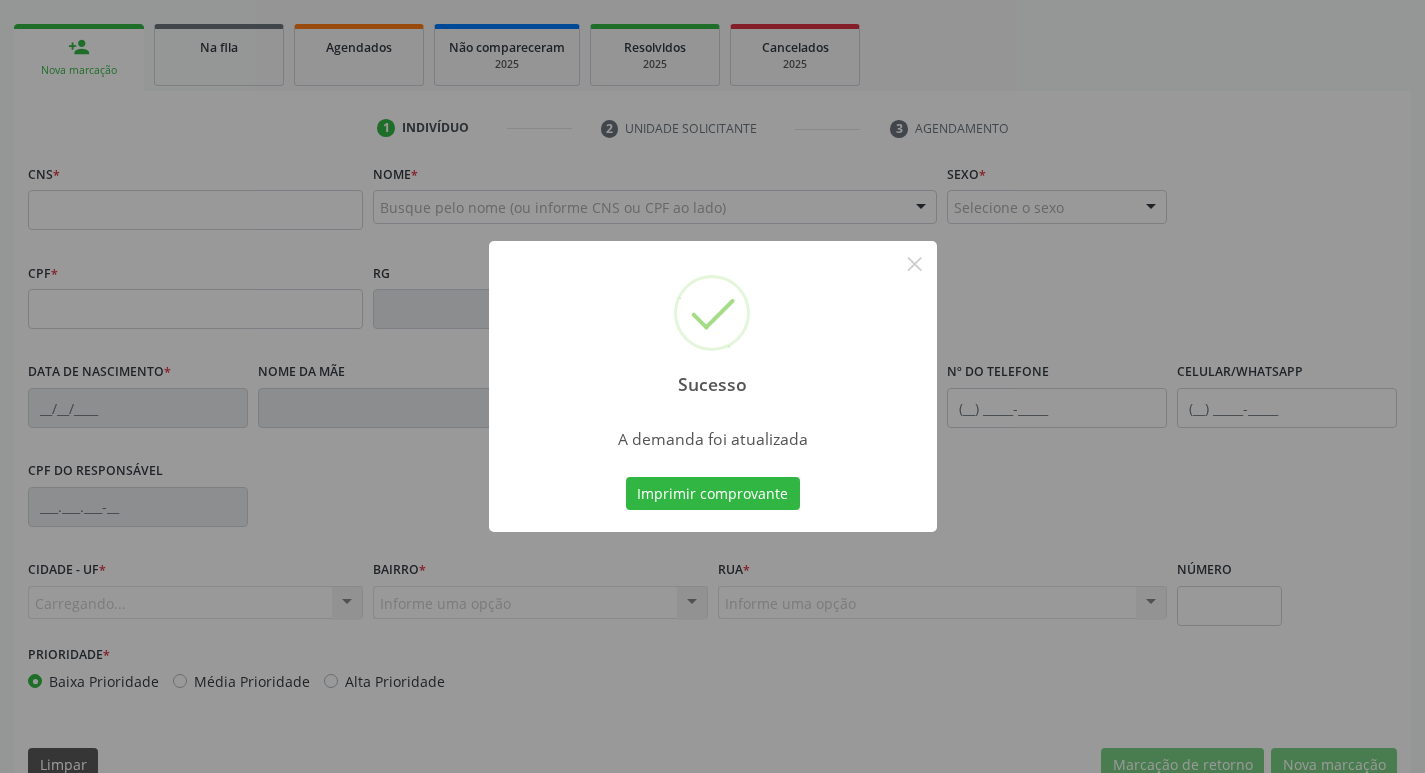 click on "Imprimir comprovante Cancel" at bounding box center (712, 494) 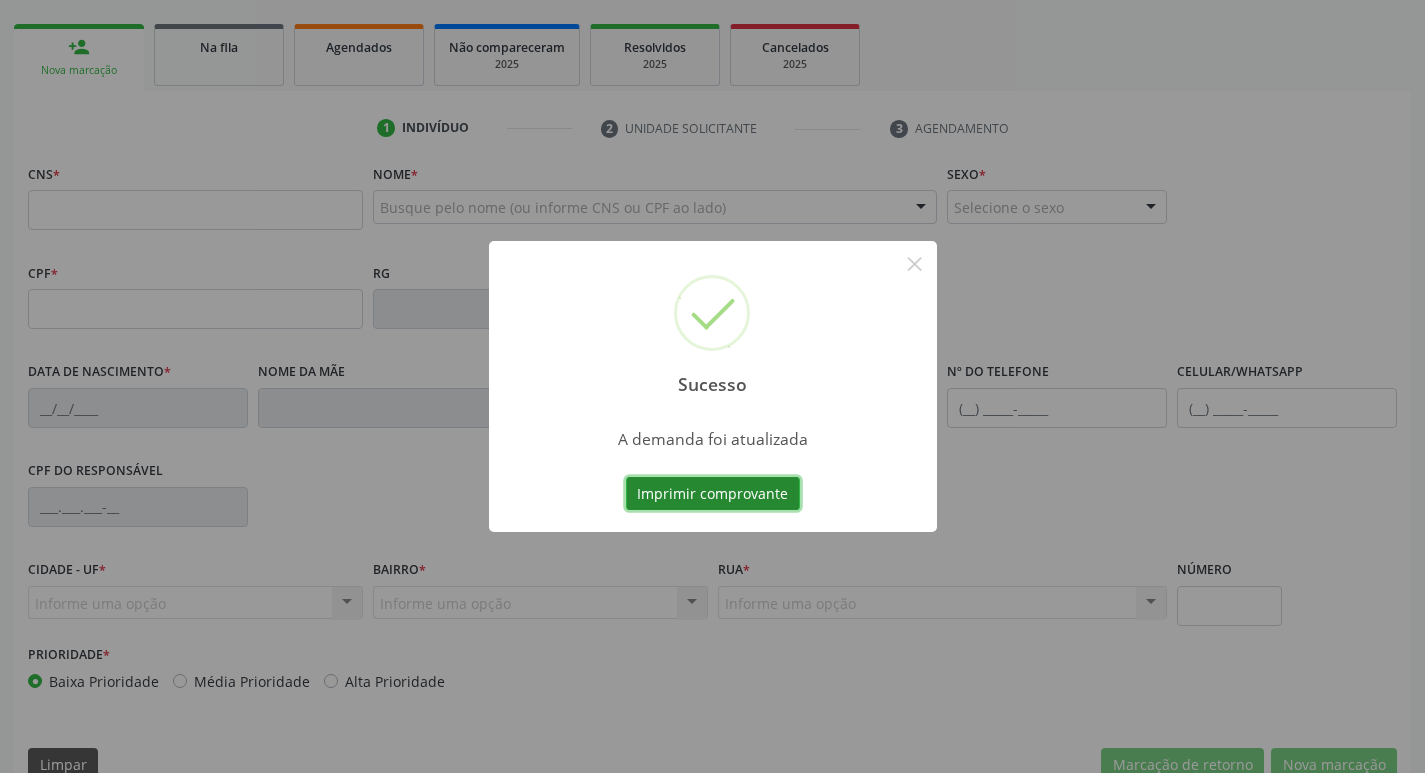 click on "Imprimir comprovante" at bounding box center (713, 494) 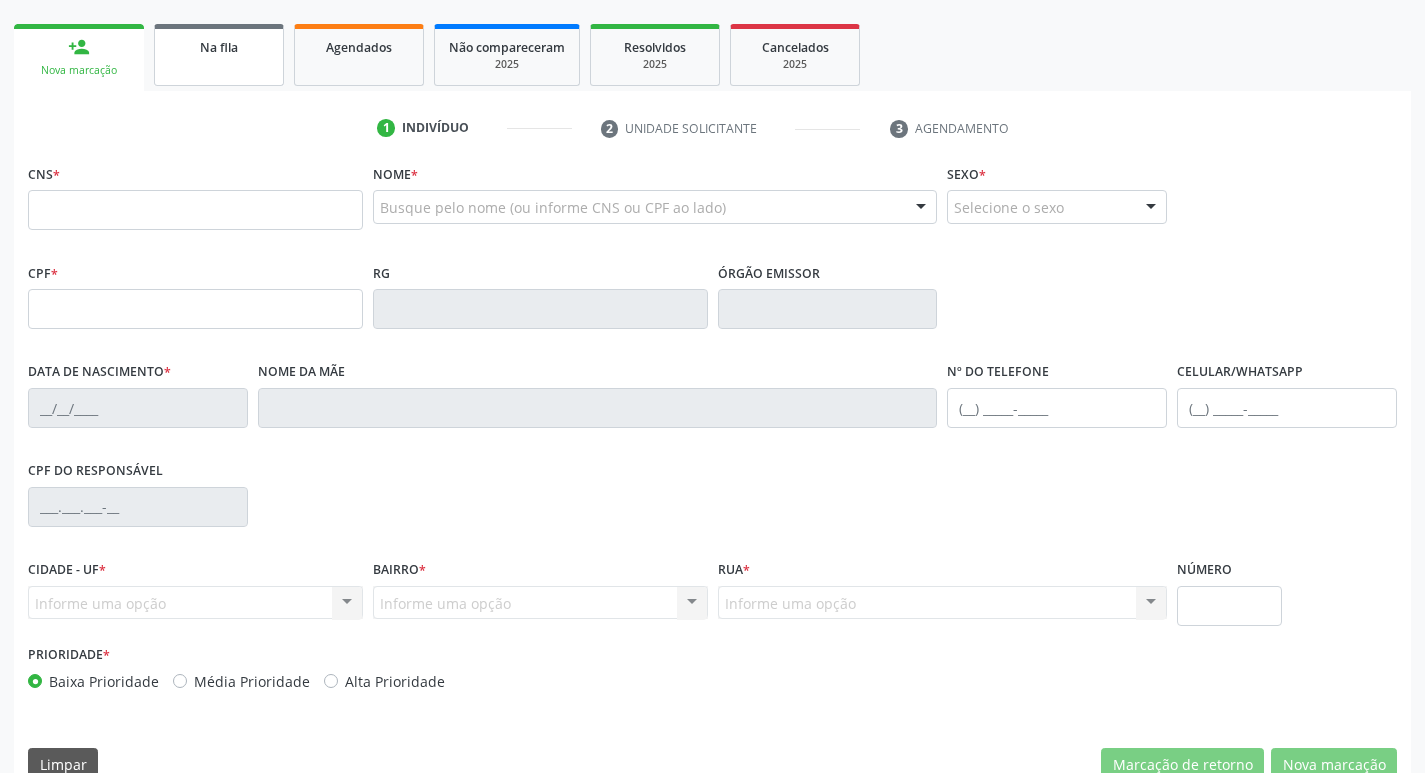 click on "Na fila" at bounding box center (219, 55) 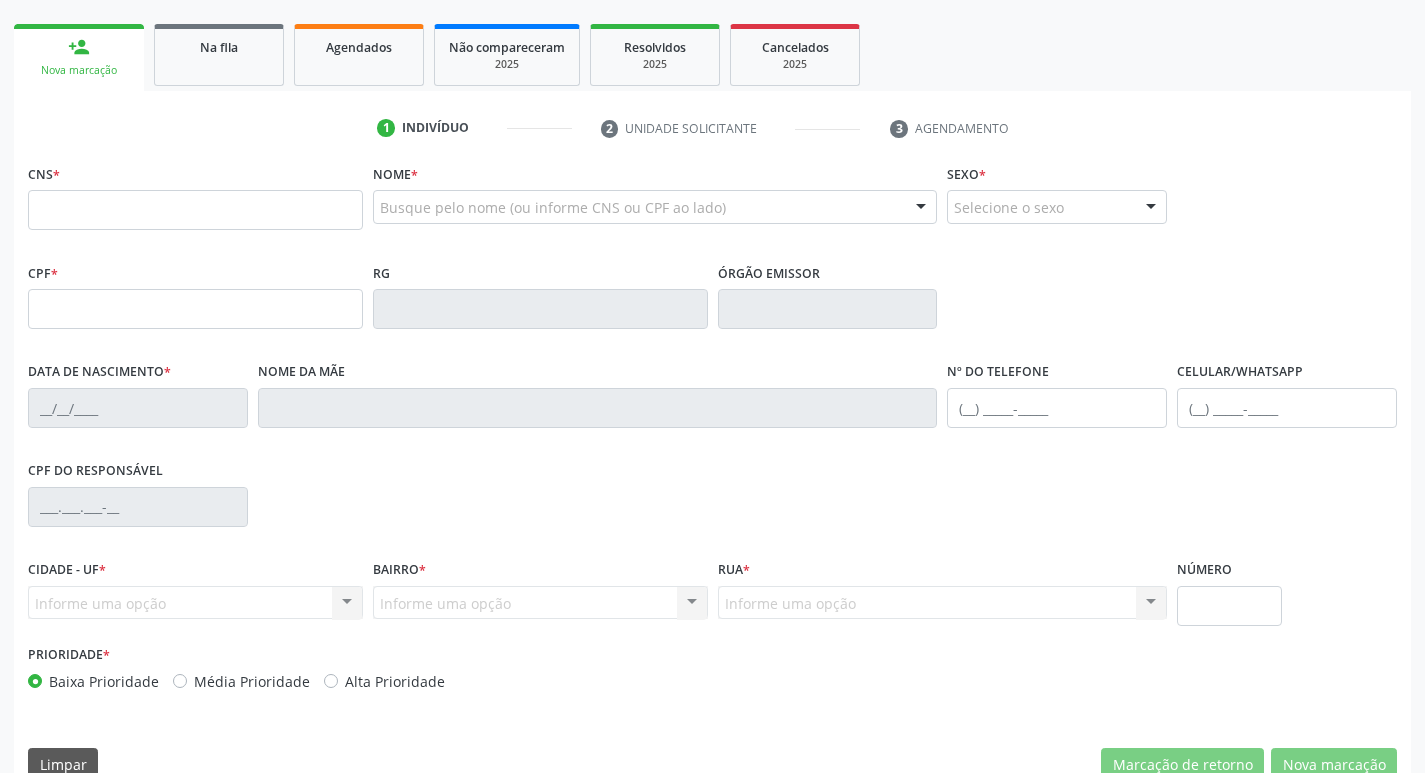 scroll, scrollTop: 0, scrollLeft: 0, axis: both 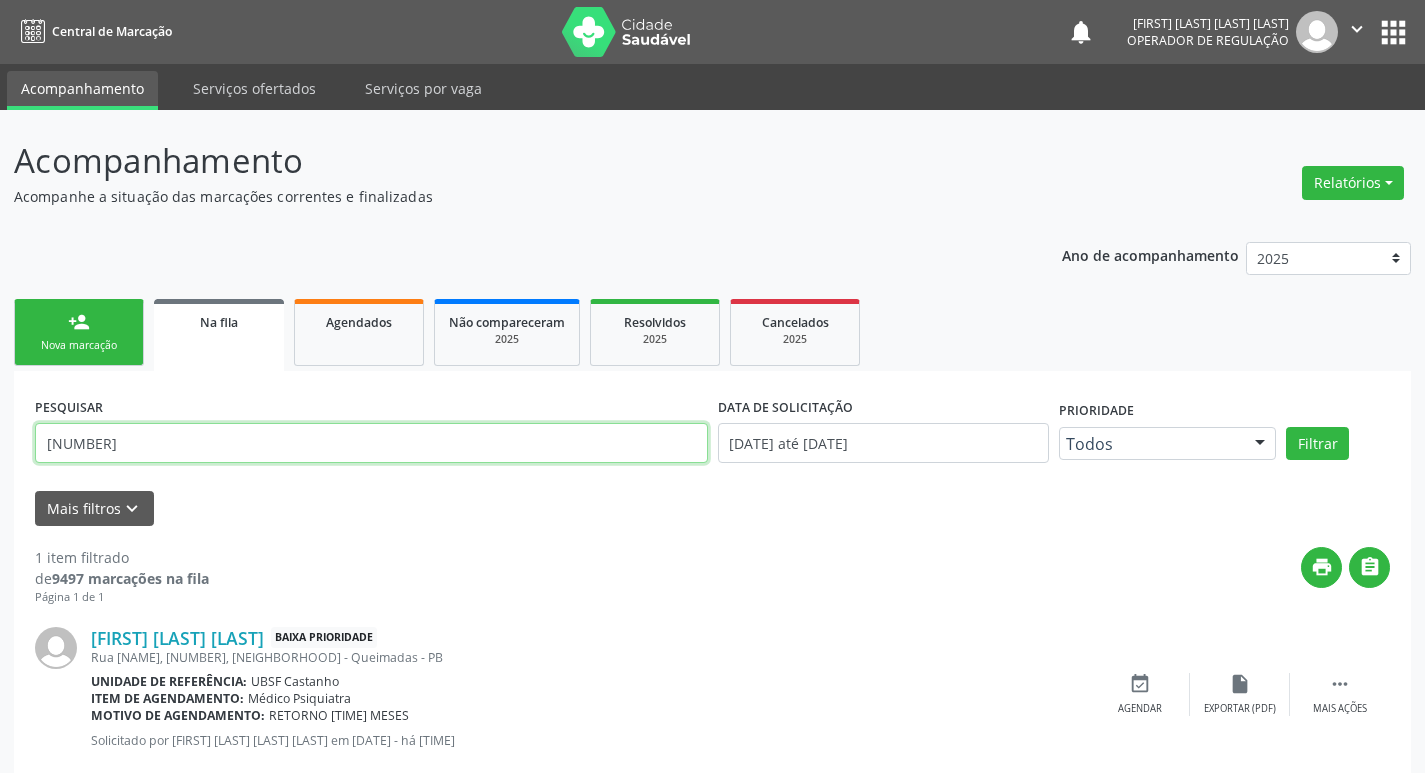 click on "[NUMBER]" at bounding box center [371, 443] 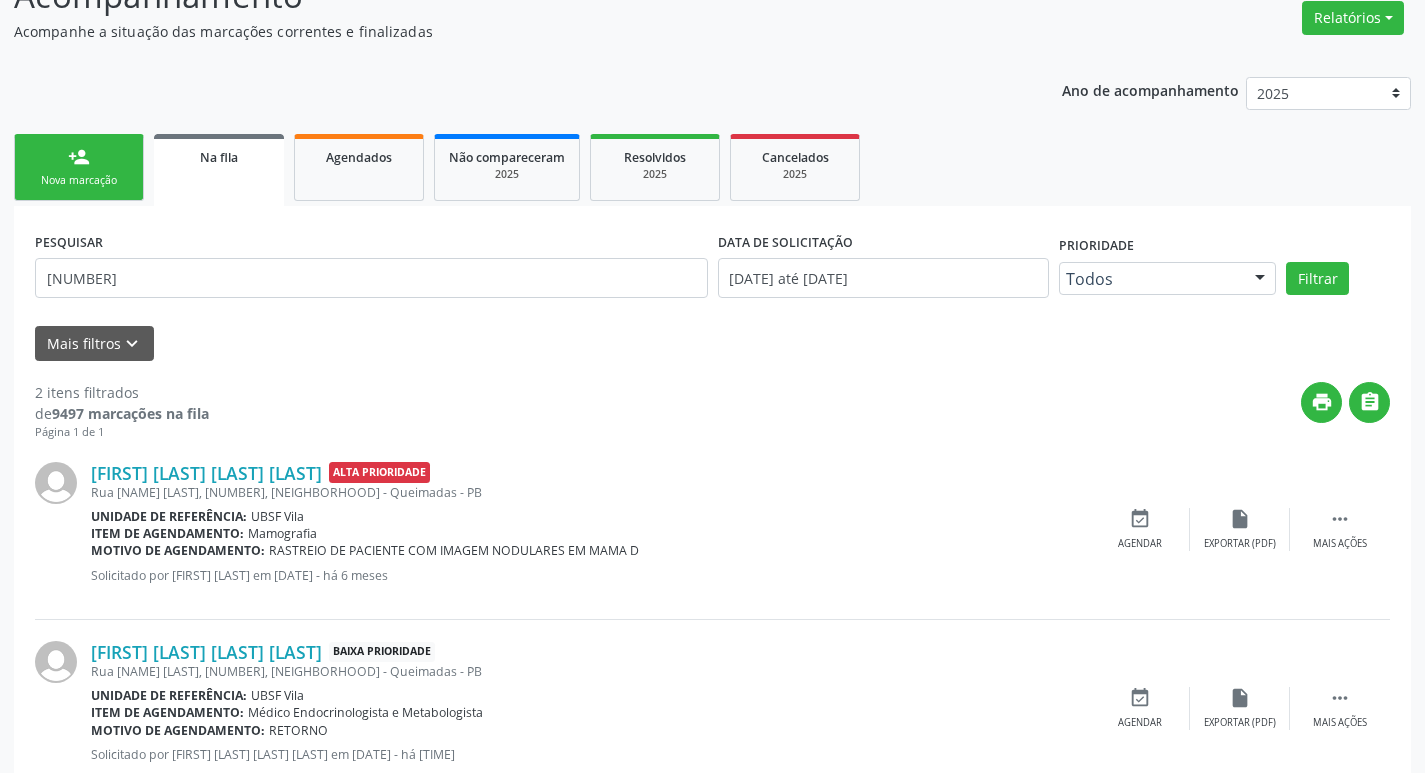 scroll, scrollTop: 225, scrollLeft: 0, axis: vertical 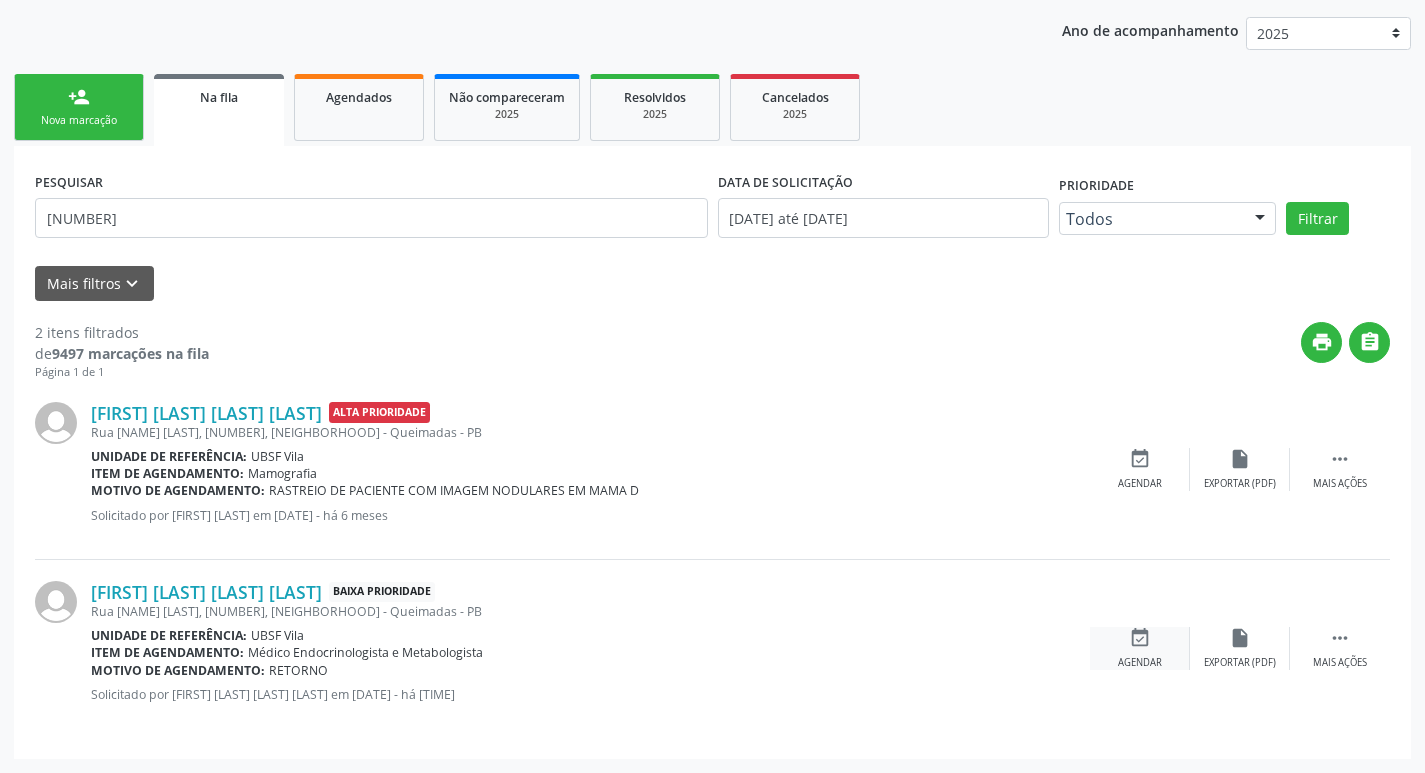 click on "event_available" at bounding box center (1140, 638) 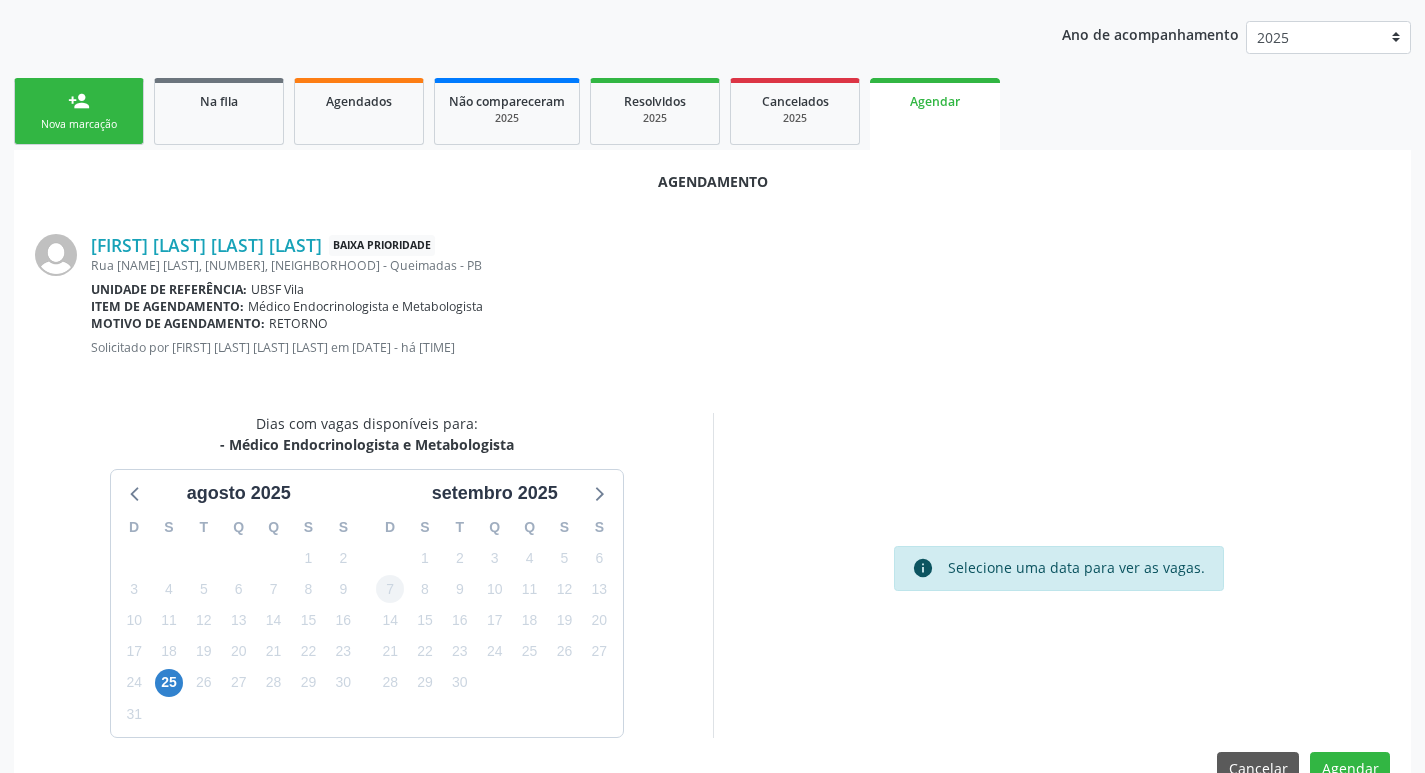 scroll, scrollTop: 225, scrollLeft: 0, axis: vertical 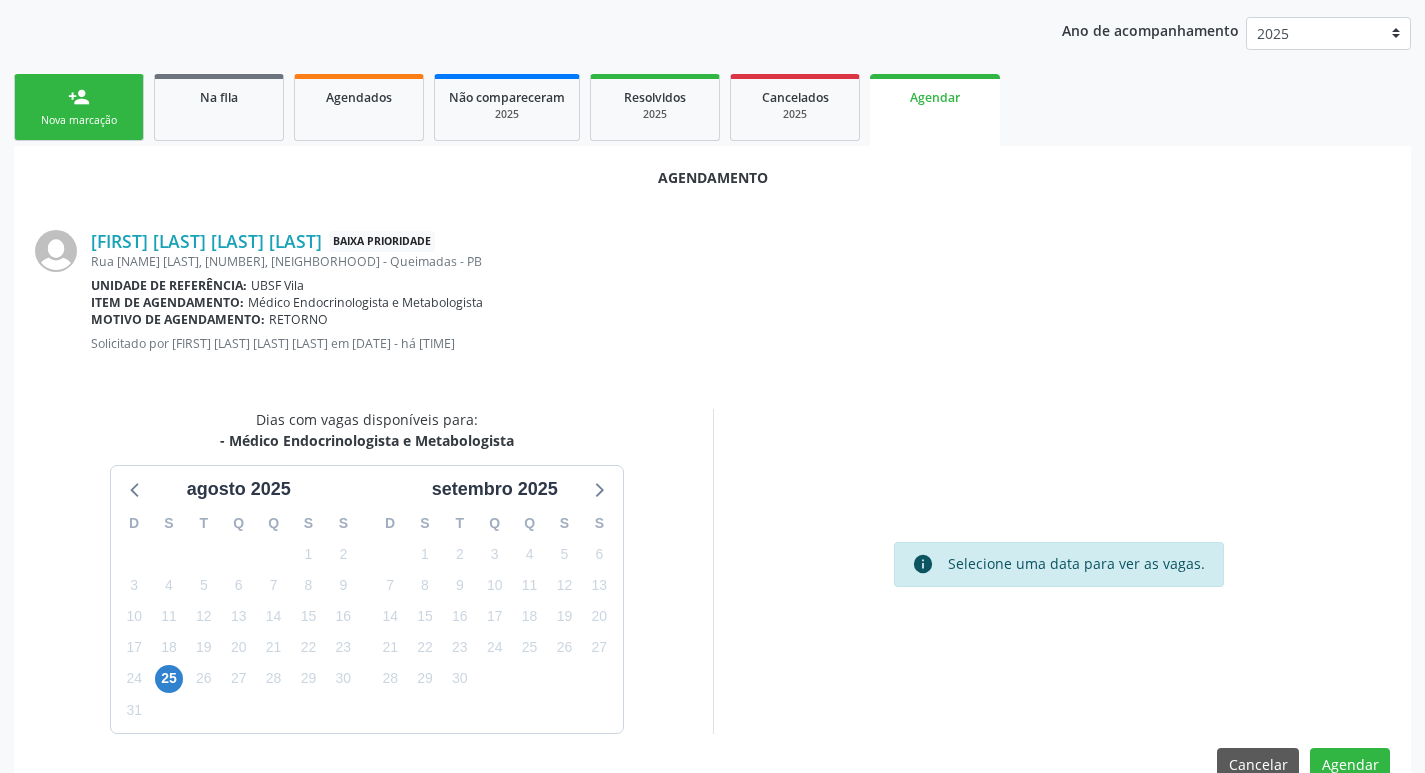 click on "25" at bounding box center (169, 678) 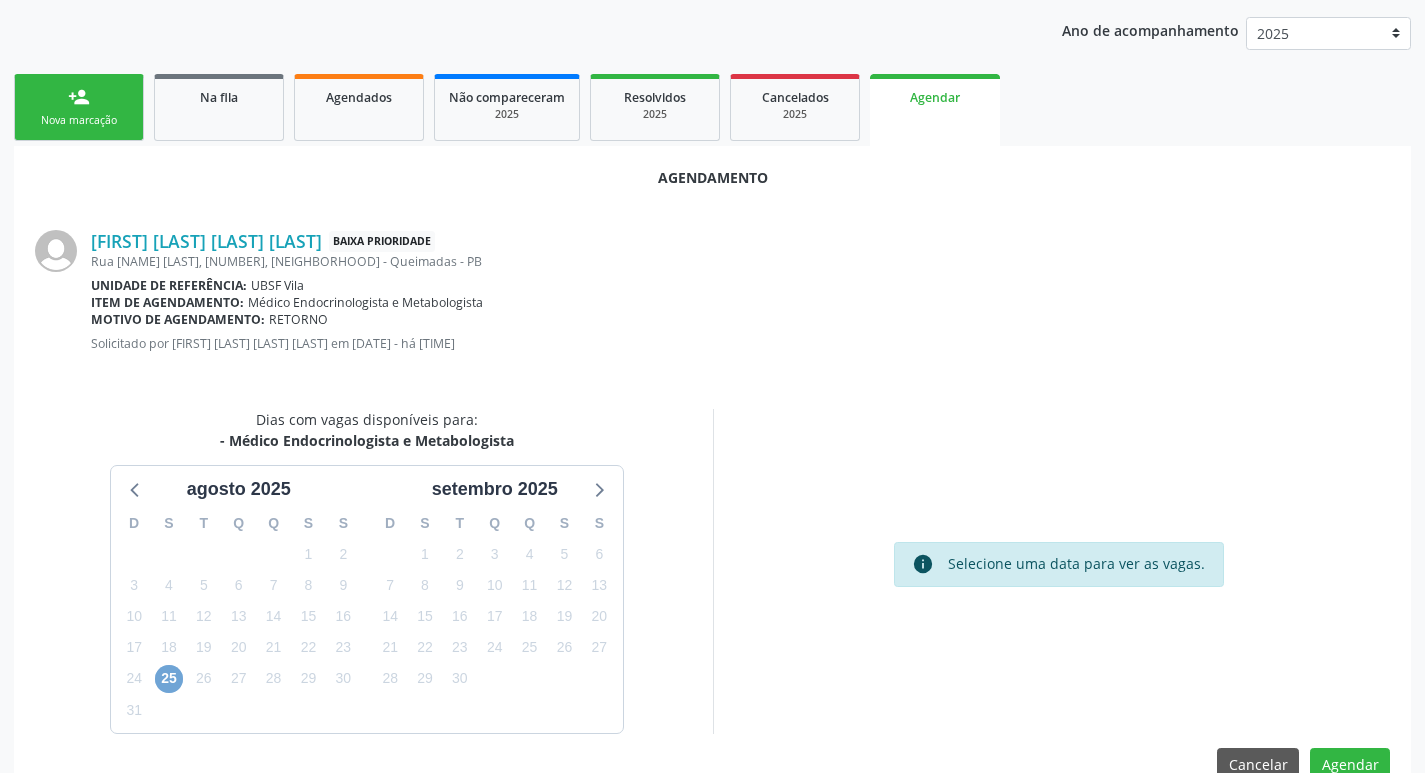 click on "25" at bounding box center [169, 679] 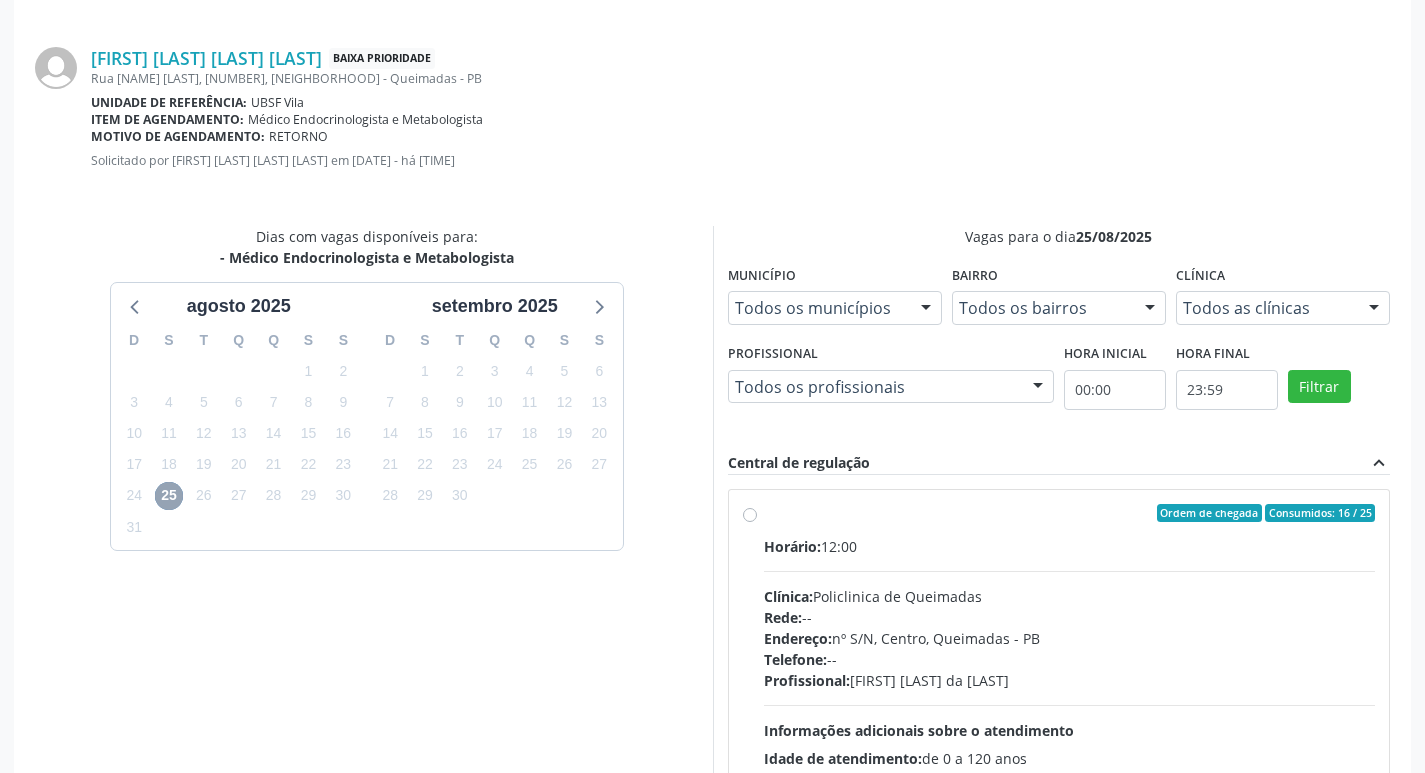 scroll, scrollTop: 557, scrollLeft: 0, axis: vertical 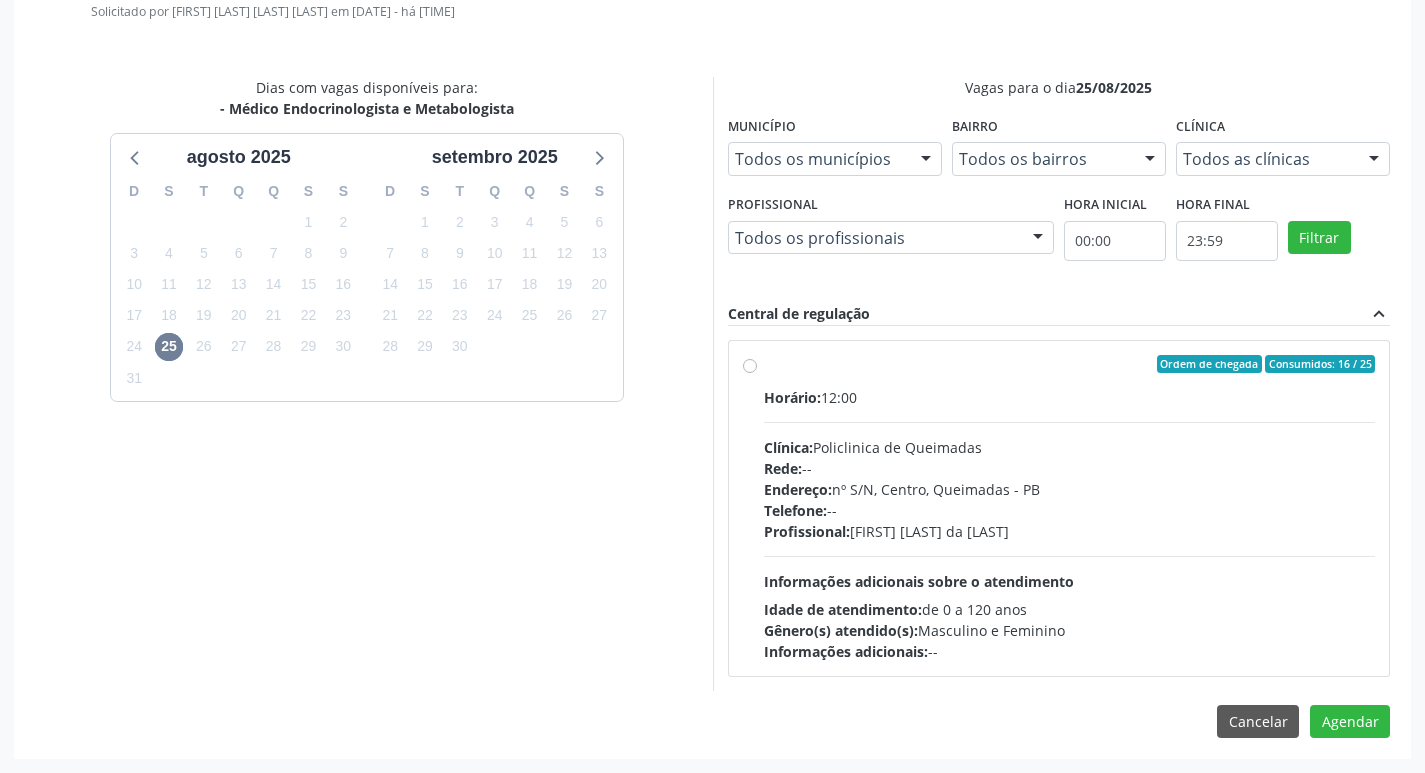 click on "Profissional:
[FIRST] [LAST] [LAST] [LAST]" at bounding box center [1070, 531] 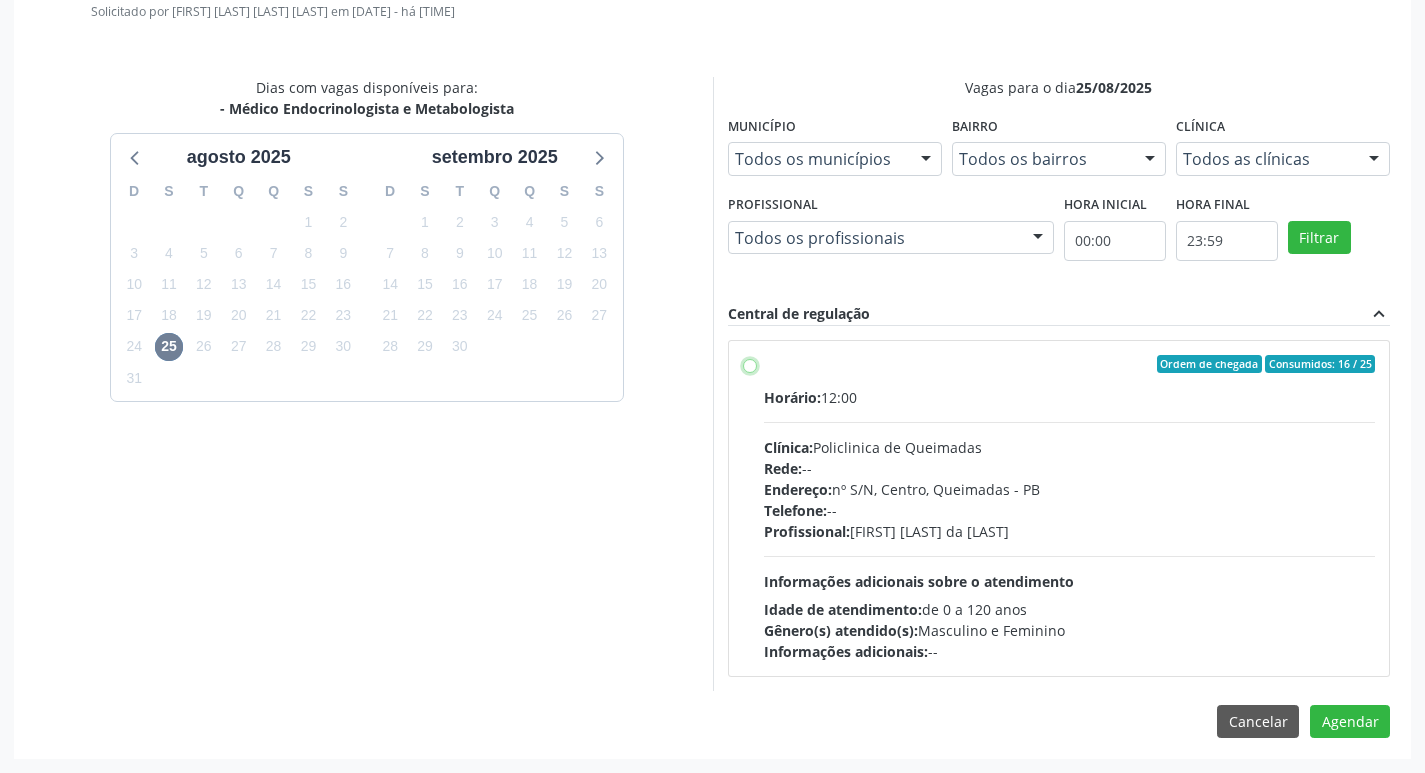 click on "Ordem de chegada
Consumidos: [NUMBER] / [NUMBER]
Horário:   [TIME]
Clínica:  Policlinica de Queimadas
Rede:
--
Endereço:   nº S/N, Centro, Queimadas - PB
Telefone:   --
Profissional:
[FIRST] [LAST] [LAST] [LAST]
Informações adicionais sobre o atendimento
Idade de atendimento:
de [NUMBER] a [NUMBER] anos
Gênero(s) atendido(s):
Masculino e Feminino
Informações adicionais:
--" at bounding box center [750, 364] 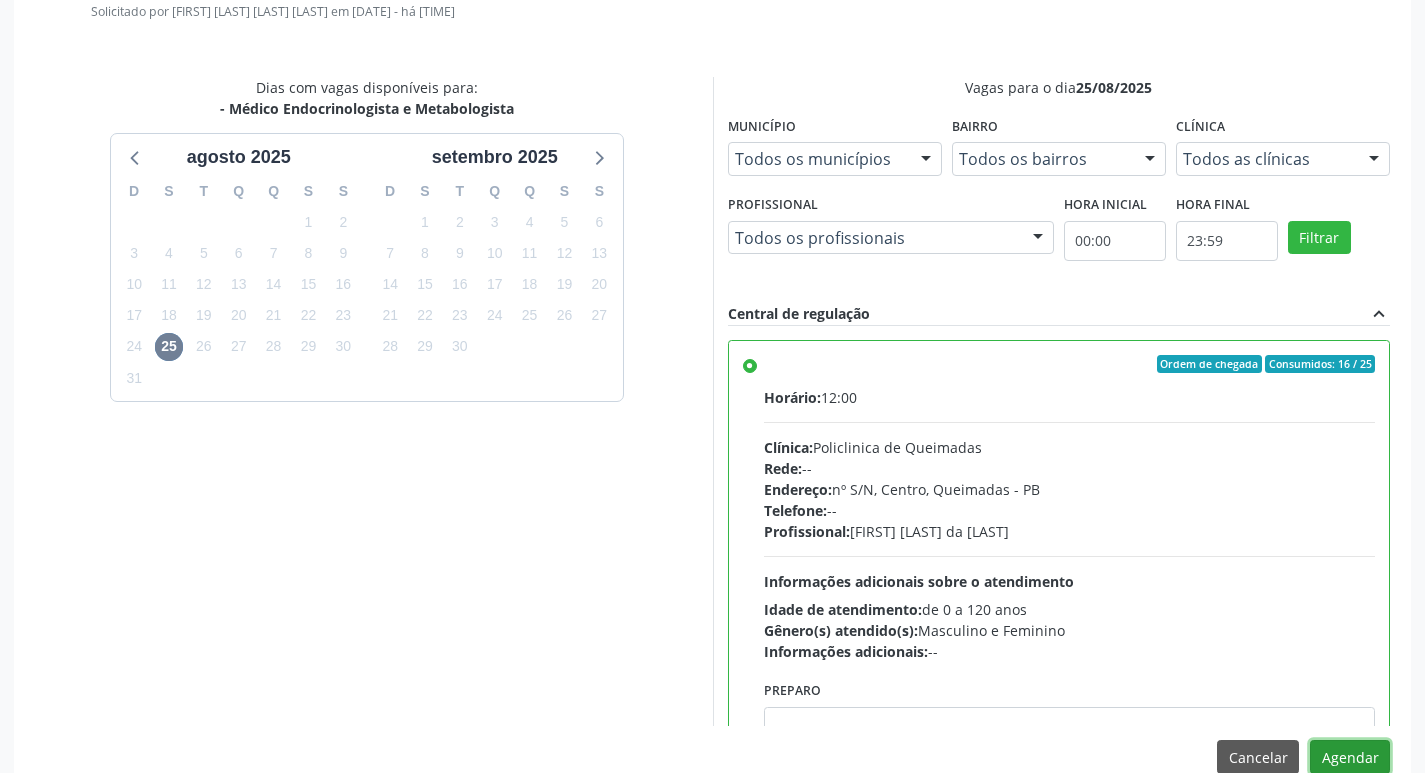 click on "Agendar" at bounding box center [1350, 757] 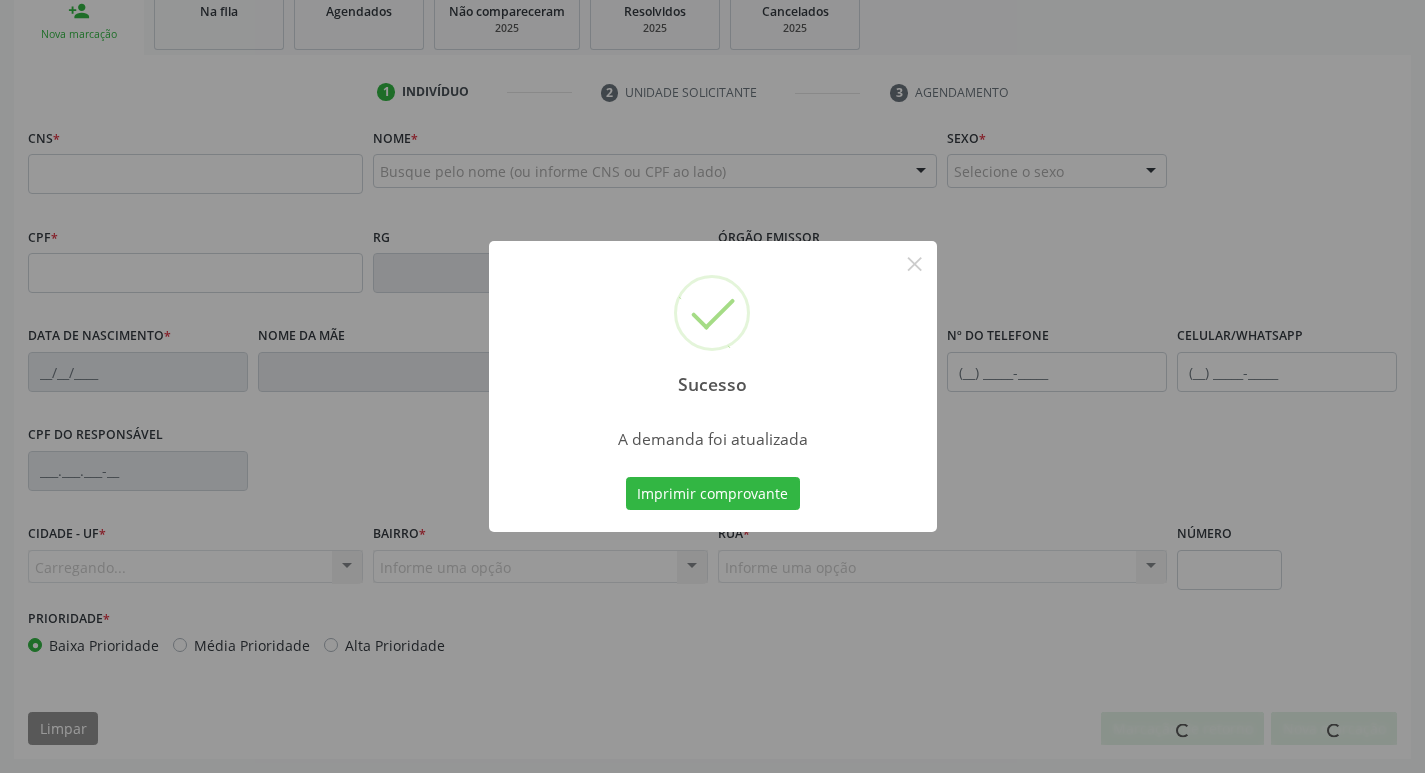 scroll, scrollTop: 311, scrollLeft: 0, axis: vertical 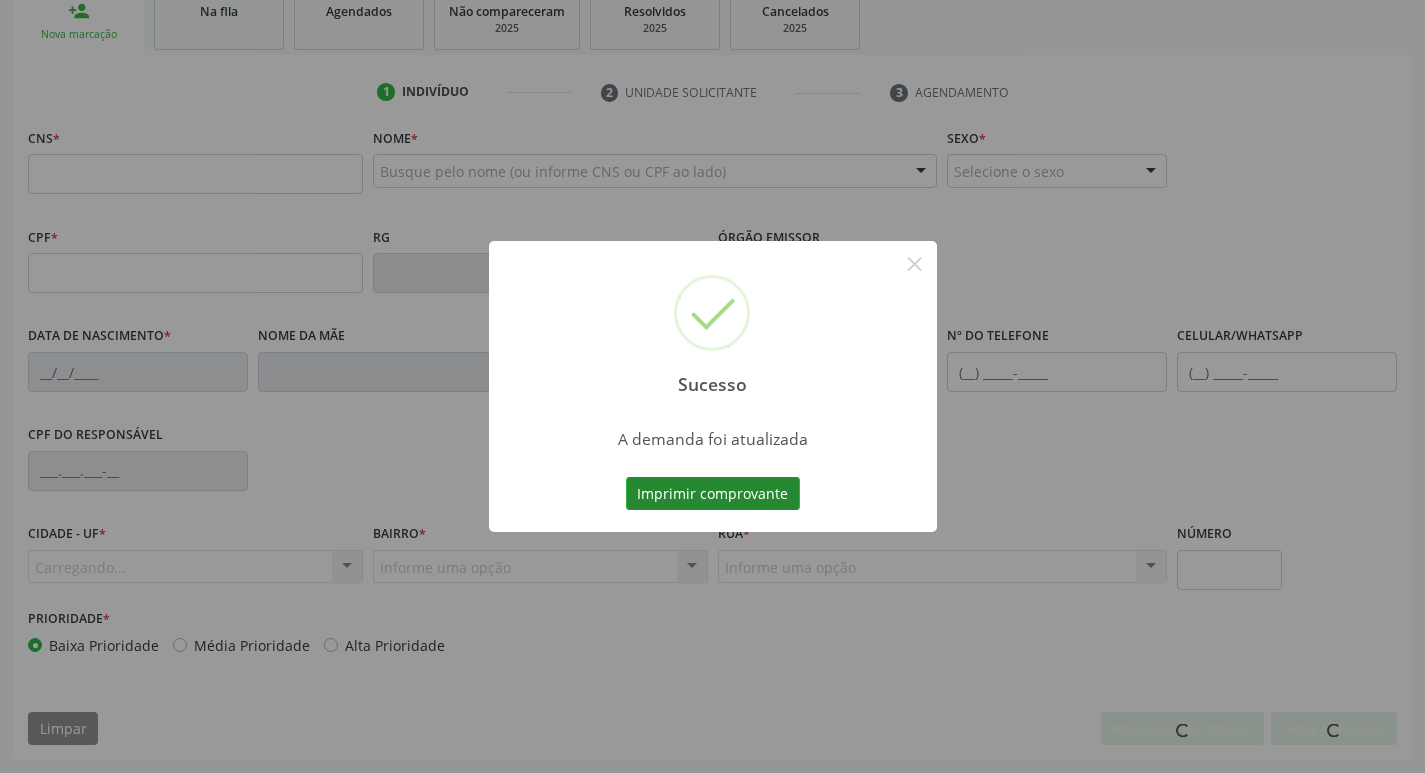 click on "Imprimir comprovante" at bounding box center (713, 494) 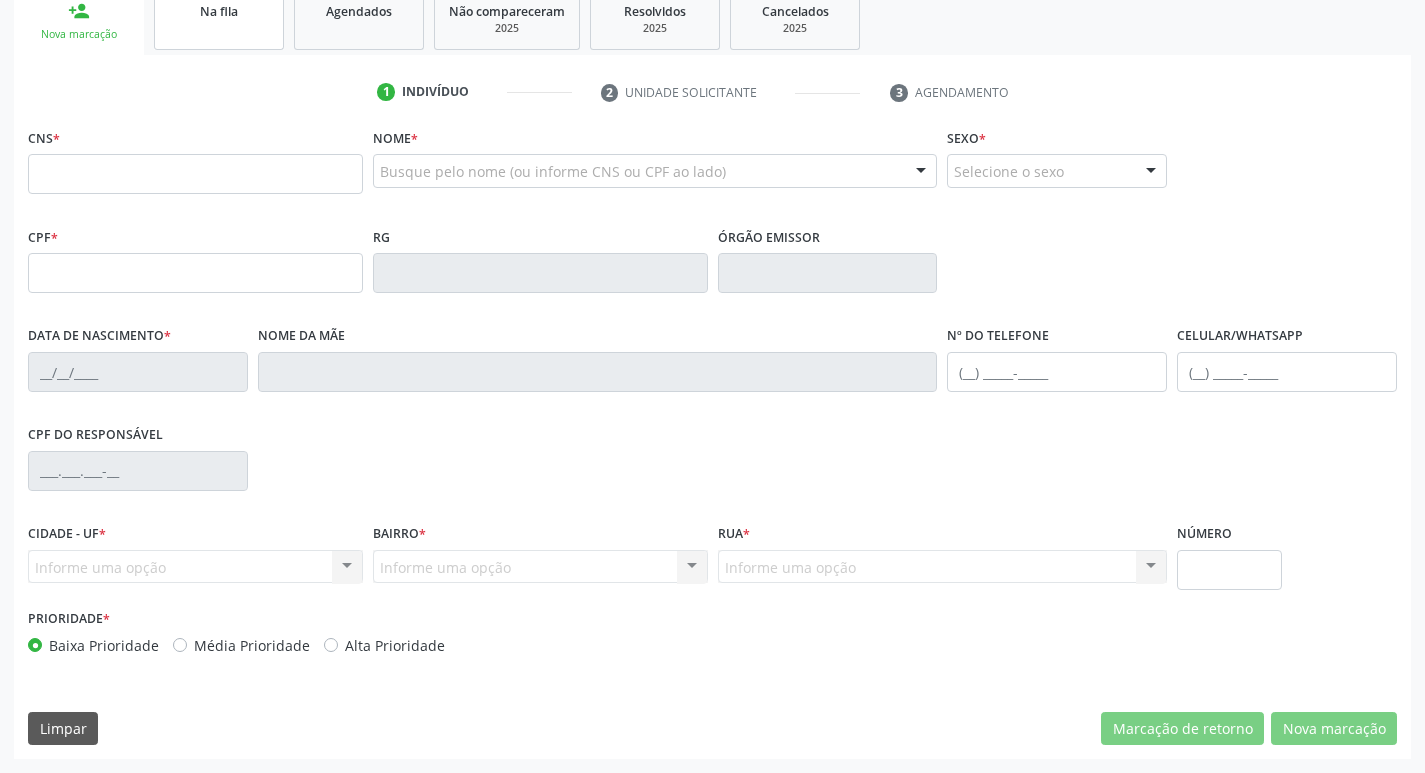 click on "Na fila" at bounding box center [219, 19] 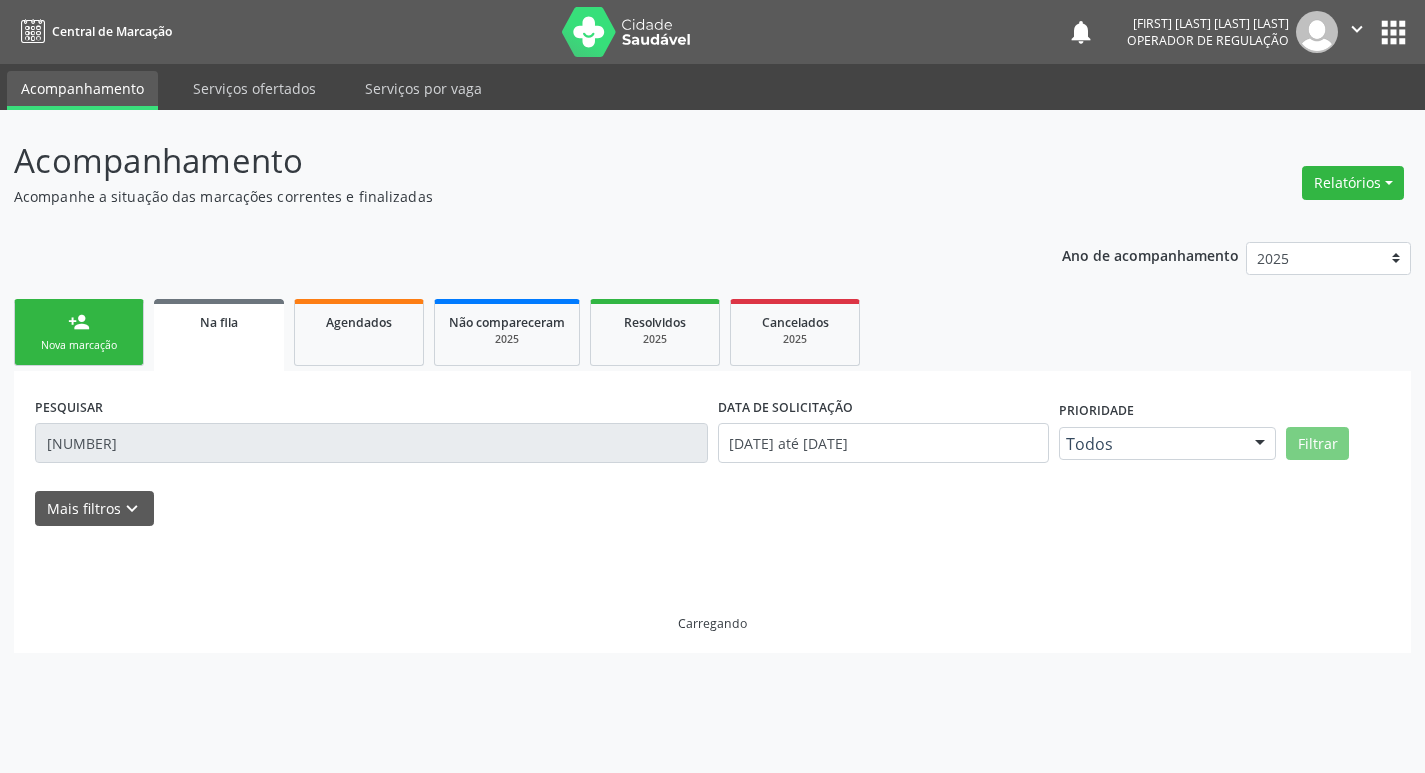 scroll, scrollTop: 0, scrollLeft: 0, axis: both 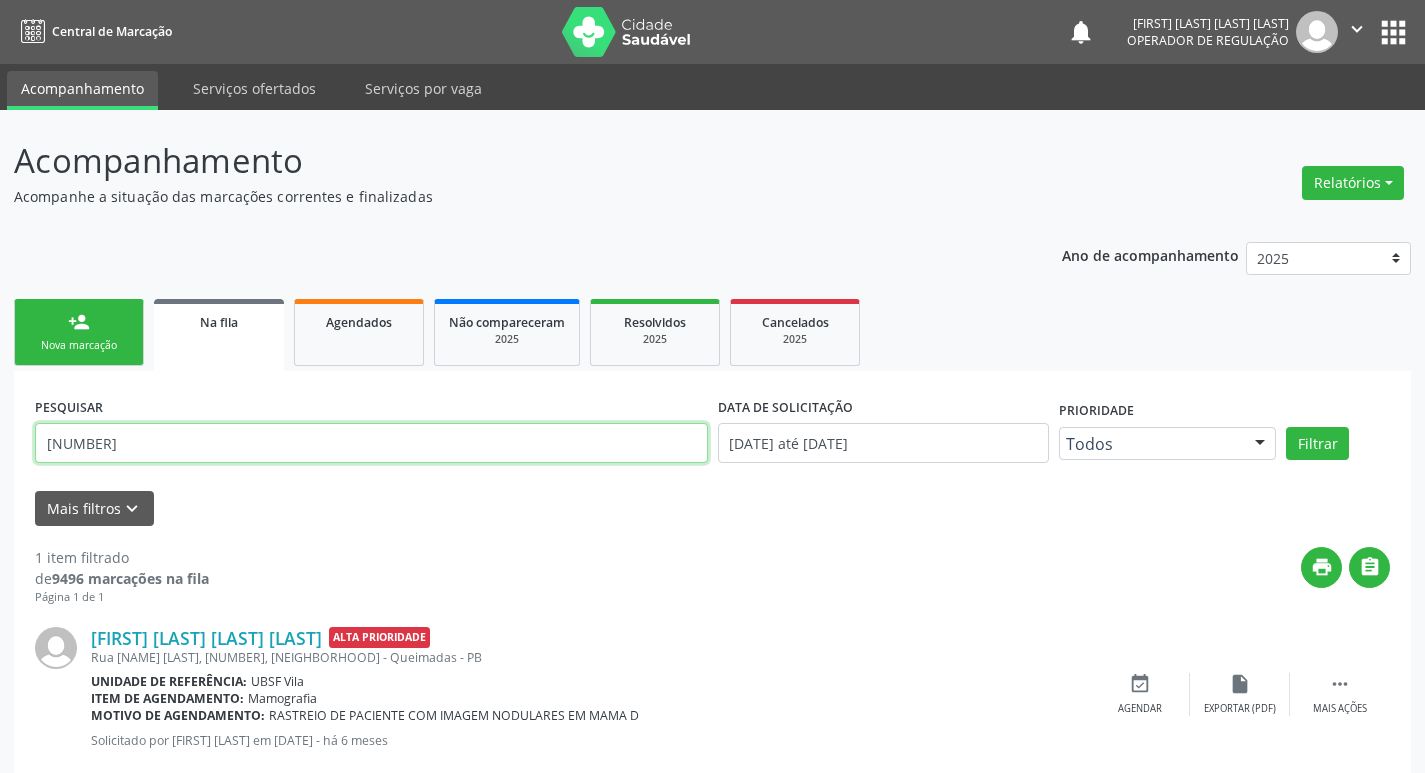 click on "[NUMBER]" at bounding box center (371, 443) 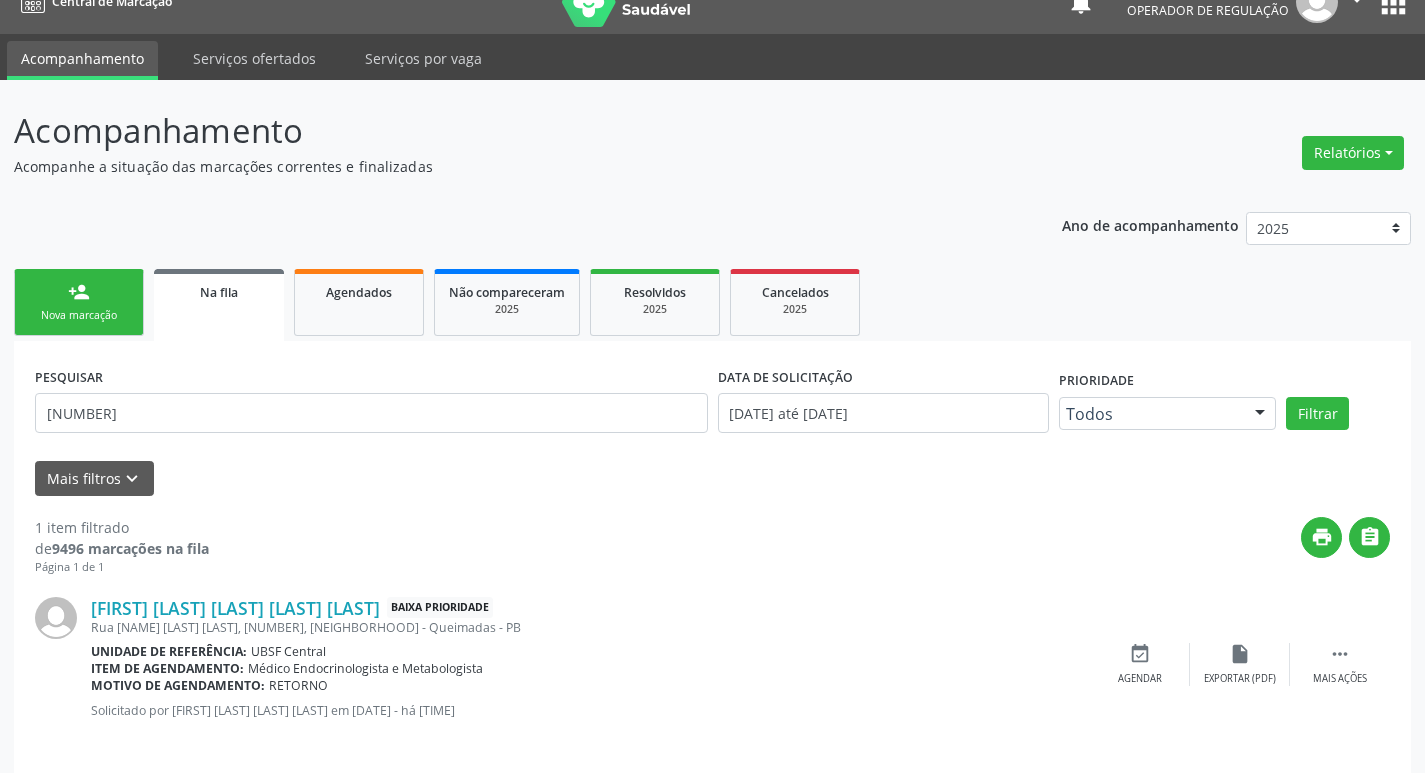 scroll, scrollTop: 46, scrollLeft: 0, axis: vertical 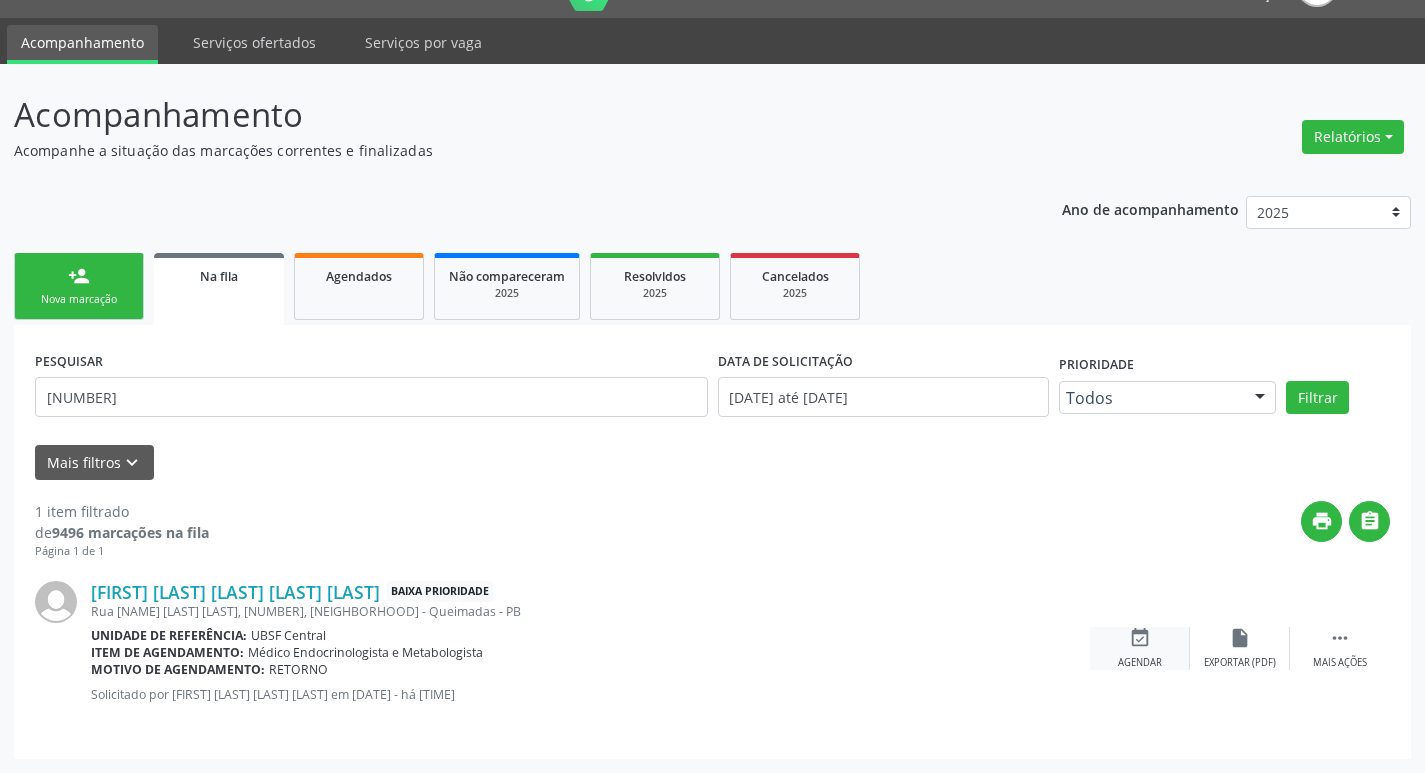 click on "event_available
Agendar" at bounding box center [1140, 648] 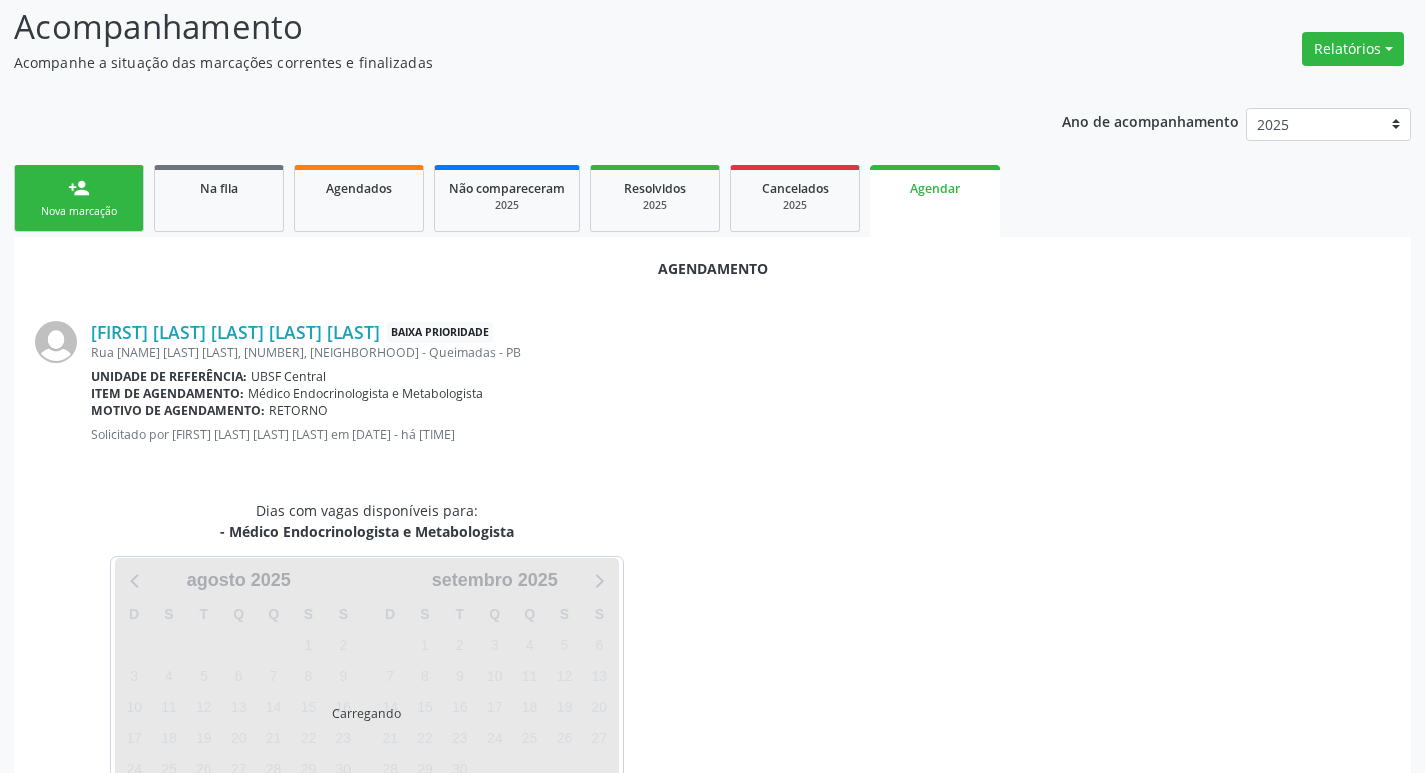 scroll, scrollTop: 221, scrollLeft: 0, axis: vertical 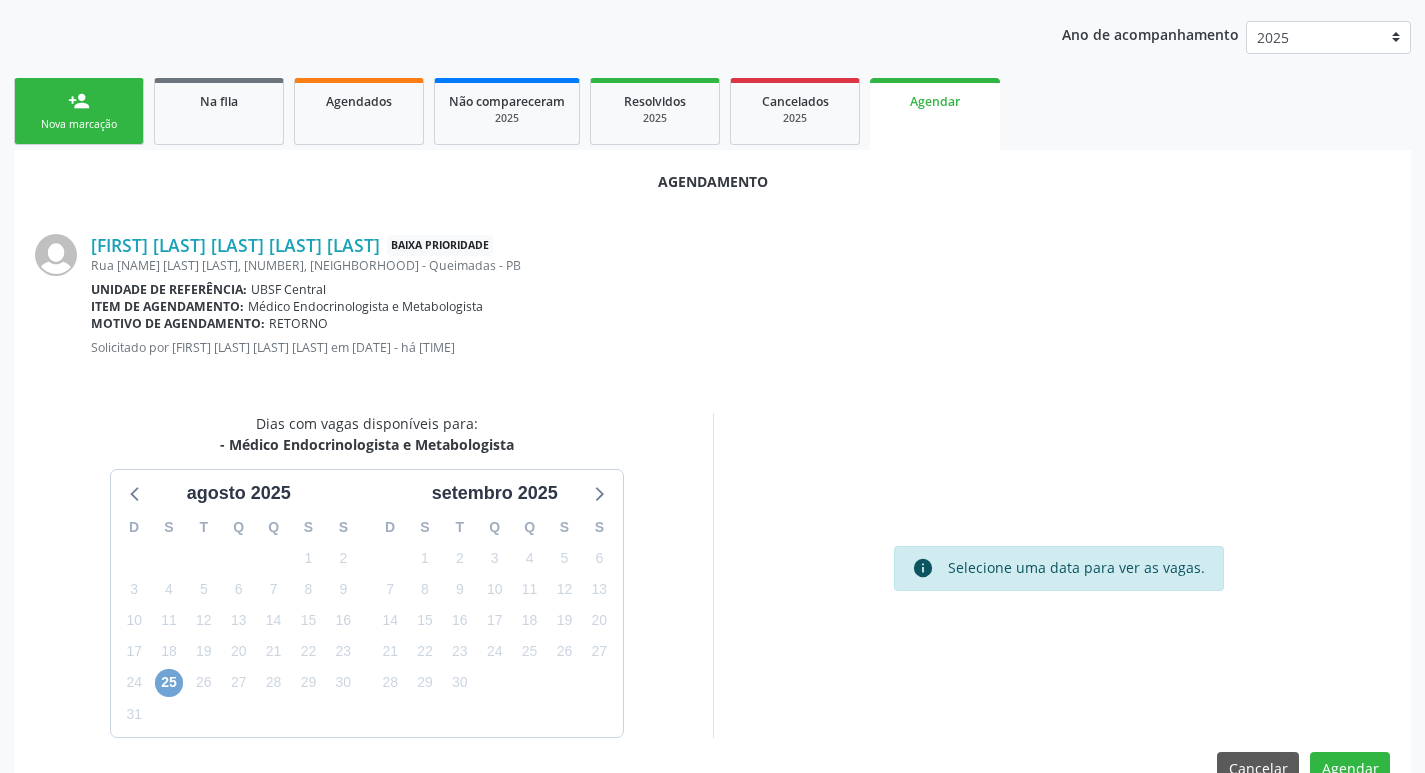 click on "25" at bounding box center (169, 683) 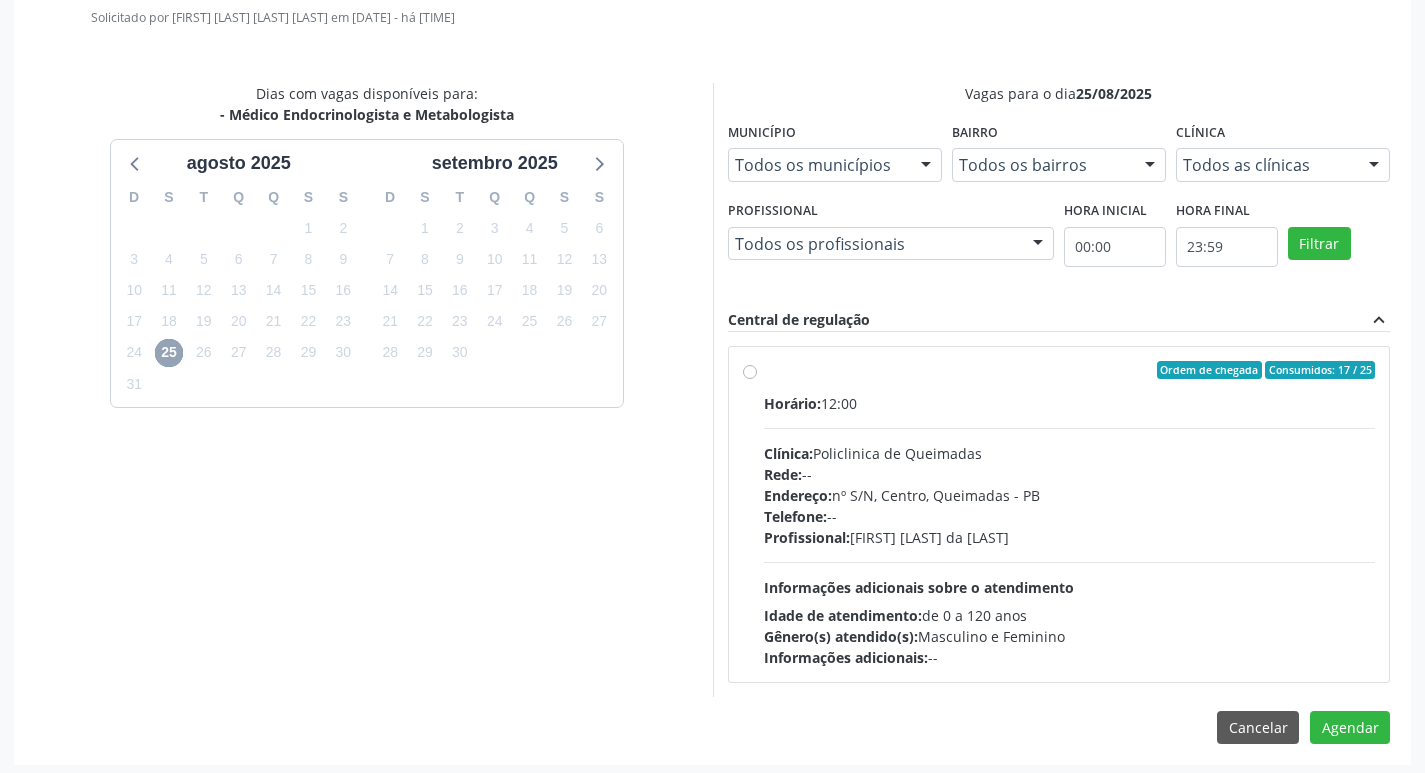 scroll, scrollTop: 557, scrollLeft: 0, axis: vertical 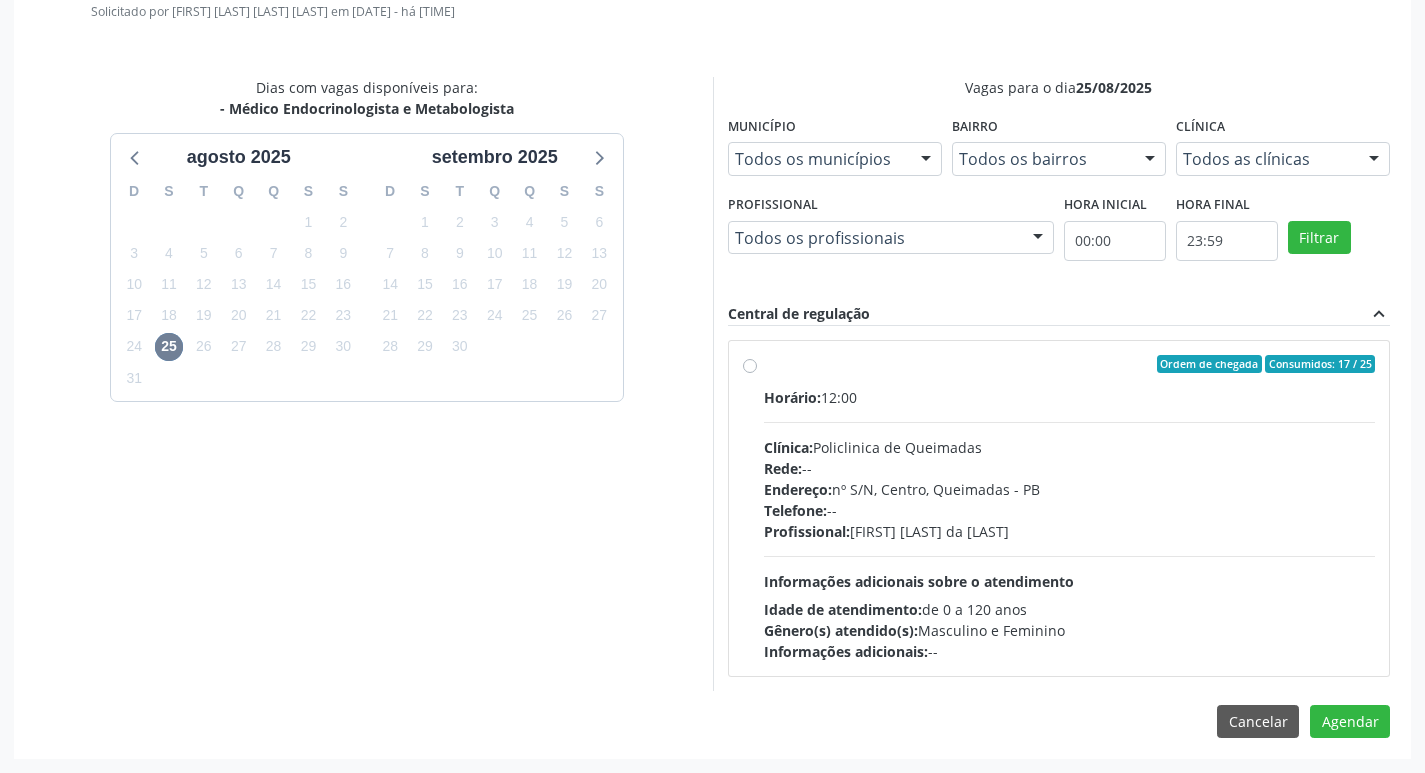 click on "Horário:   12:00
Clínica:  Policlinica de Queimadas
Rede:
--
Endereço:   nº S/N, Centro, [CITY] - [STATE]
Telefone:   --
Profissional:
[FIRST] [LAST] da [LAST]
Informações adicionais sobre o atendimento
Idade de atendimento:
de 0 a 120 anos
Gênero(s) atendido(s):
Masculino e Feminino
Informações adicionais:
--" at bounding box center (1070, 524) 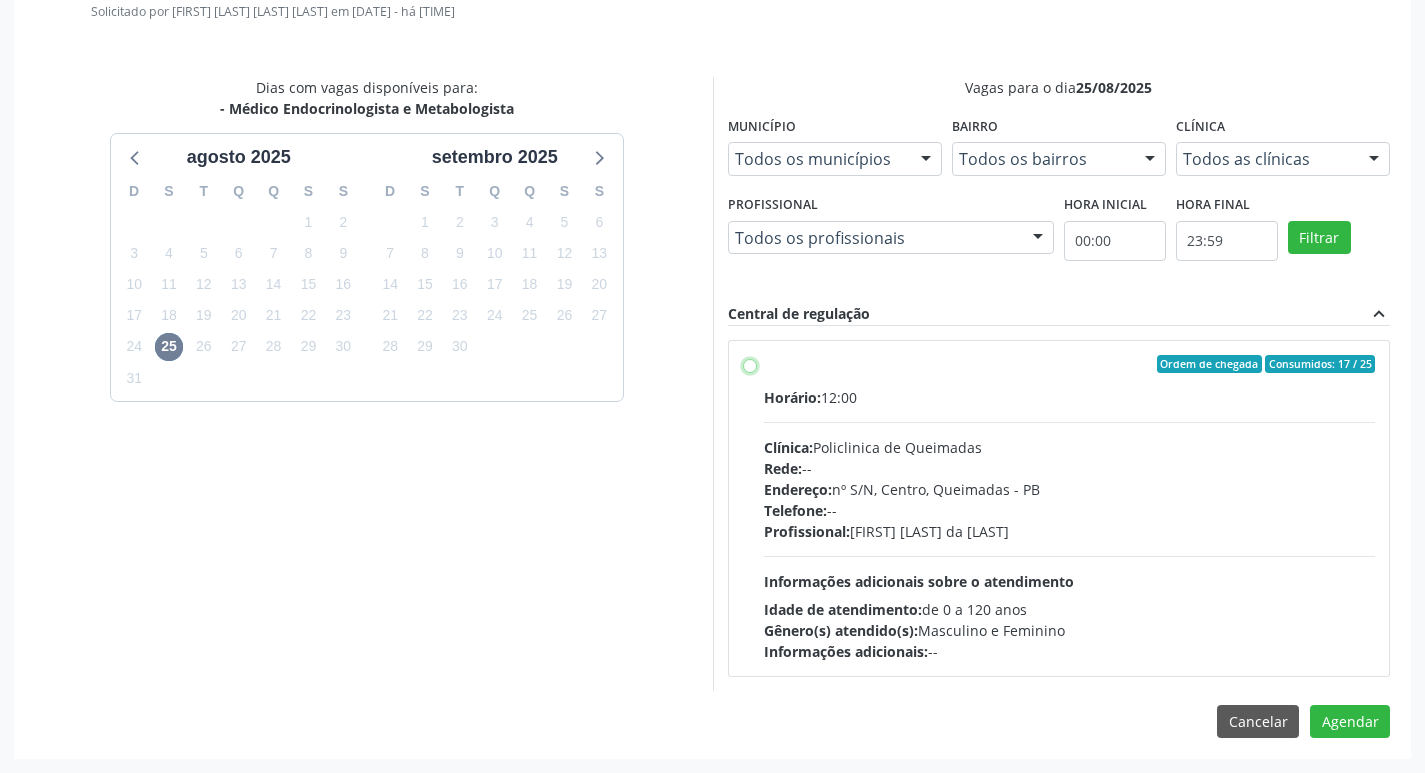 radio on "true" 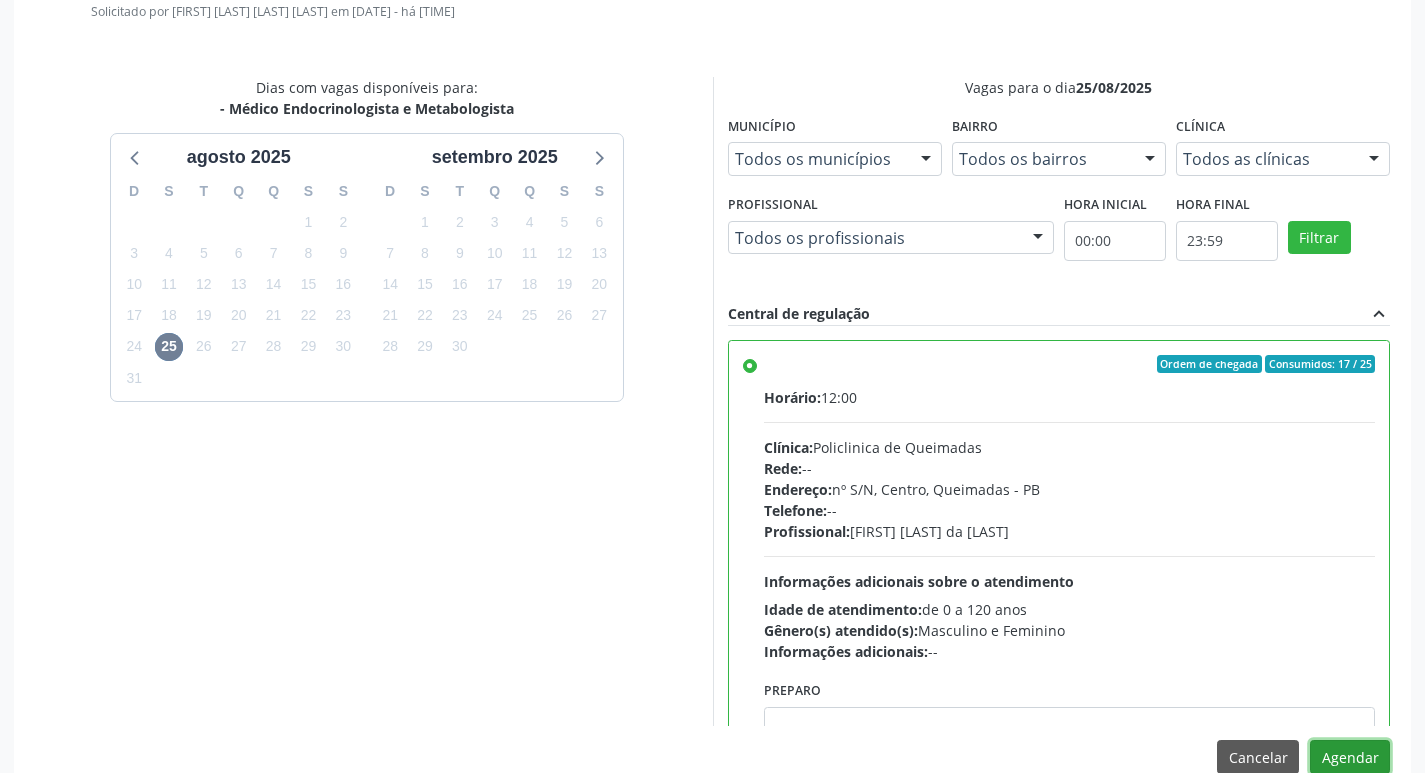 click on "Agendar" at bounding box center [1350, 757] 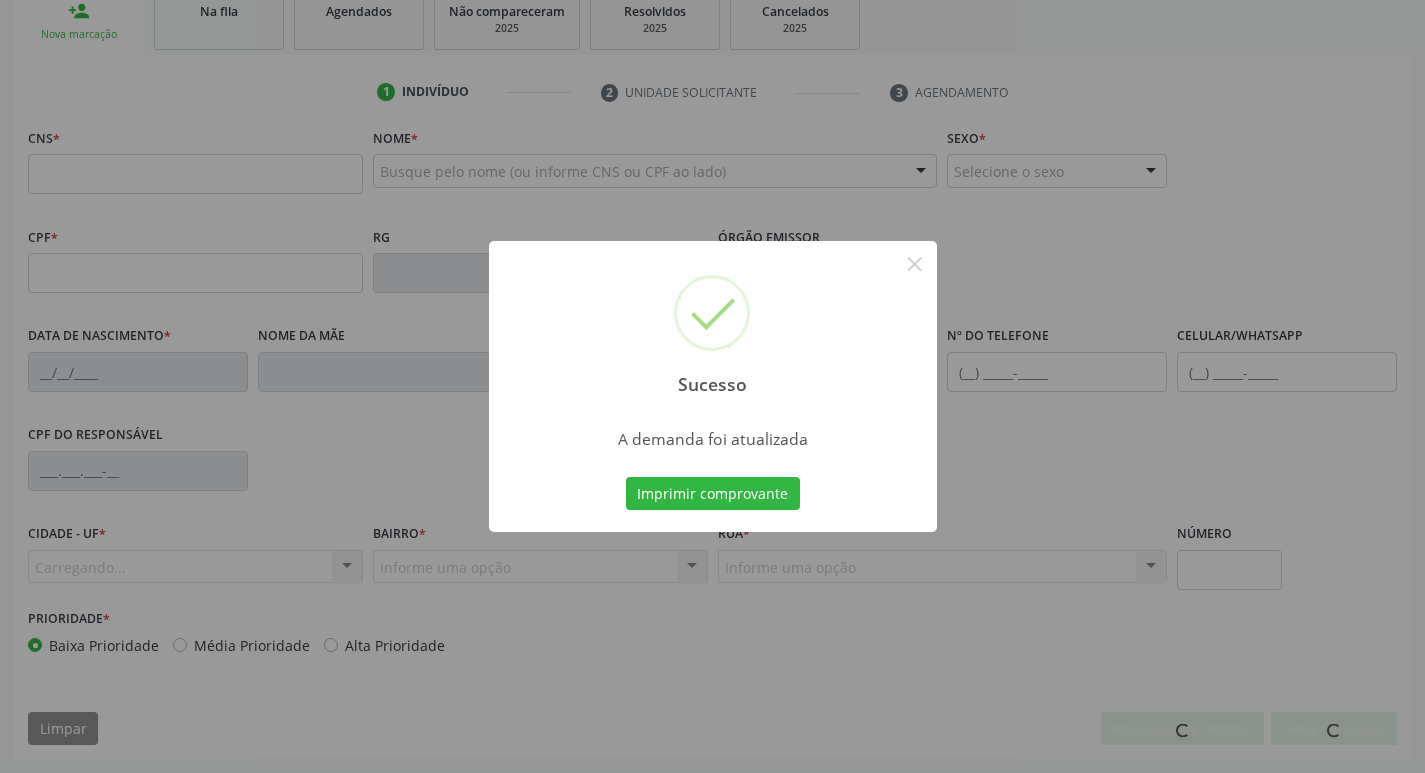 scroll, scrollTop: 311, scrollLeft: 0, axis: vertical 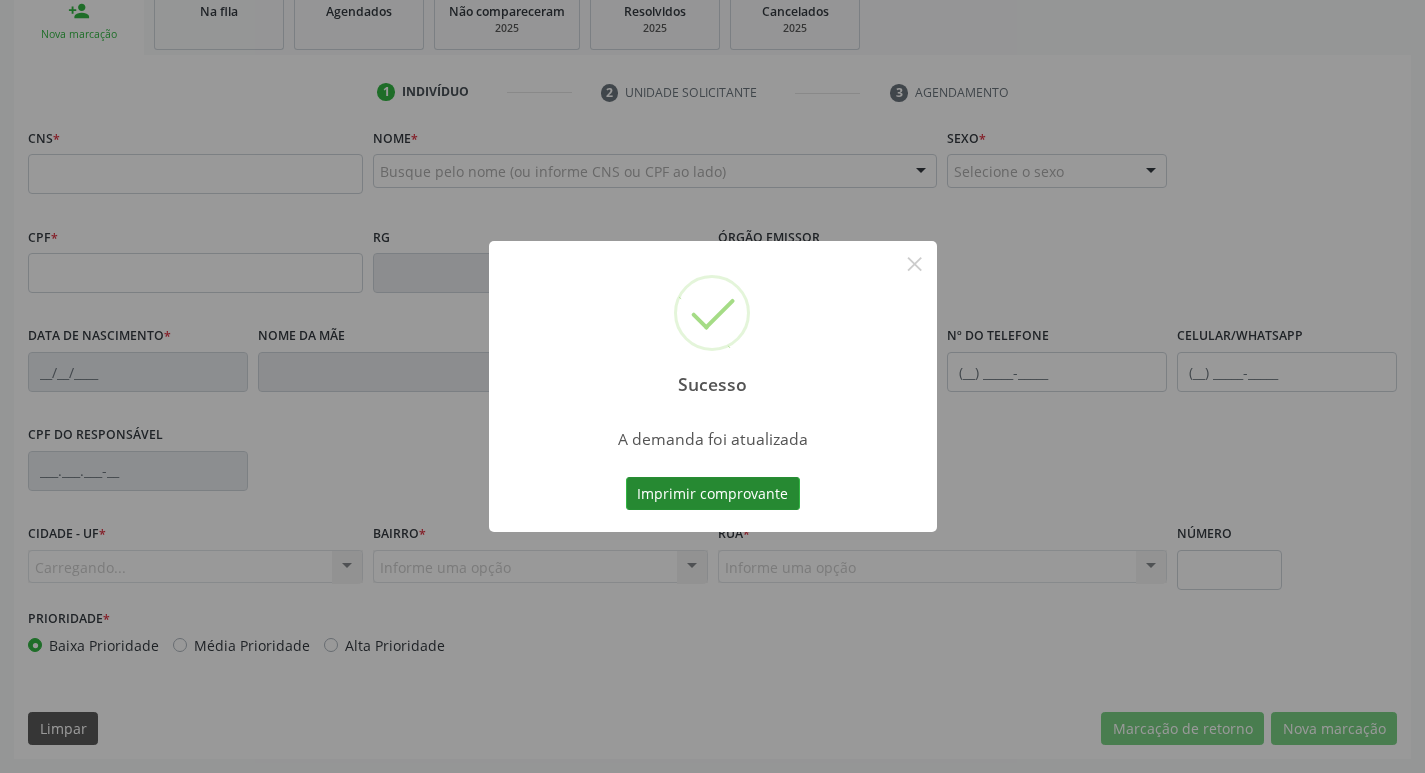 click on "Imprimir comprovante" at bounding box center (713, 494) 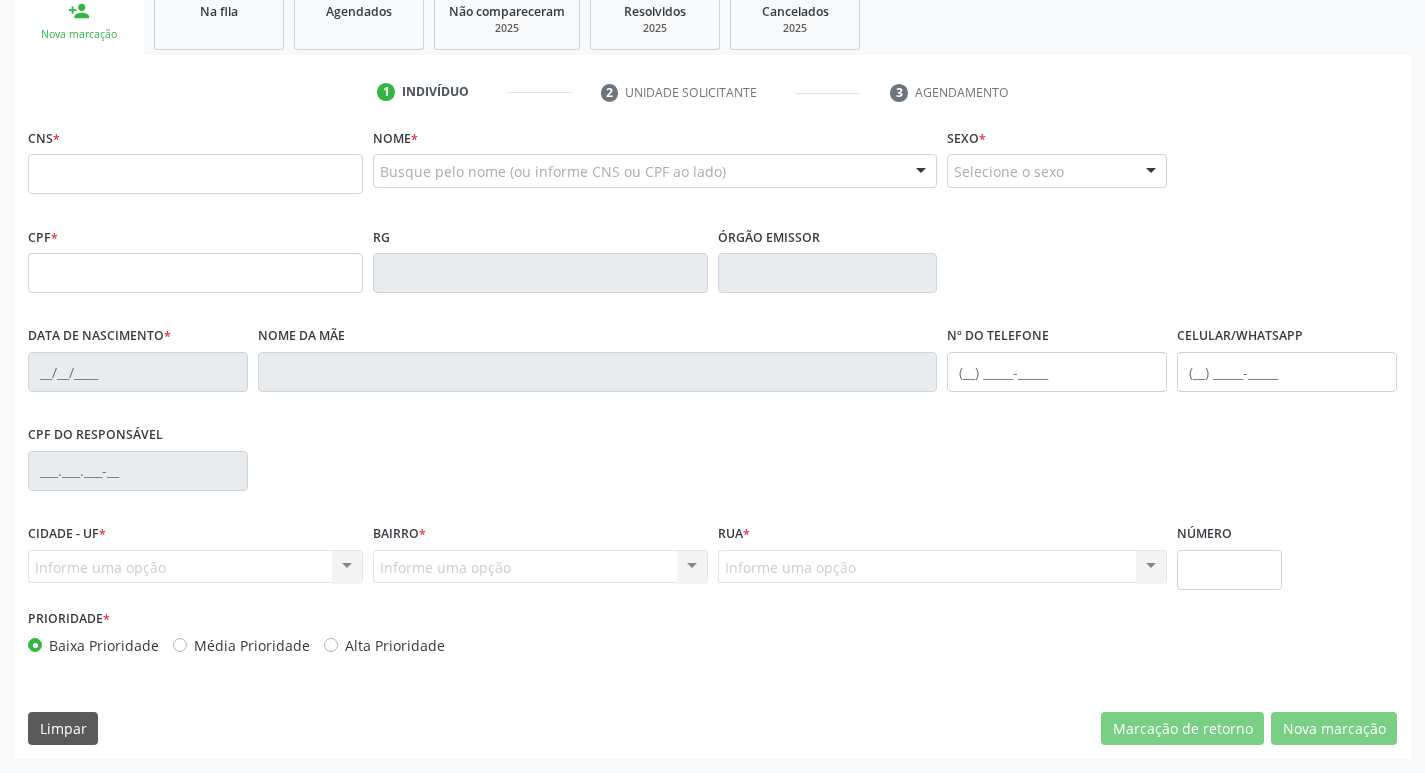 click on "person_add
Nova marcação
Na fila   Agendados   Não compareceram
2025
Resolvidos
2025
Cancelados
2025" at bounding box center (712, 19) 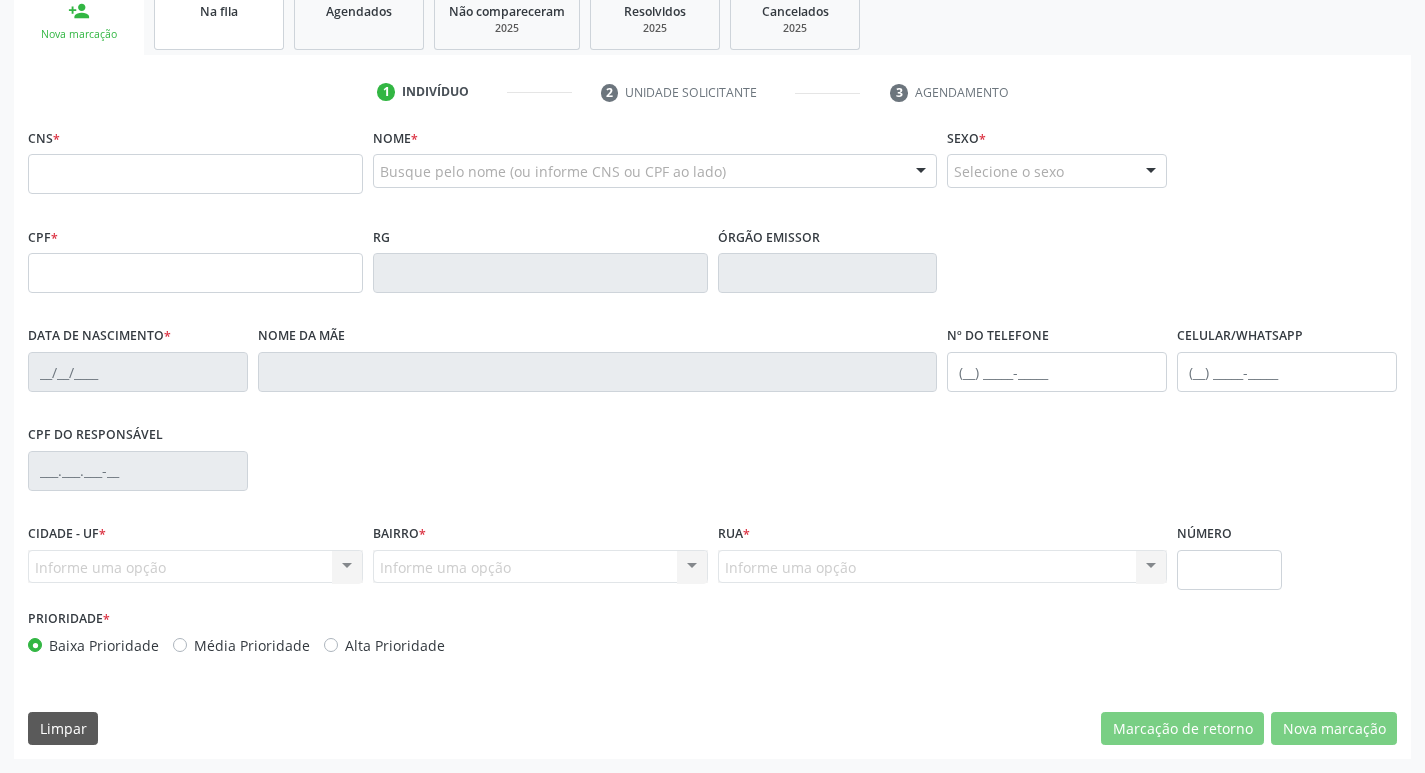 click on "Na fila" at bounding box center (219, 19) 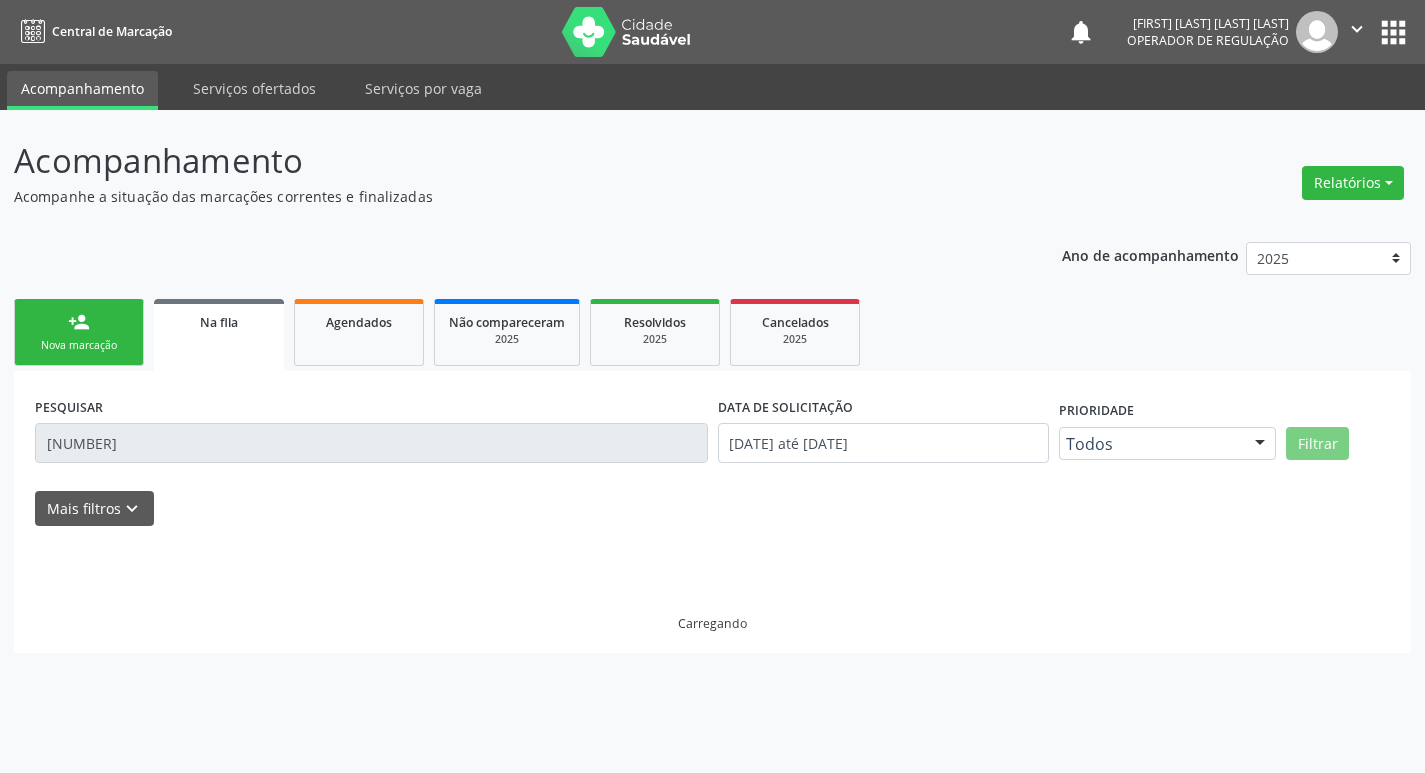 scroll, scrollTop: 0, scrollLeft: 0, axis: both 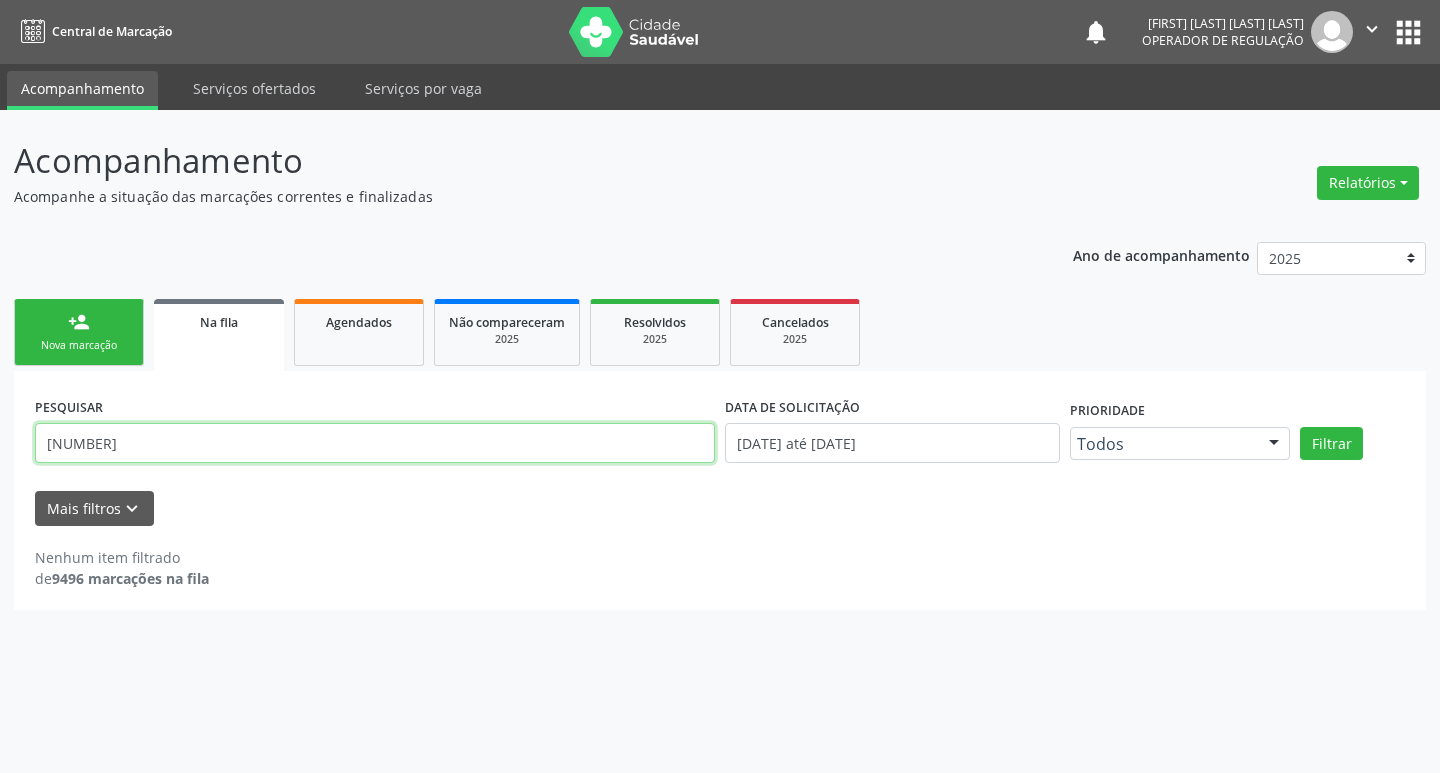 click on "[NUMBER]" at bounding box center [375, 443] 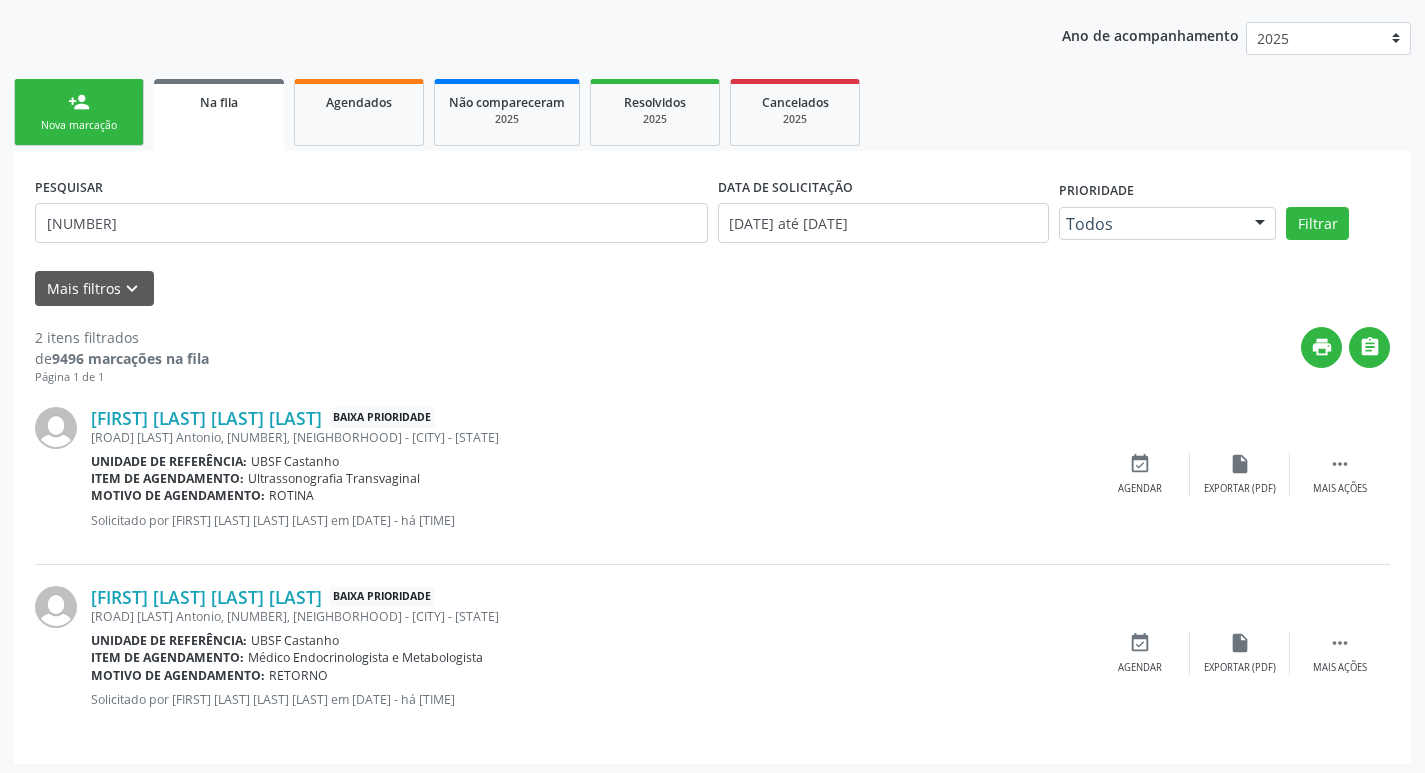 scroll, scrollTop: 225, scrollLeft: 0, axis: vertical 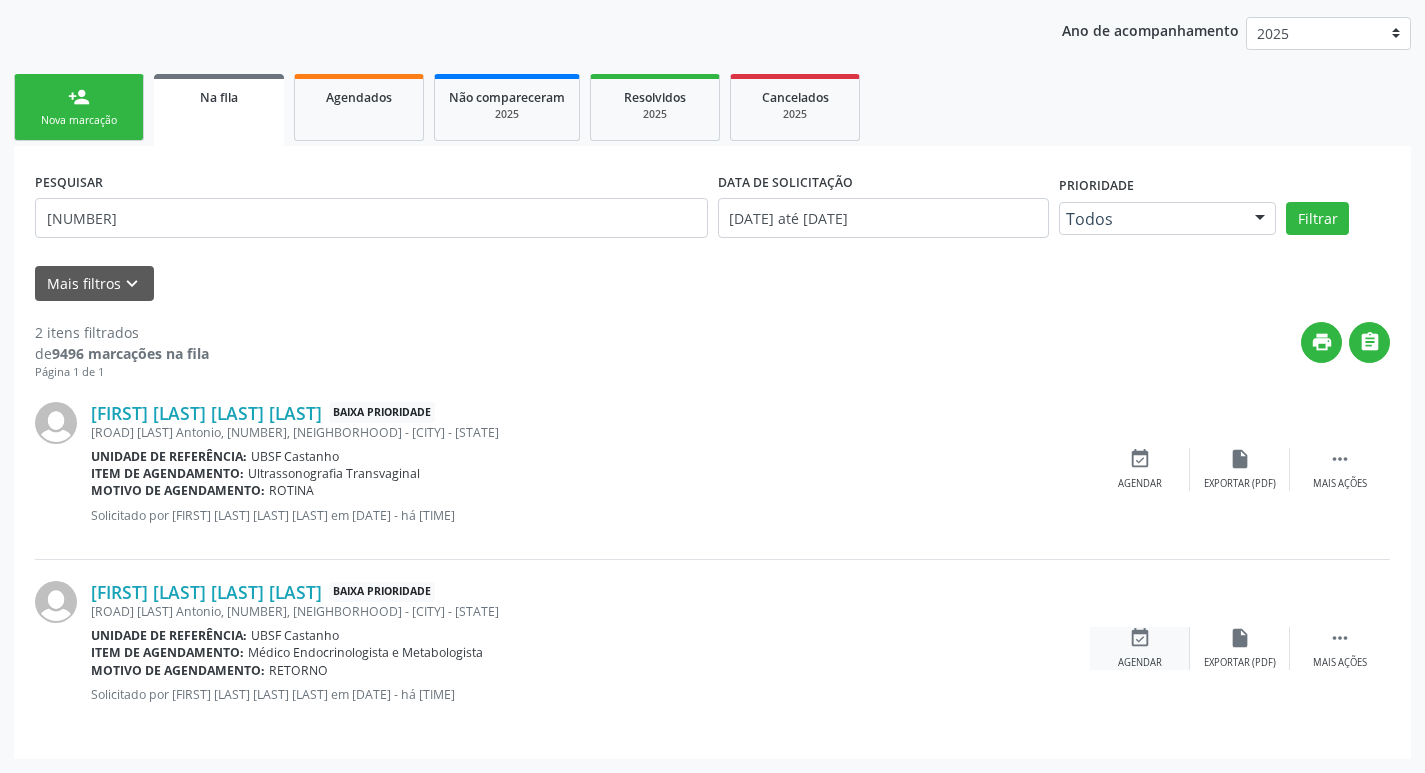 click on "event_available" at bounding box center [1140, 638] 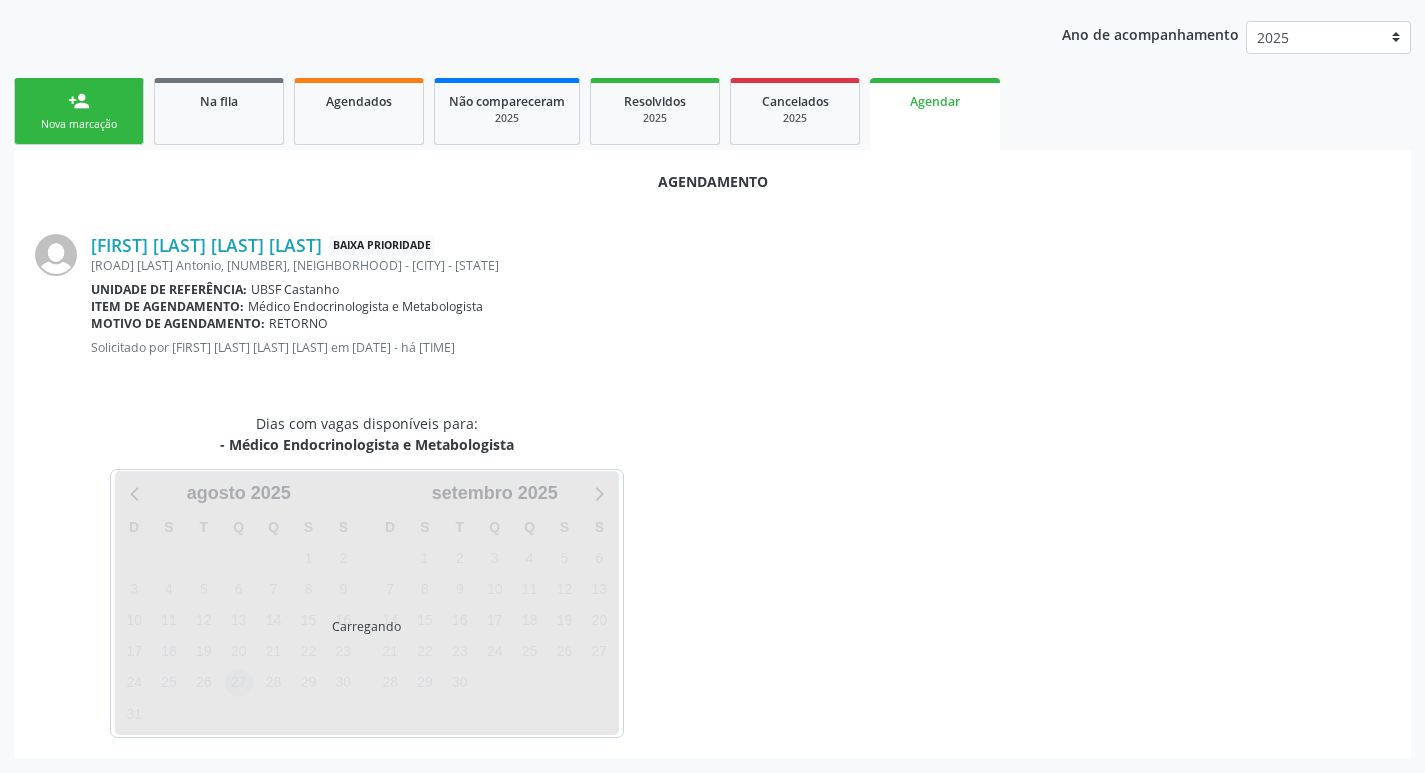 scroll, scrollTop: 225, scrollLeft: 0, axis: vertical 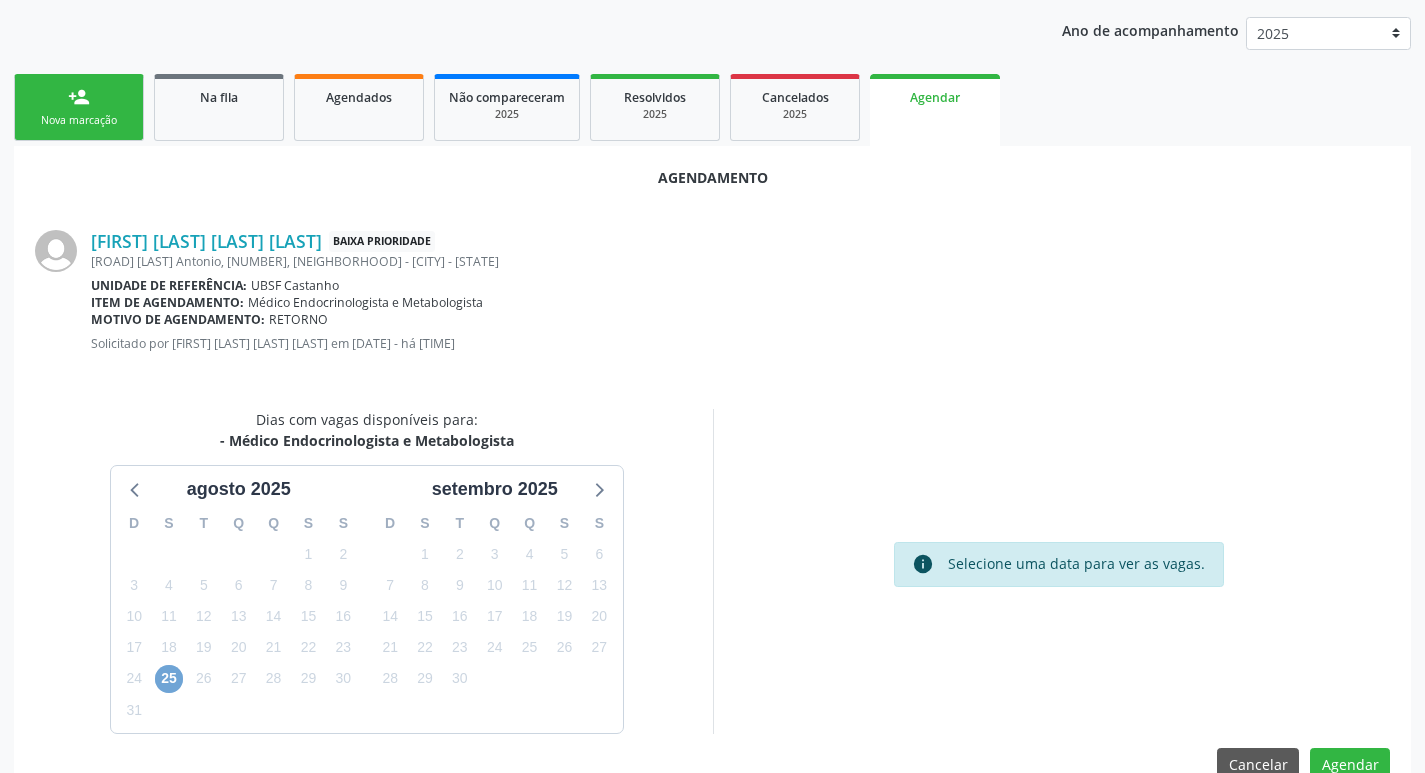 click on "25" at bounding box center (169, 679) 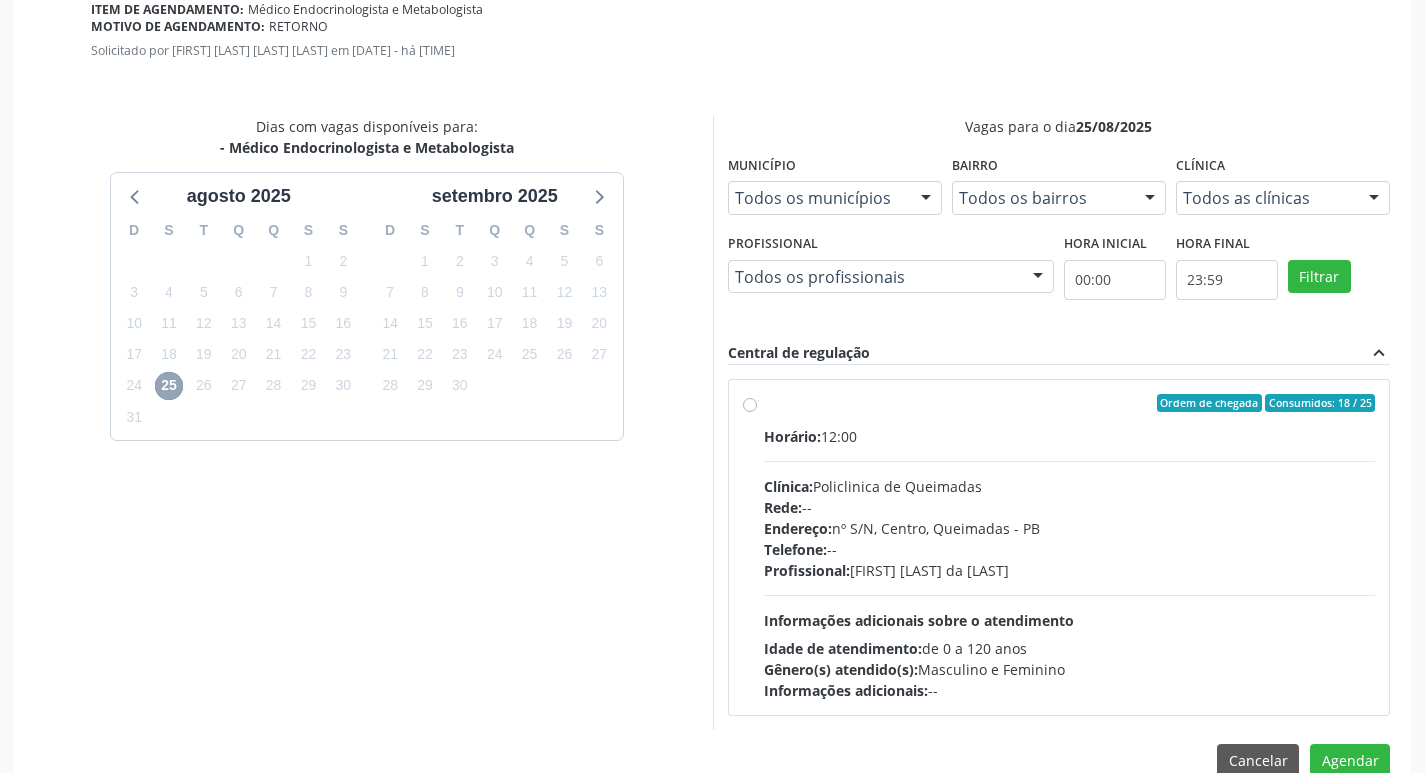 scroll, scrollTop: 557, scrollLeft: 0, axis: vertical 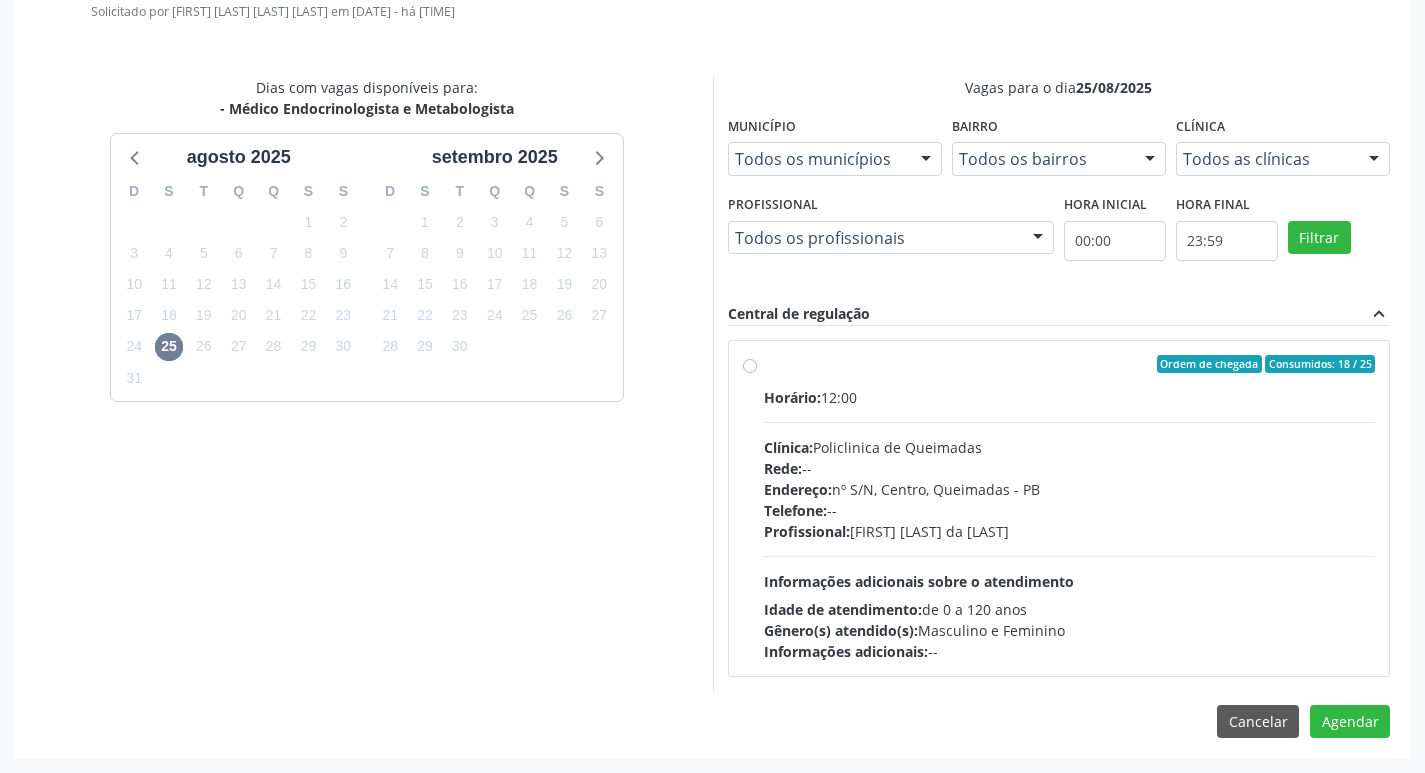 click on "Gênero(s) atendido(s):
Masculino e Feminino" at bounding box center (1070, 630) 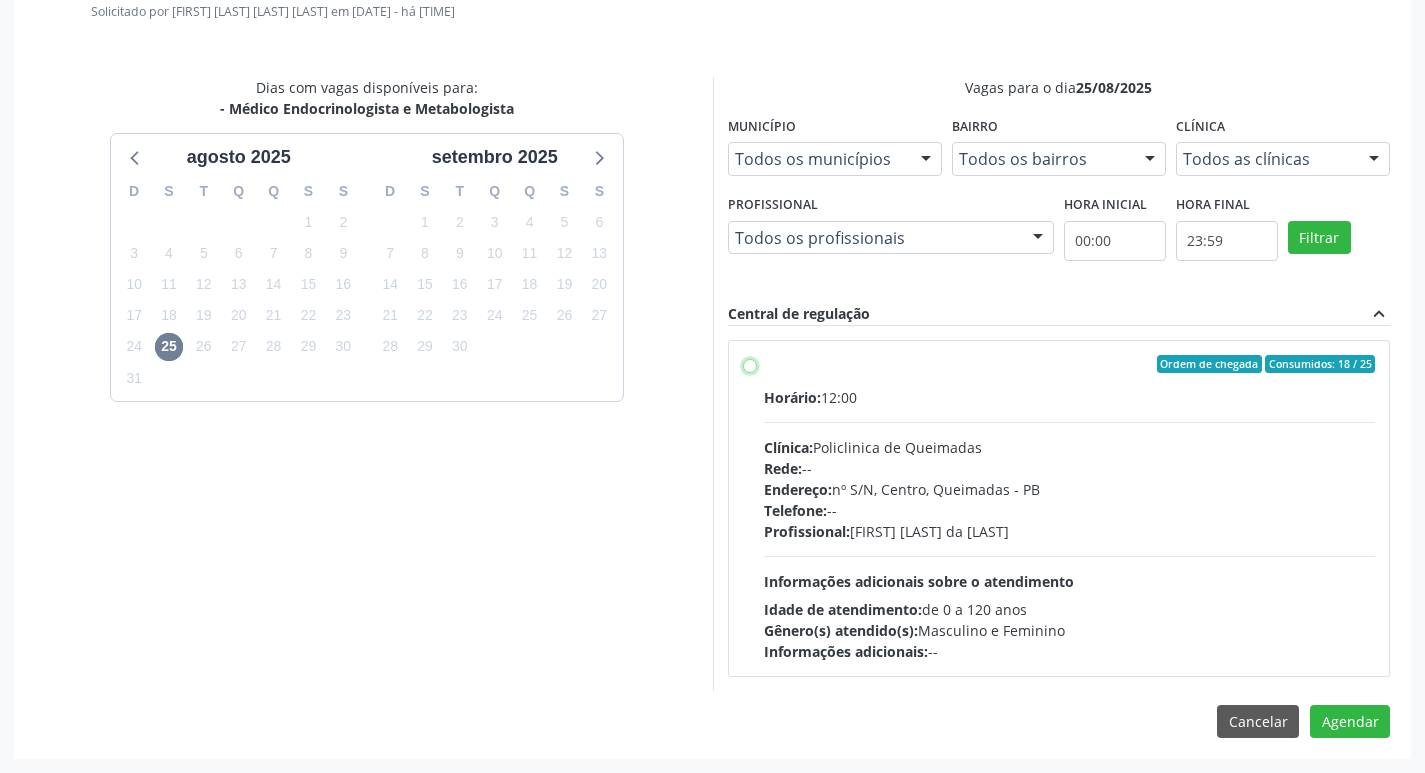 click on "Ordem de chegada
Consumidos: [NUMBER] / [NUMBER]
Horário:   [TIME]
Clínica:  Policlinica de Queimadas
Rede:
--
Endereço:   nº S/N, Centro, Queimadas - PB
Telefone:   --
Profissional:
[FIRST] [LAST] [LAST] [LAST]
Informações adicionais sobre o atendimento
Idade de atendimento:
de [NUMBER] a [NUMBER] anos
Gênero(s) atendido(s):
Masculino e Feminino
Informações adicionais:
--" at bounding box center [750, 364] 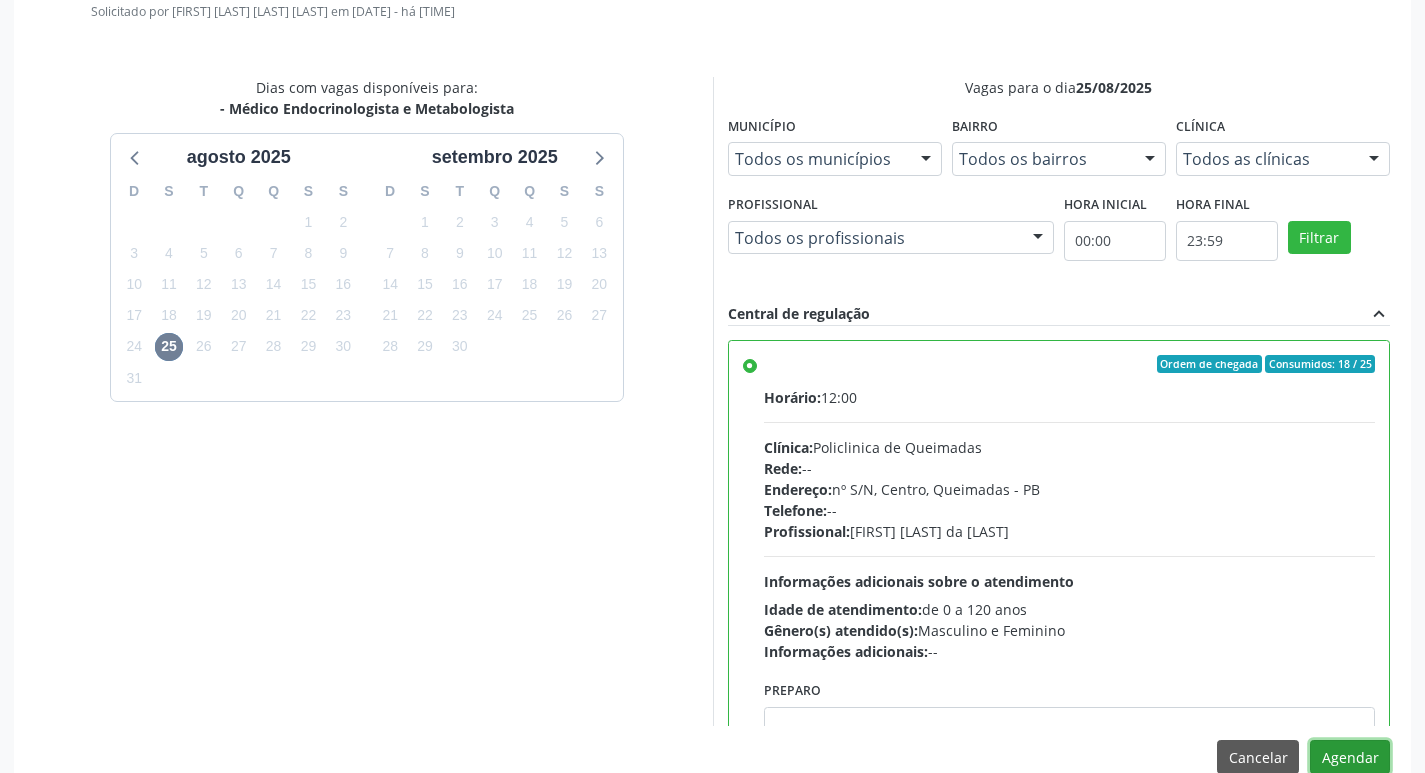 click on "Agendar" at bounding box center (1350, 757) 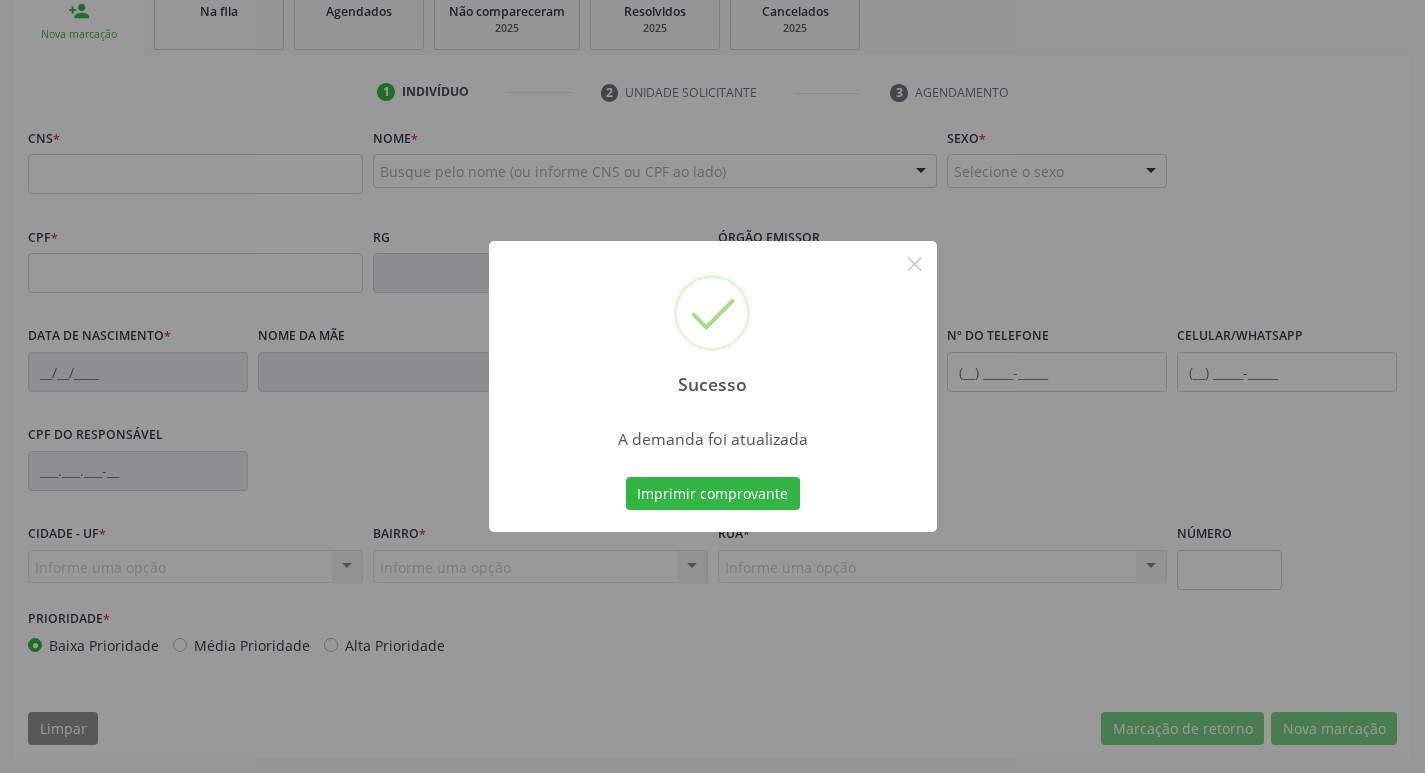 scroll, scrollTop: 311, scrollLeft: 0, axis: vertical 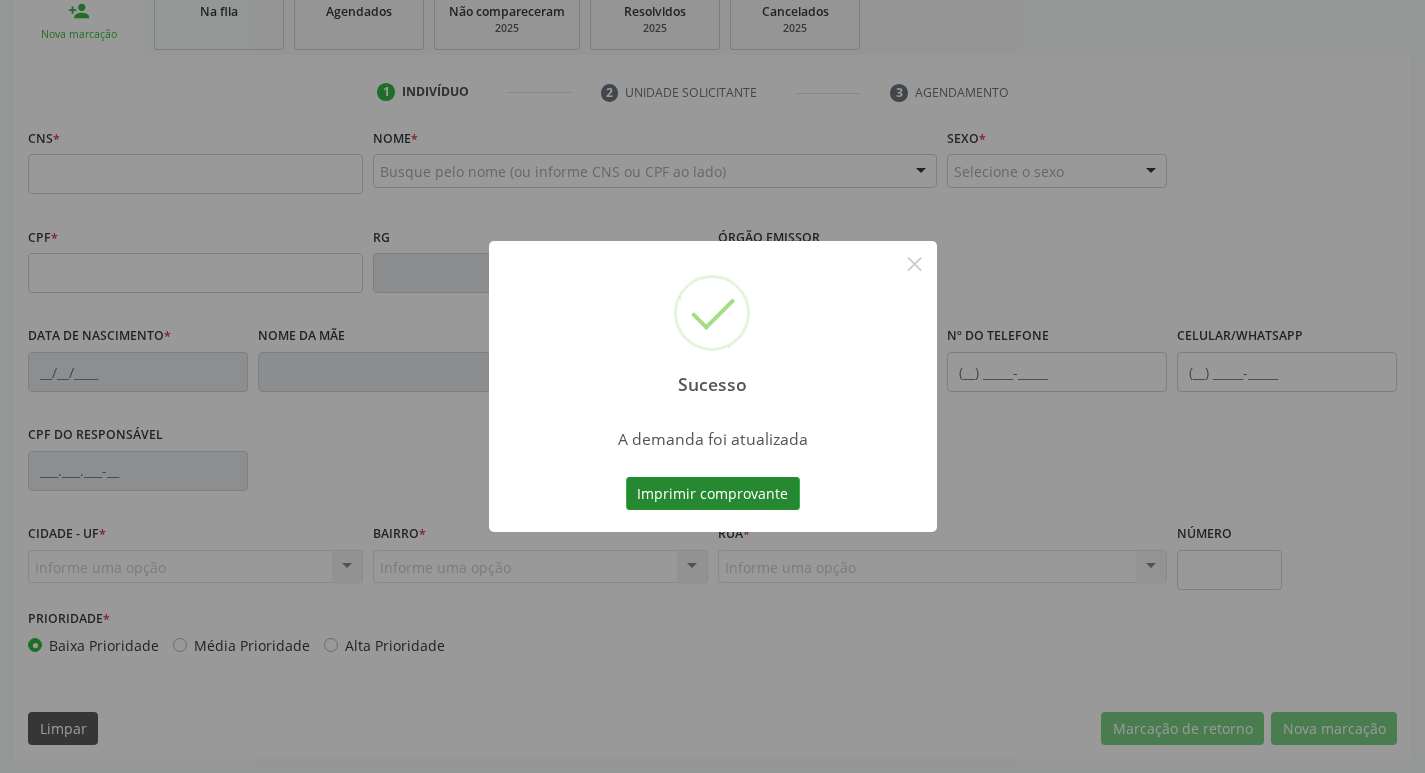 click on "Imprimir comprovante" at bounding box center [713, 494] 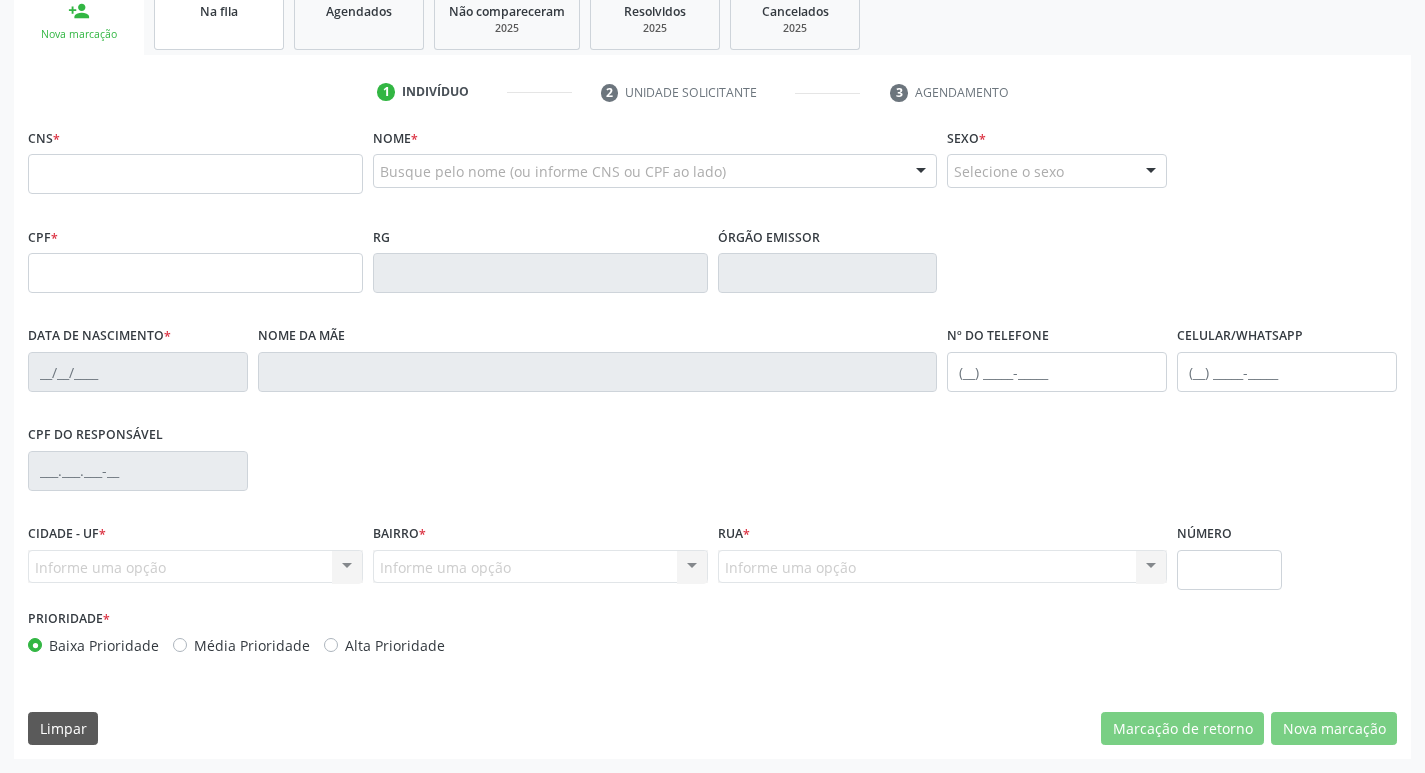 click on "Na fila" at bounding box center (219, 19) 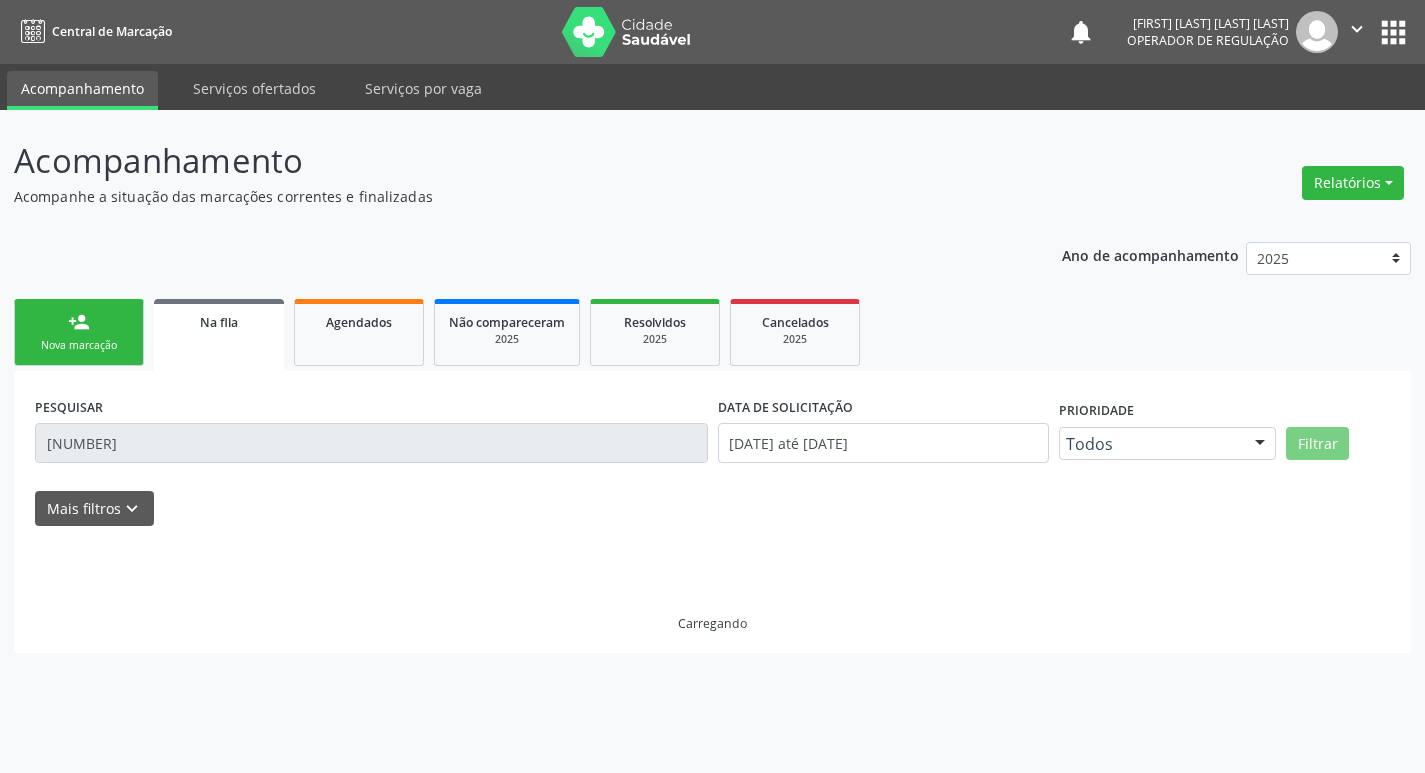 scroll, scrollTop: 0, scrollLeft: 0, axis: both 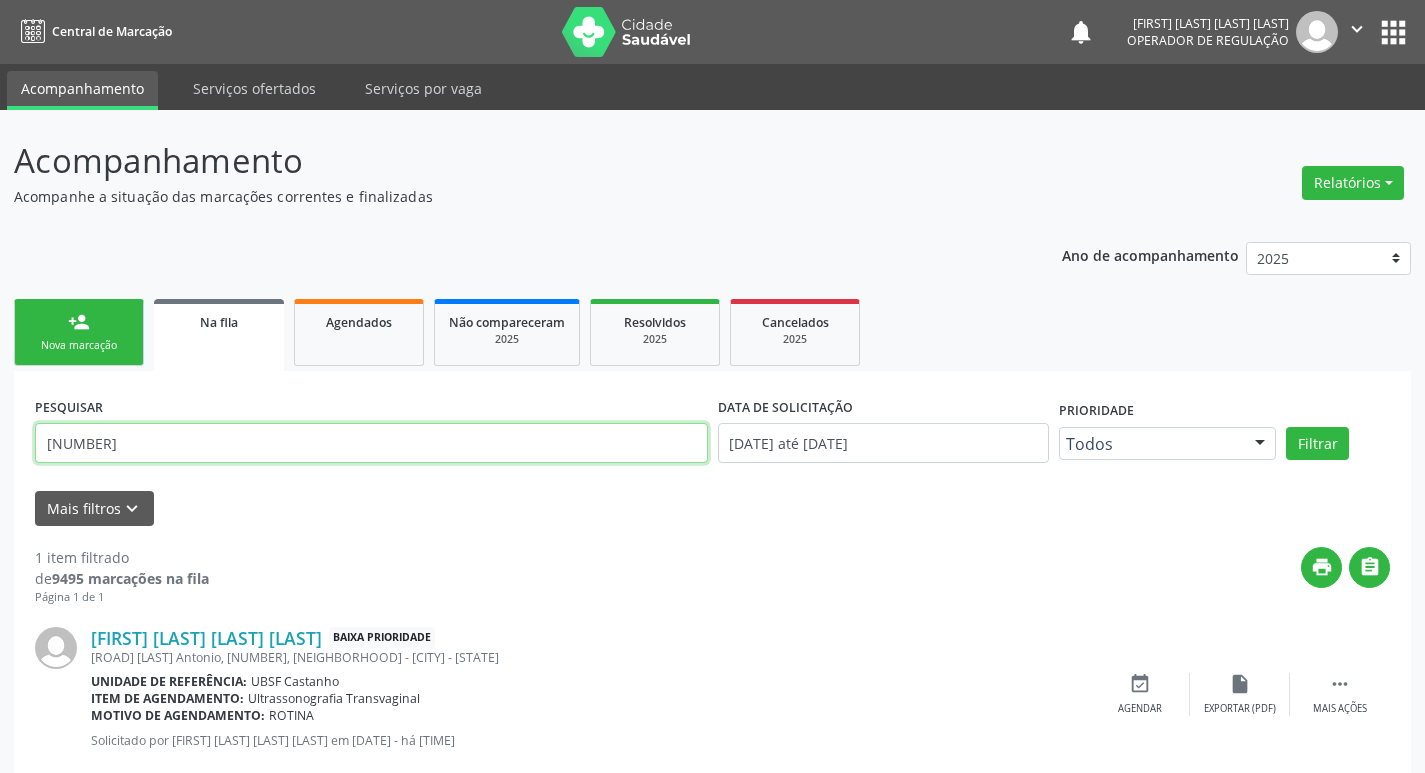 click on "[NUMBER]" at bounding box center [371, 443] 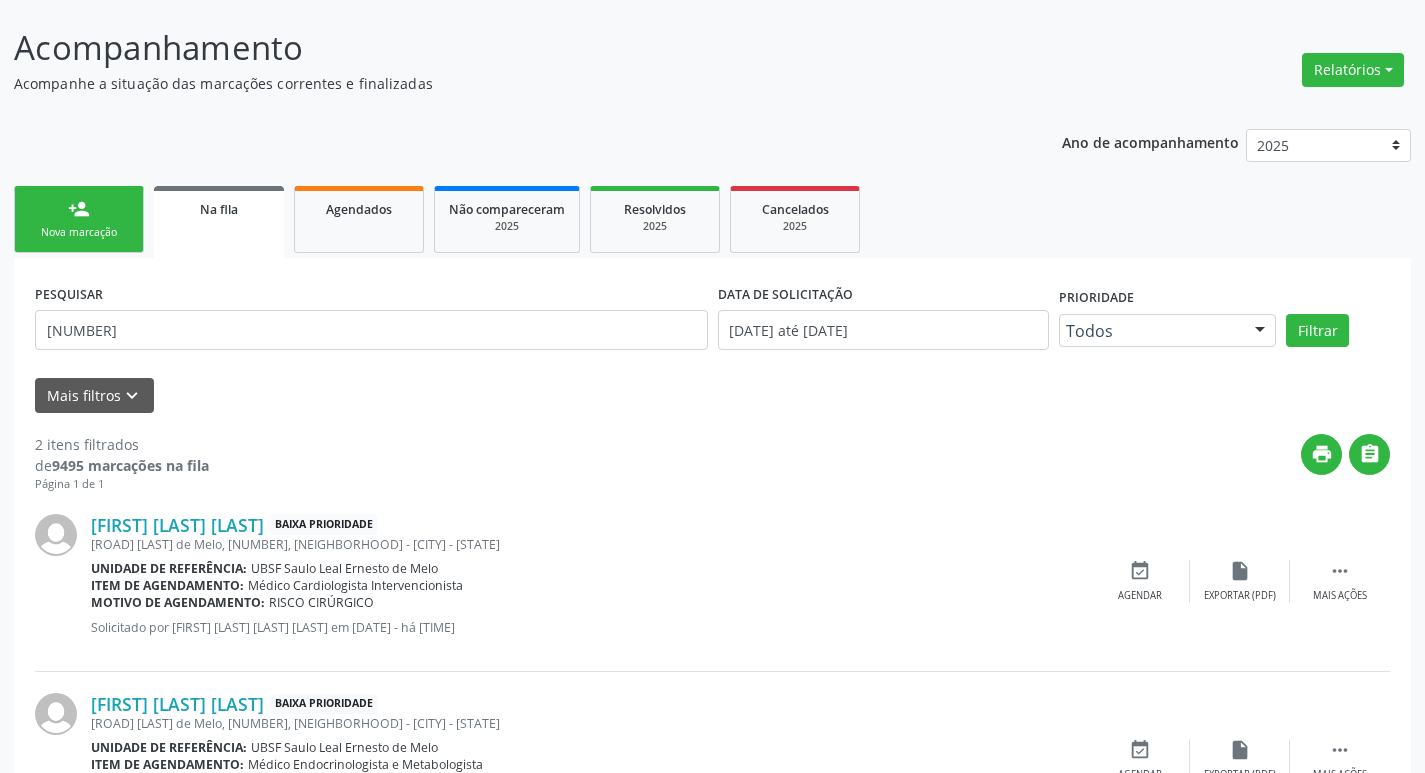 scroll, scrollTop: 225, scrollLeft: 0, axis: vertical 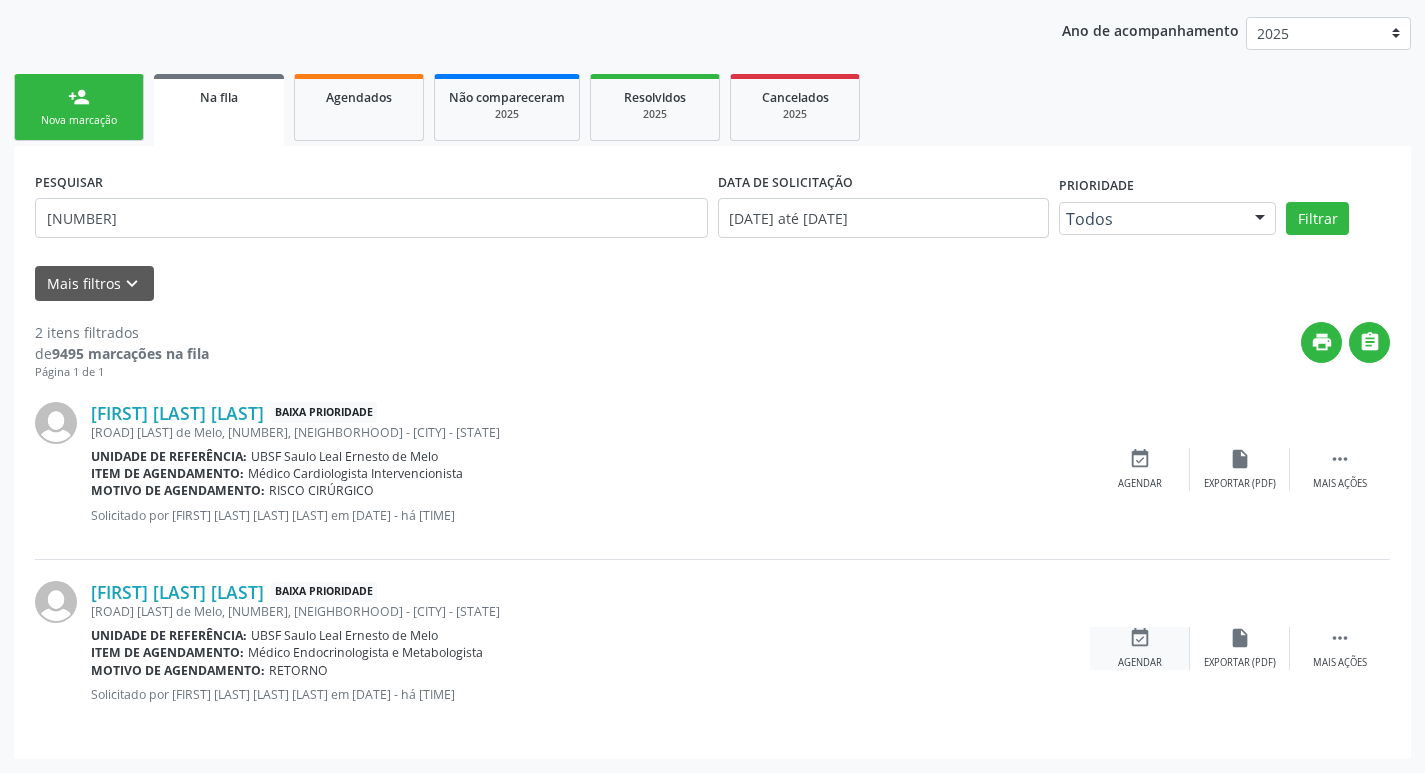 click on "event_available" at bounding box center (1140, 638) 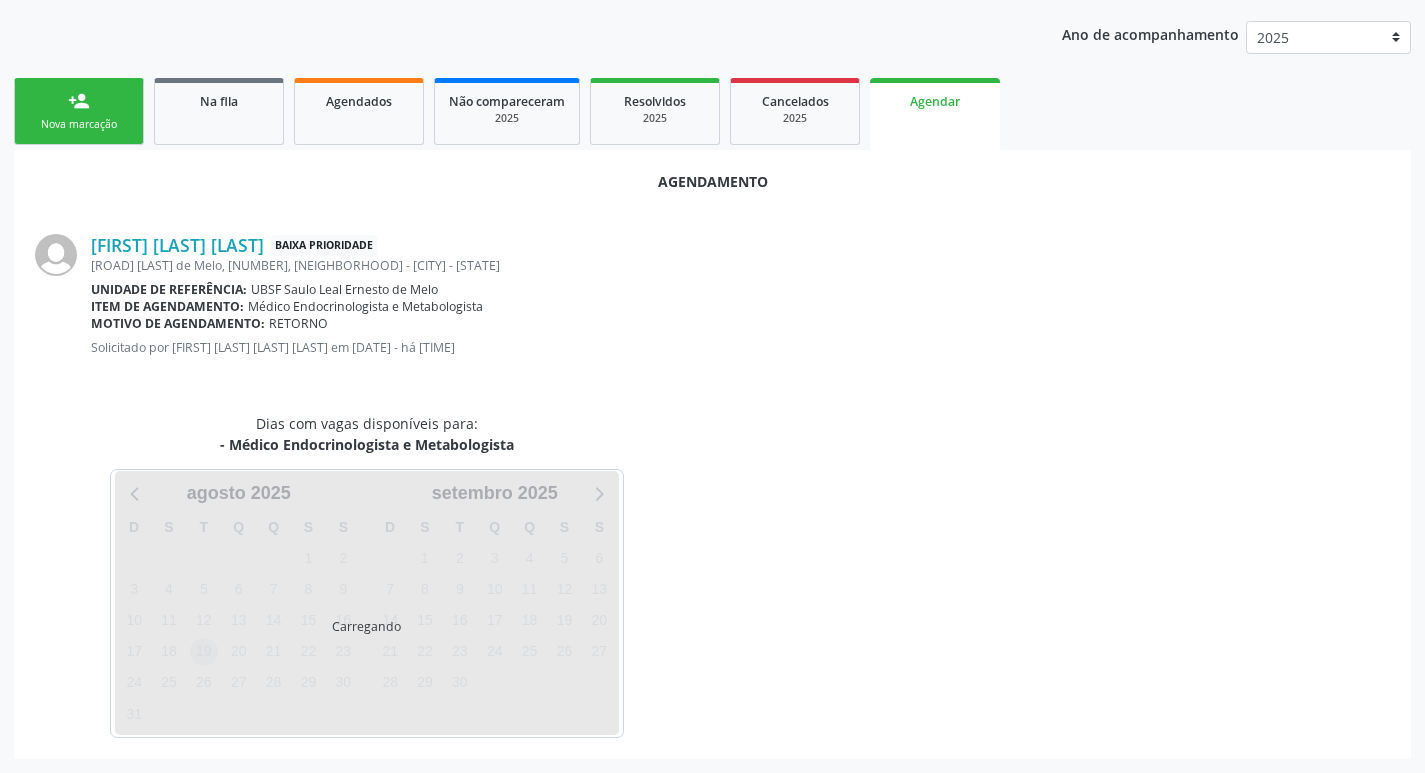 scroll, scrollTop: 225, scrollLeft: 0, axis: vertical 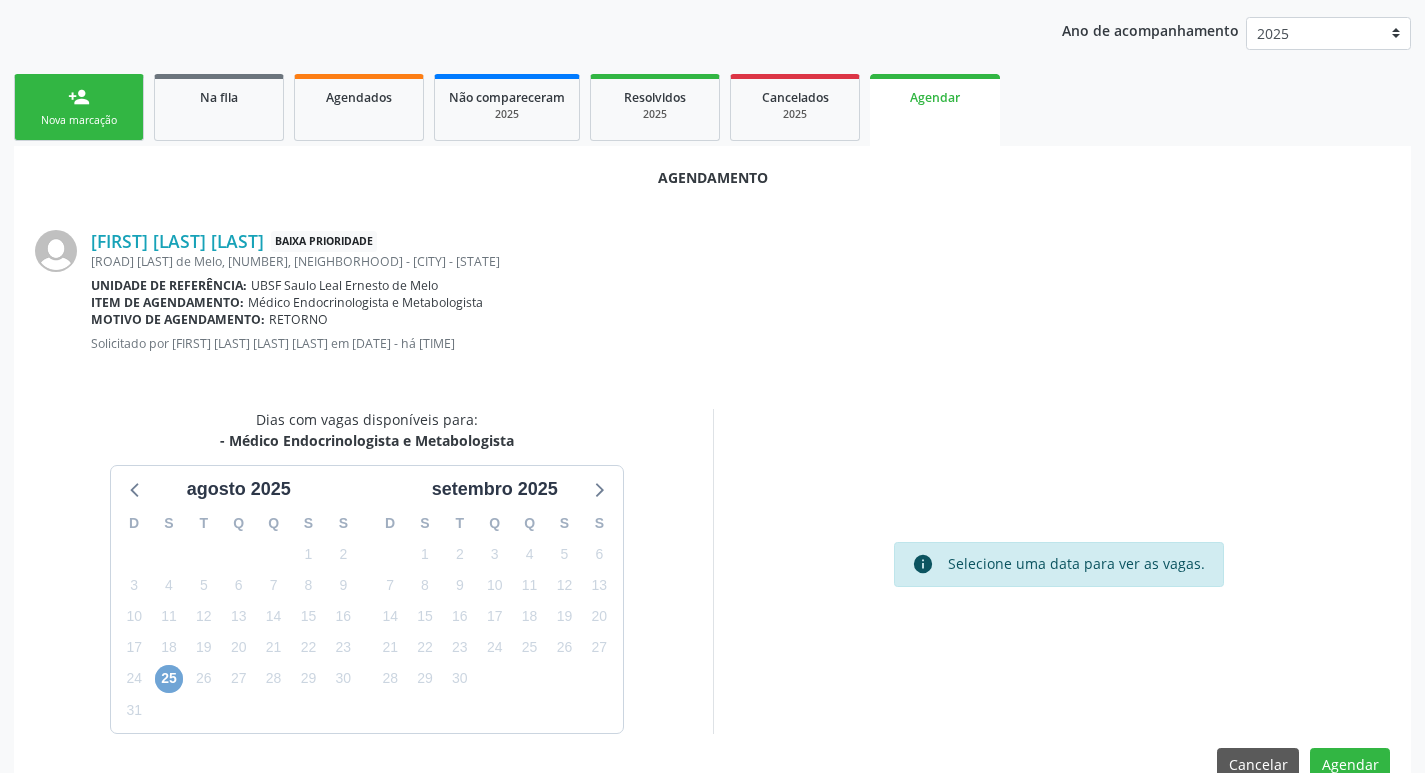 click on "25" at bounding box center (169, 679) 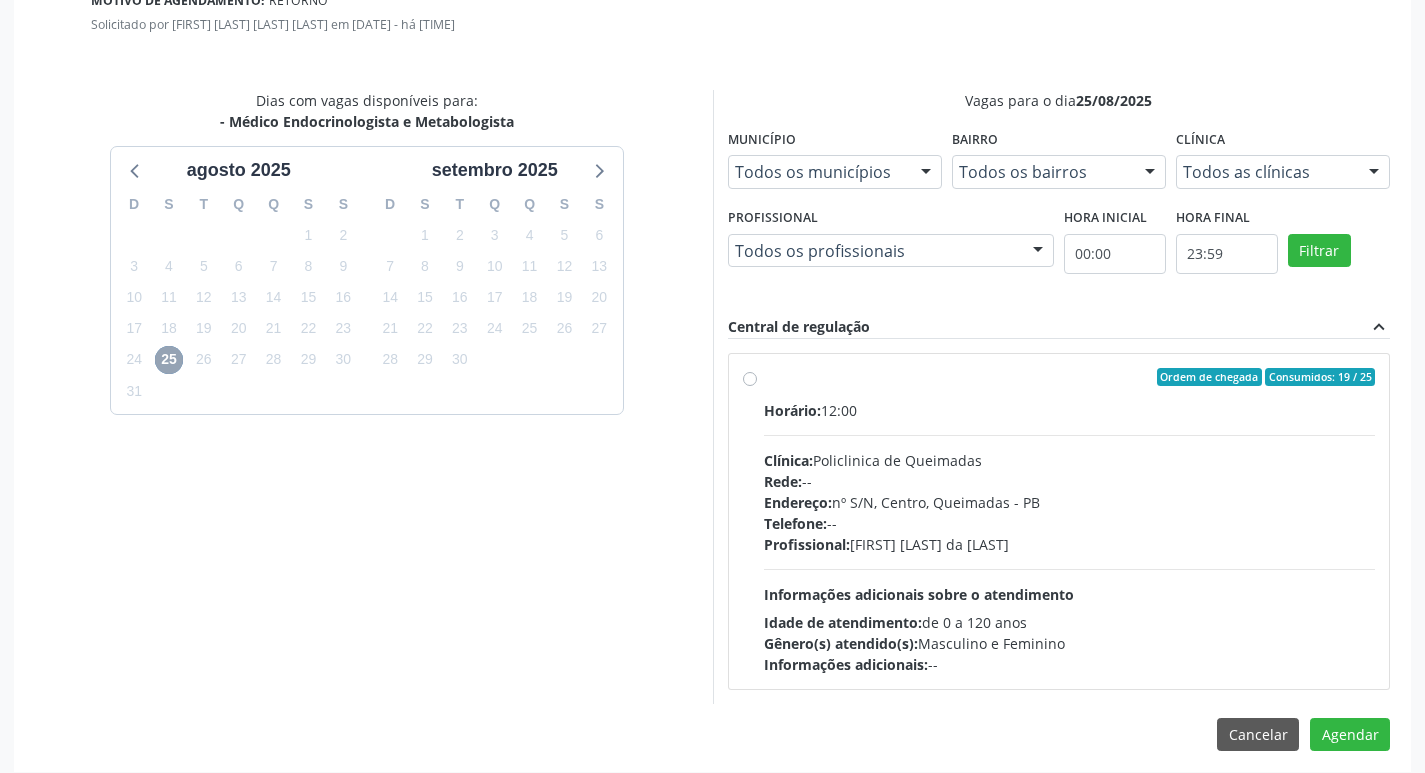 scroll, scrollTop: 557, scrollLeft: 0, axis: vertical 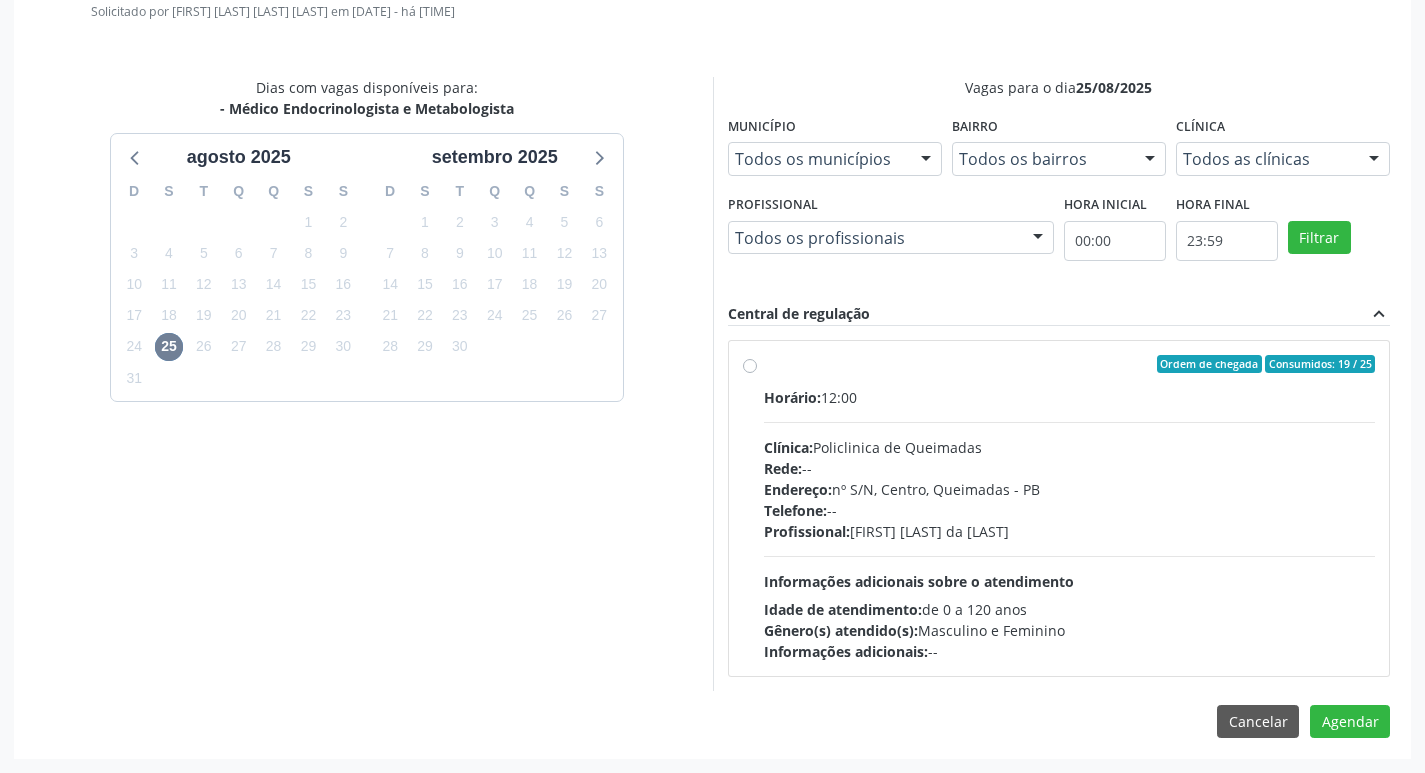 click on "Gênero(s) atendido(s):
Masculino e Feminino" at bounding box center [1070, 630] 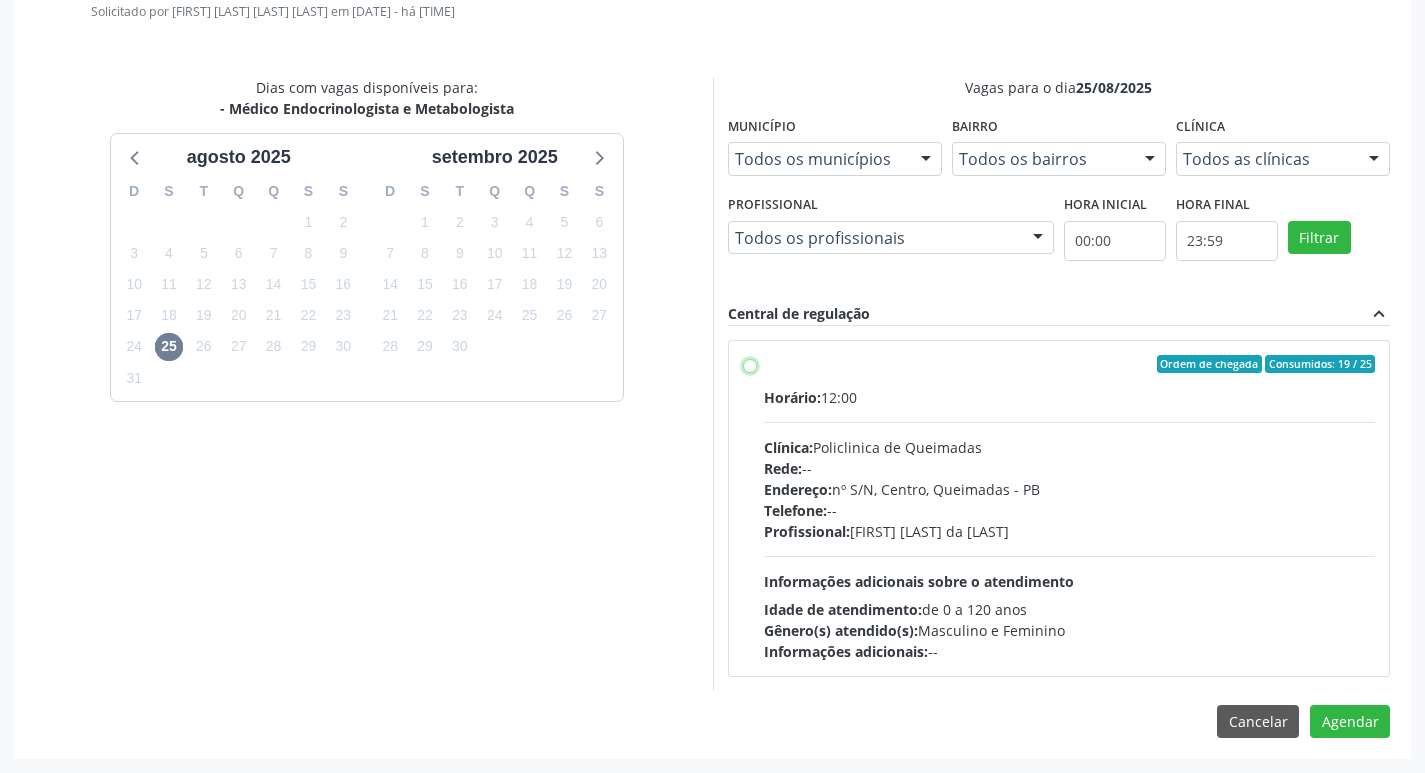 radio on "true" 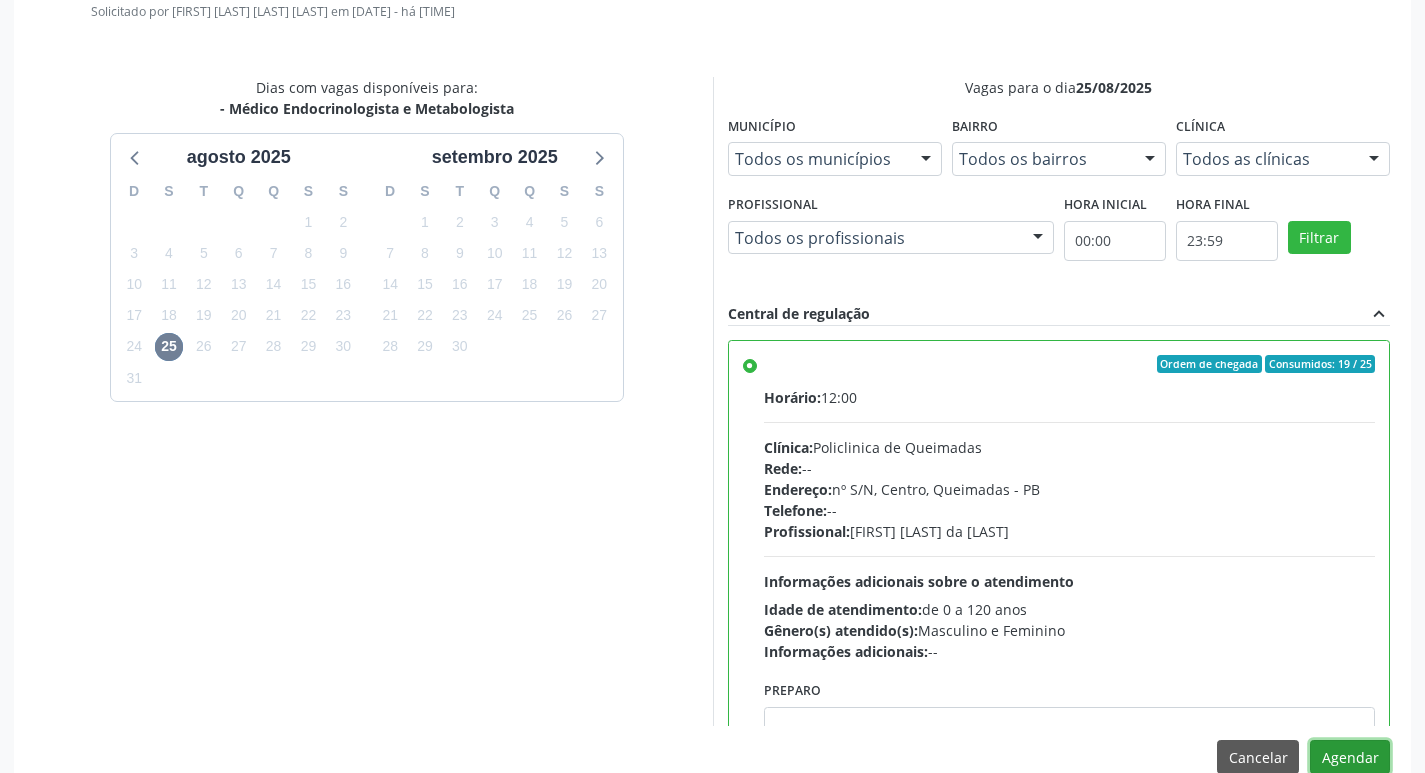 click on "Agendar" at bounding box center (1350, 757) 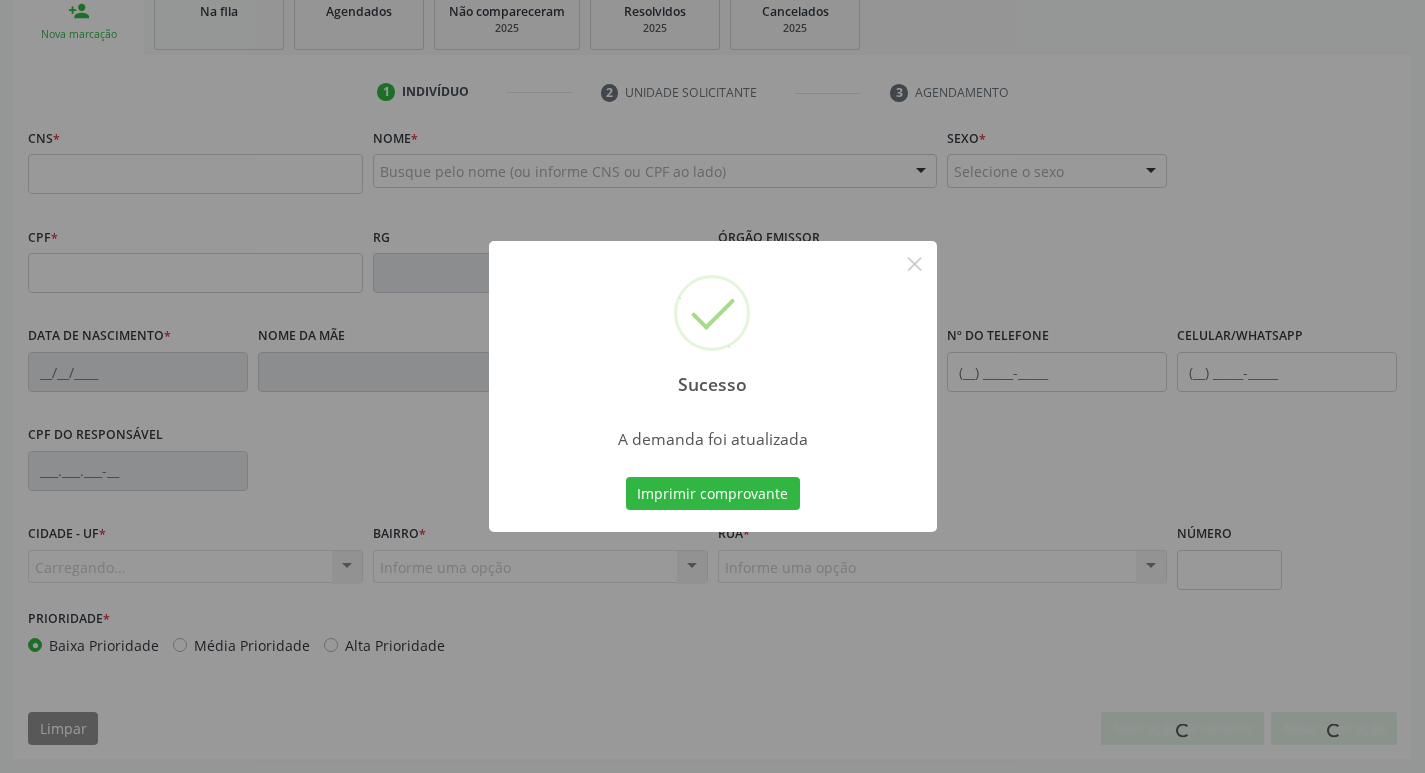 scroll, scrollTop: 311, scrollLeft: 0, axis: vertical 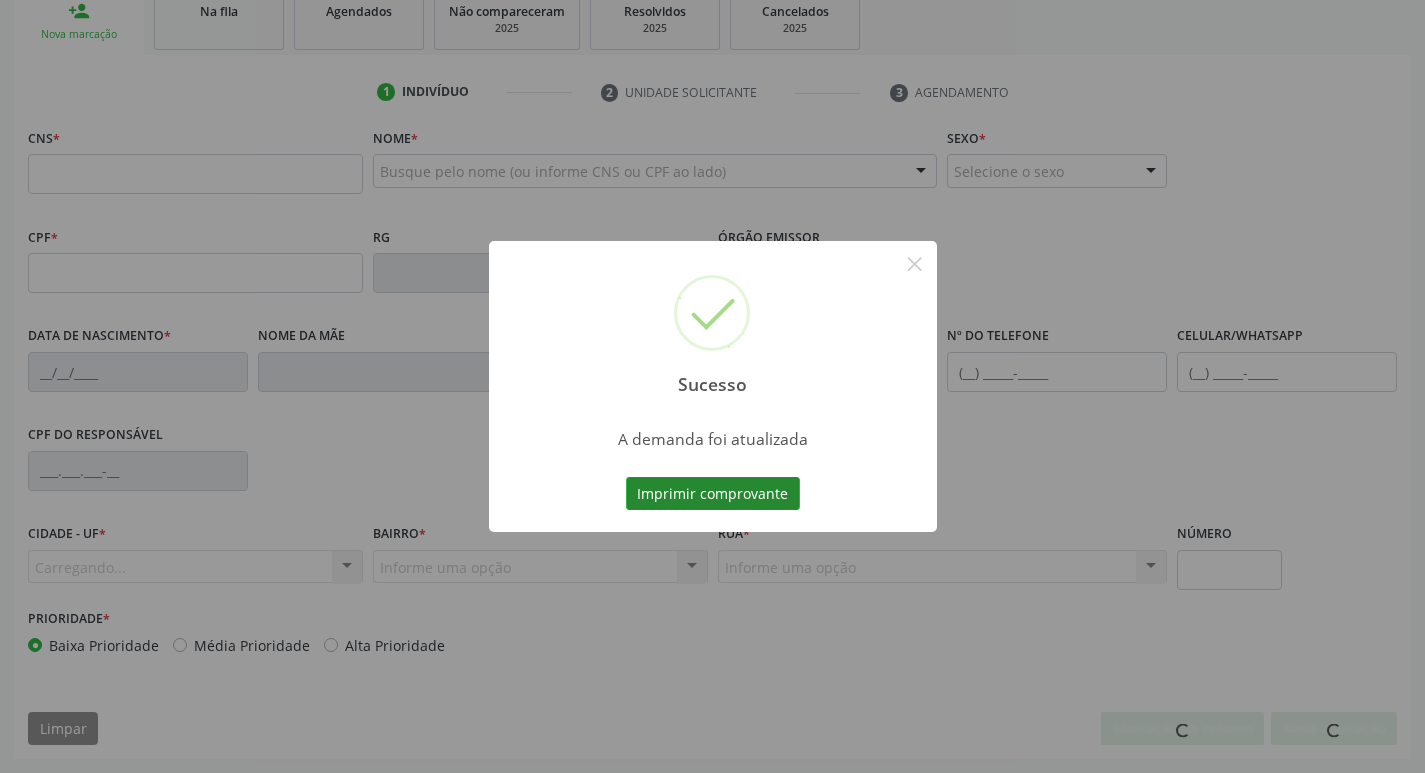 click on "Imprimir comprovante" at bounding box center [713, 494] 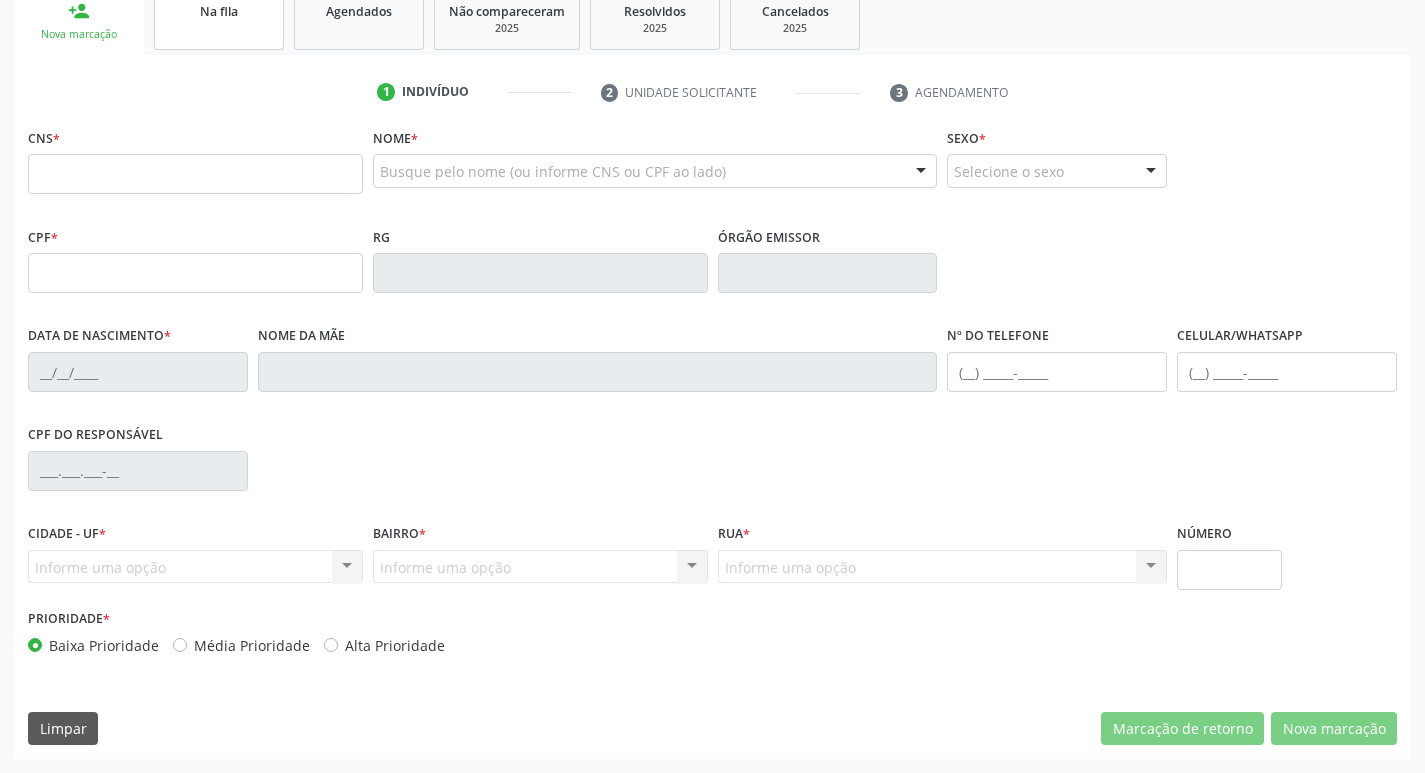 click on "Na fila" at bounding box center [219, 19] 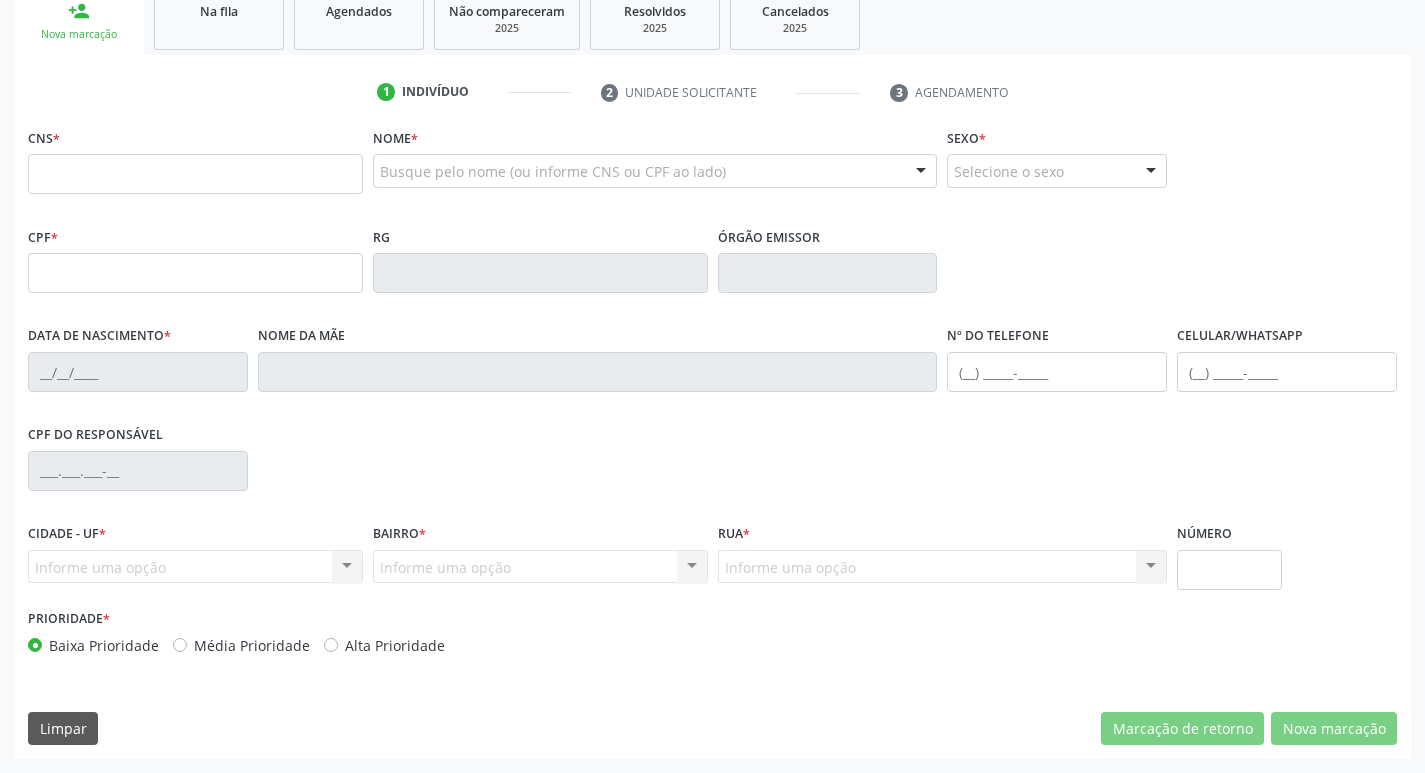 scroll, scrollTop: 0, scrollLeft: 0, axis: both 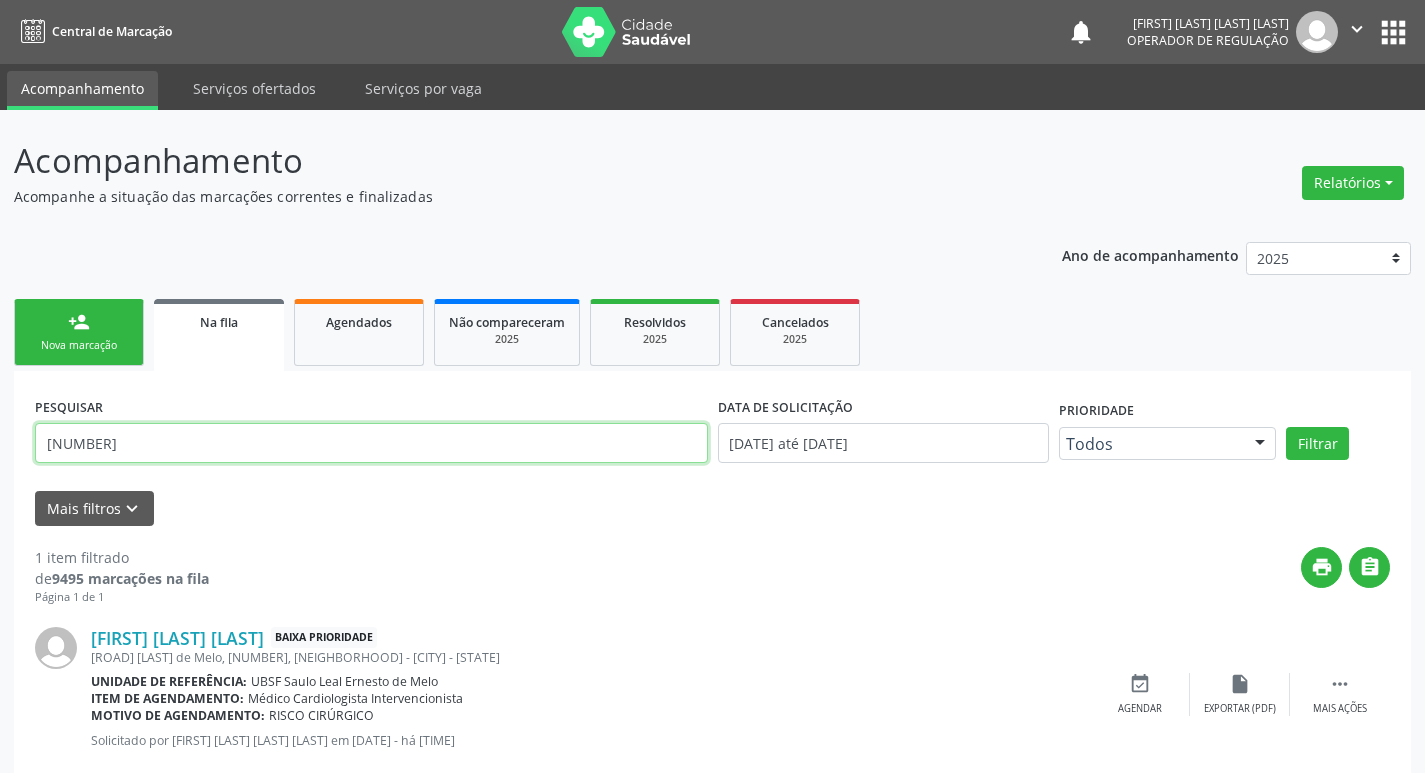 click on "[NUMBER]" at bounding box center [371, 443] 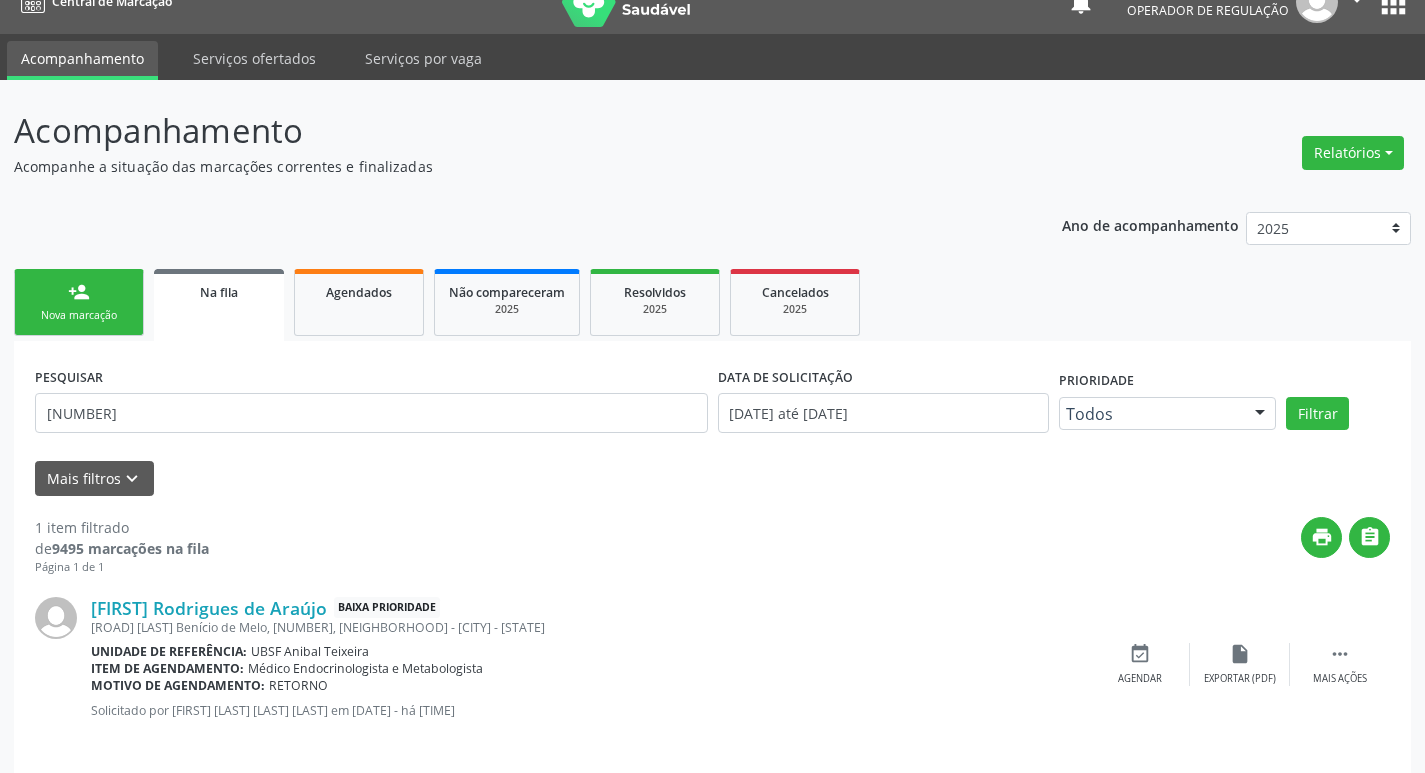 scroll, scrollTop: 46, scrollLeft: 0, axis: vertical 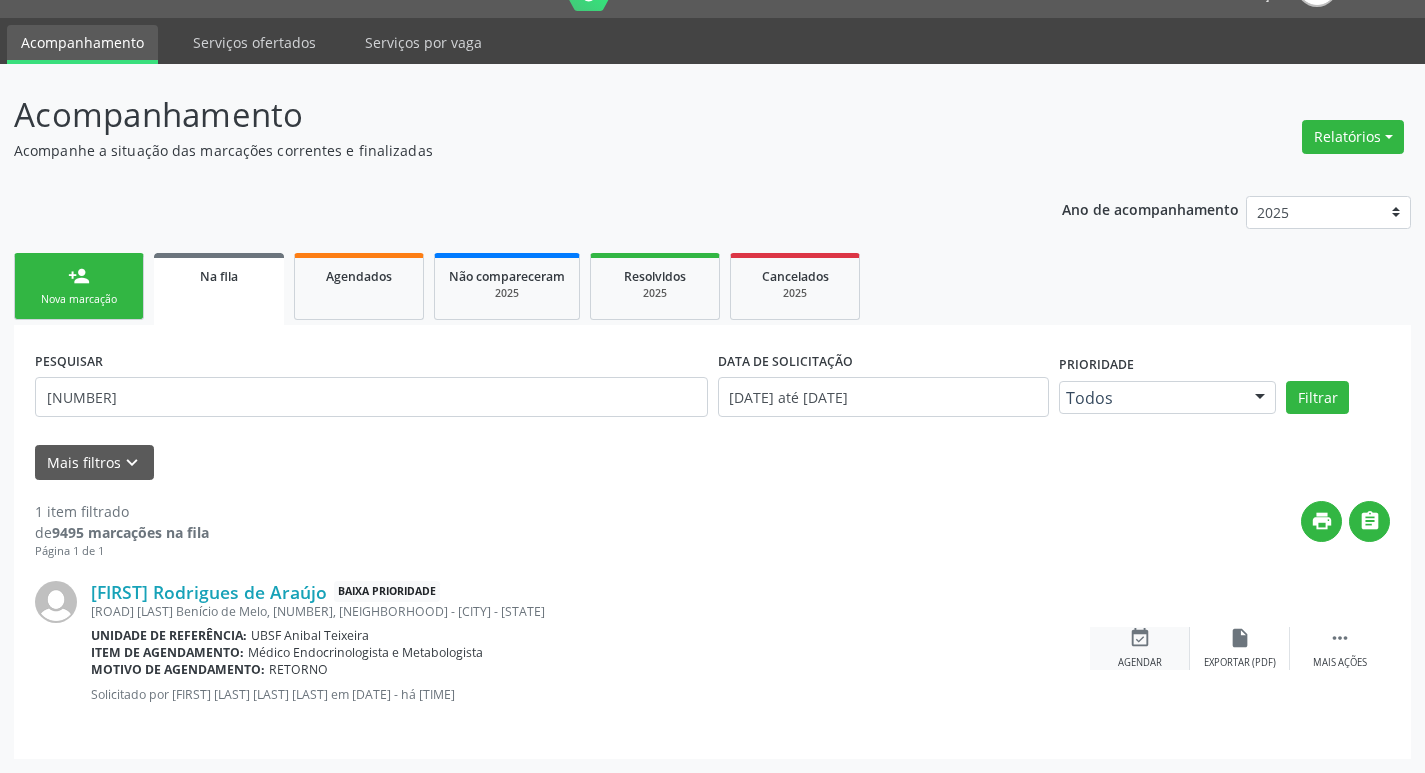 click on "event_available
Agendar" at bounding box center (1140, 648) 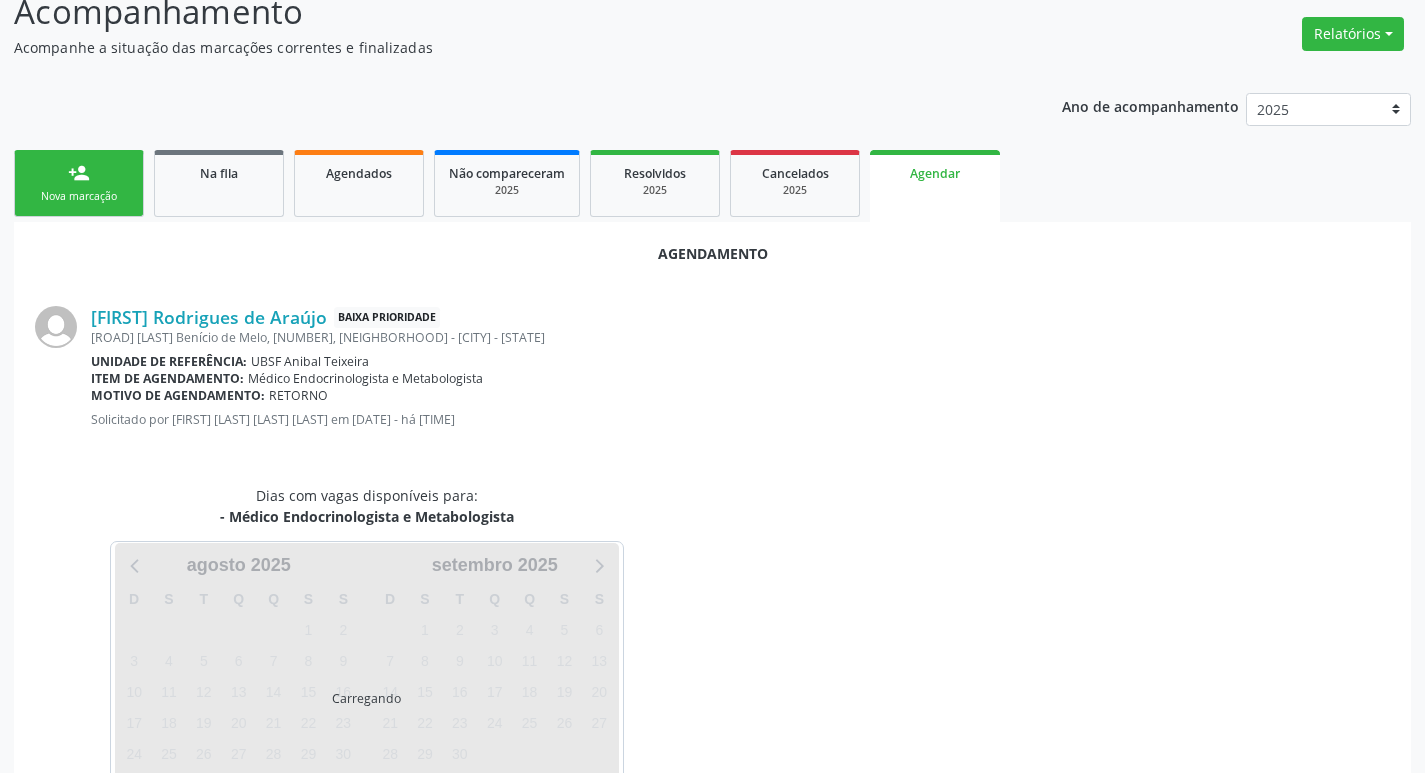 scroll, scrollTop: 221, scrollLeft: 0, axis: vertical 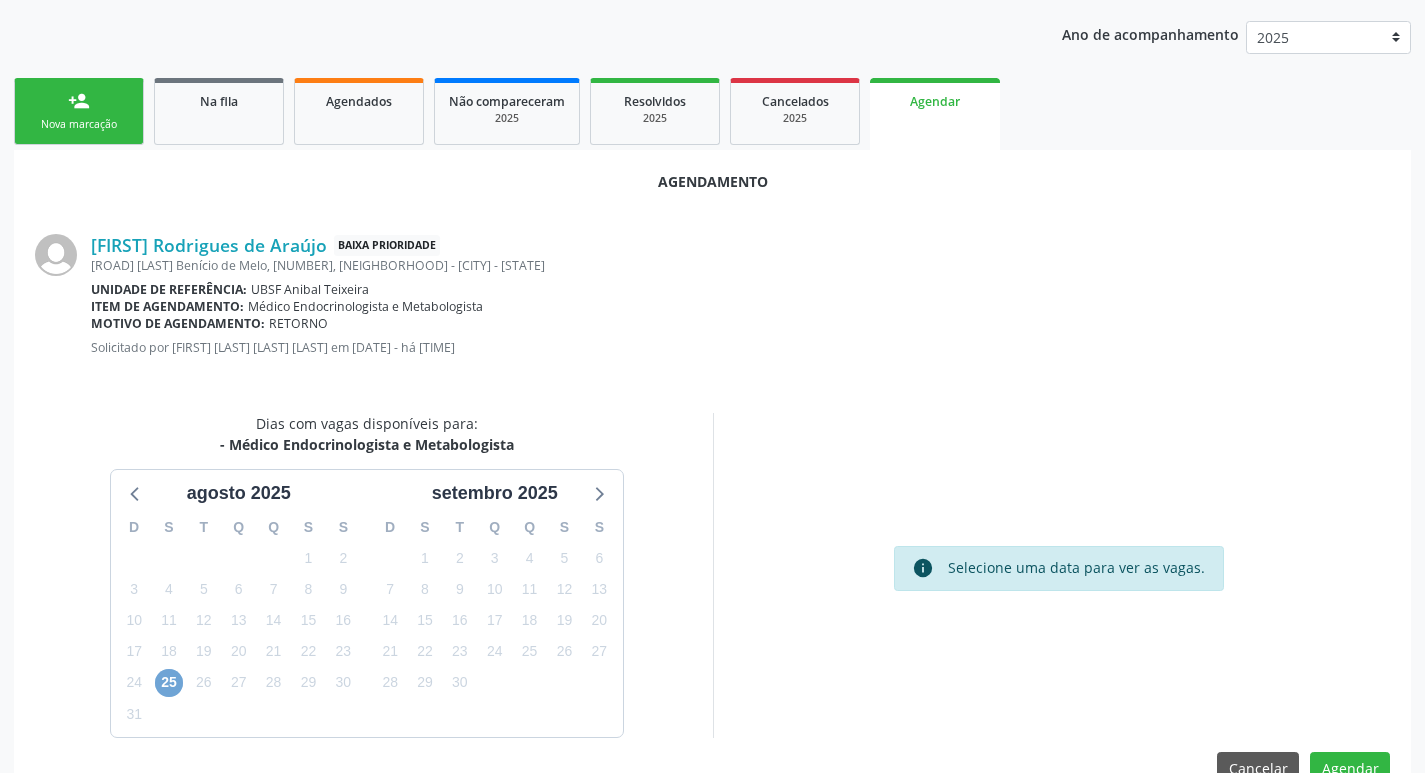 click on "25" at bounding box center (169, 683) 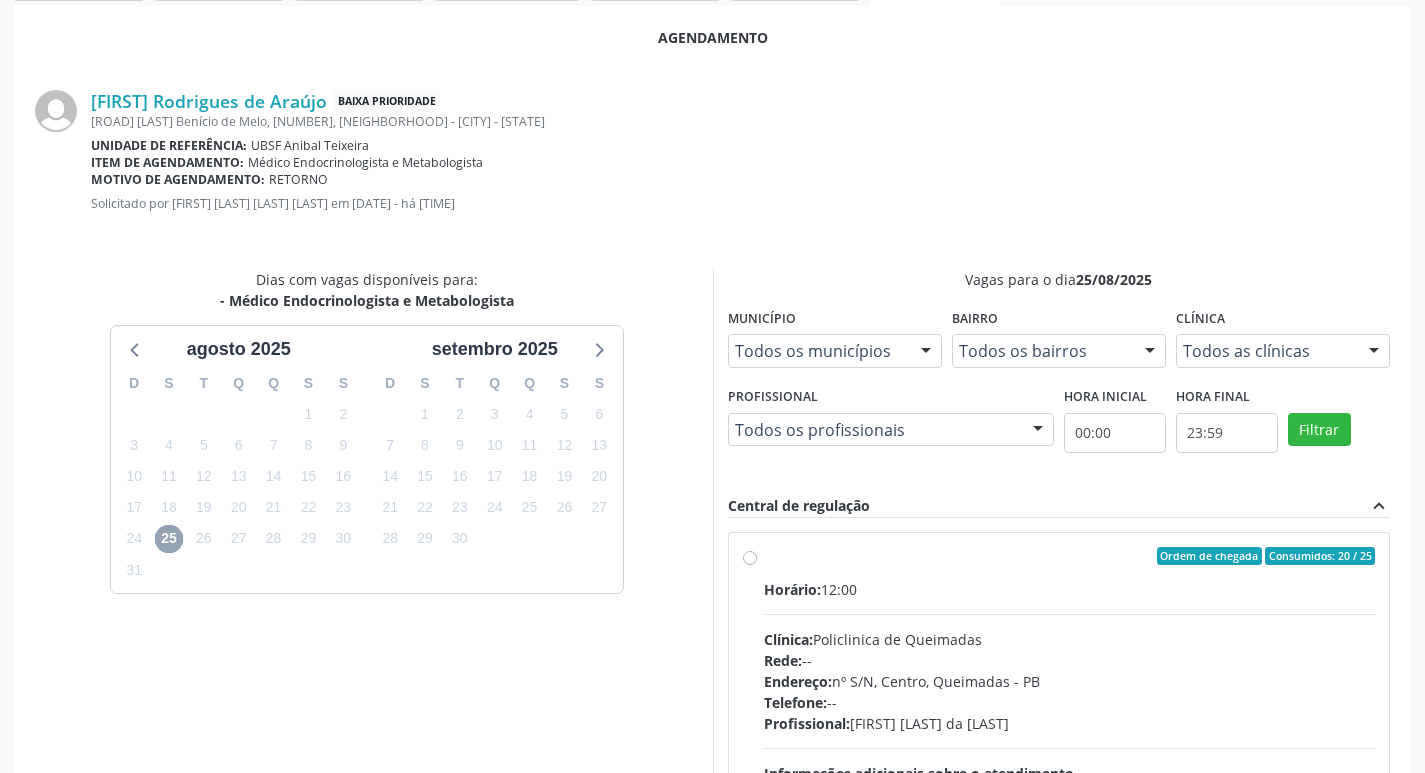 scroll, scrollTop: 557, scrollLeft: 0, axis: vertical 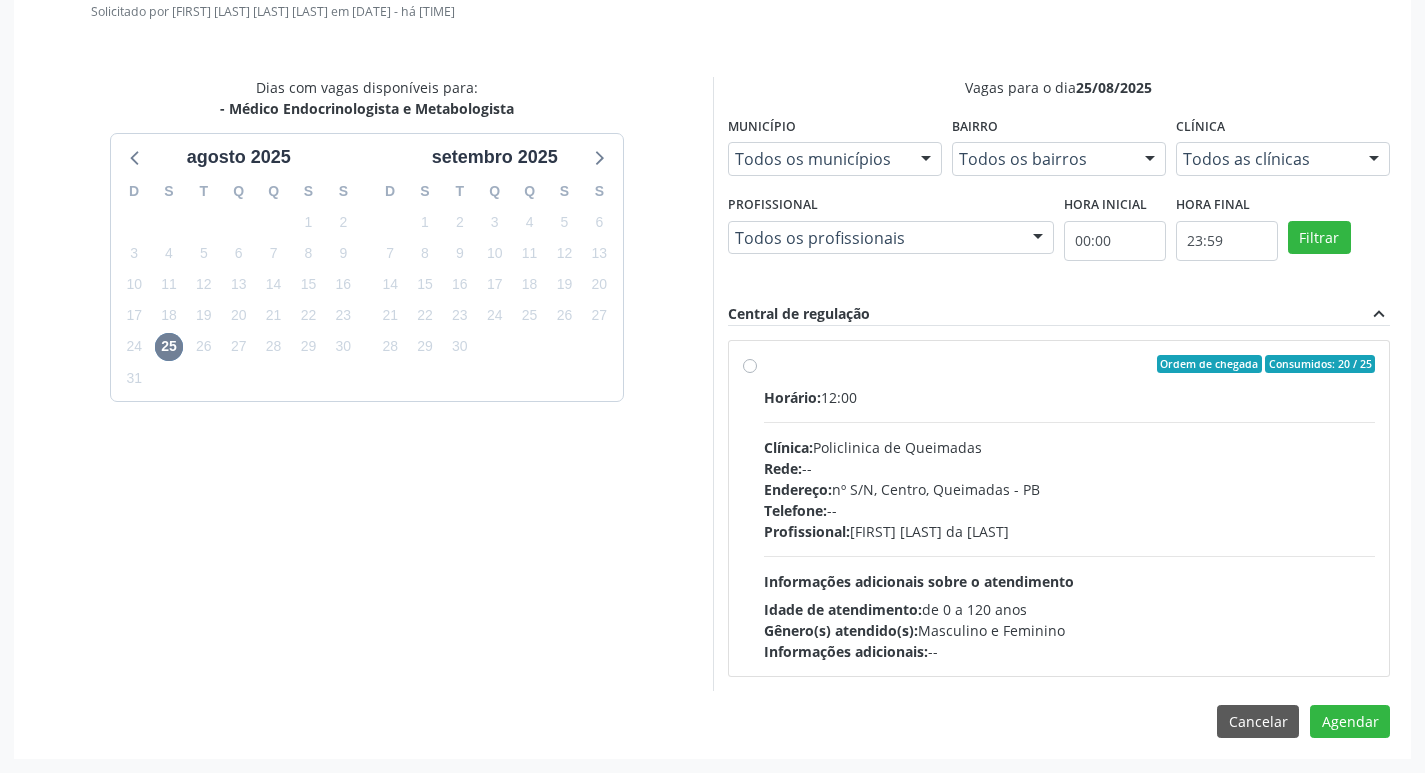 click on "Horário:   12:00
Clínica:  Policlinica de Queimadas
Rede:
--
Endereço:   nº S/N, Centro, [CITY] - [STATE]
Telefone:   --
Profissional:
[FIRST] [LAST] da [LAST]
Informações adicionais sobre o atendimento
Idade de atendimento:
de 0 a 120 anos
Gênero(s) atendido(s):
Masculino e Feminino
Informações adicionais:
--" at bounding box center [1070, 524] 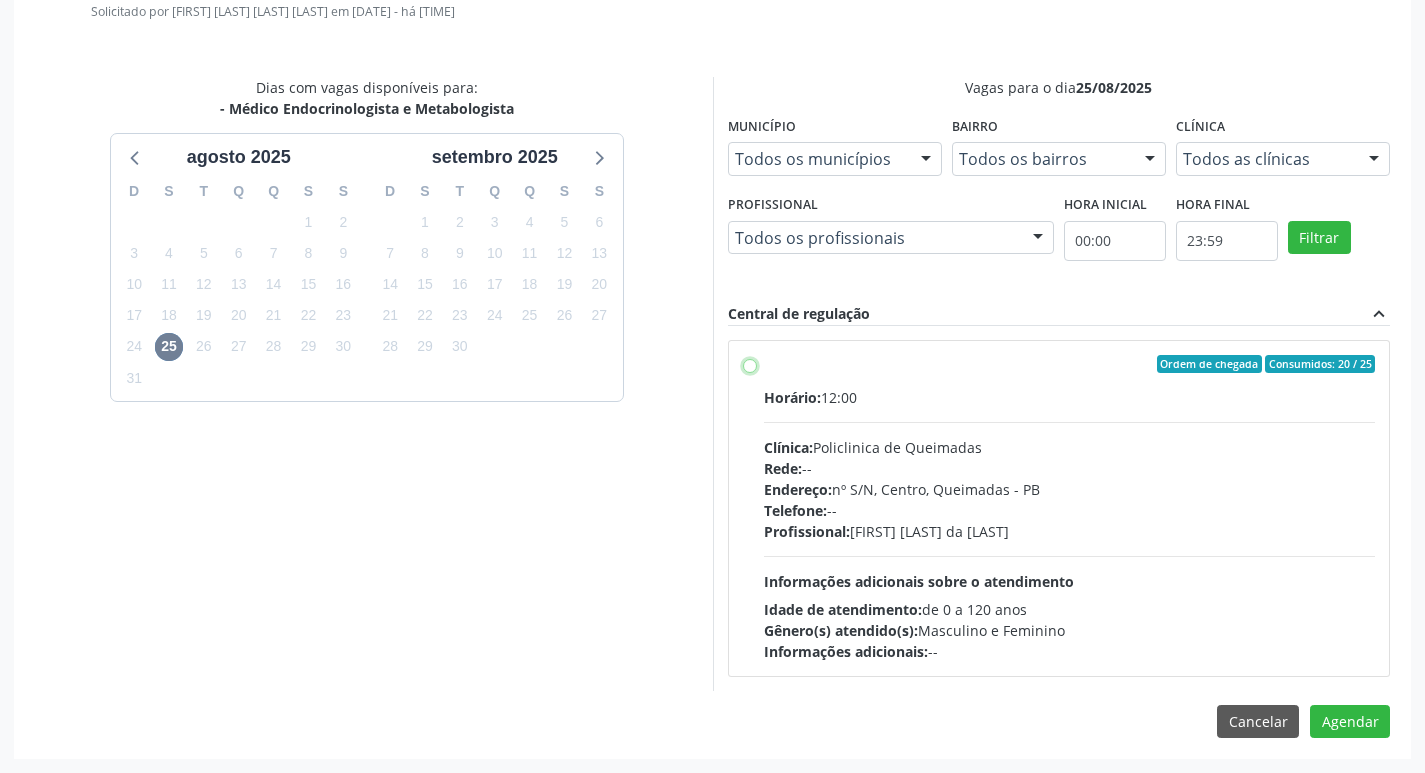 click on "Ordem de chegada
Consumidos: [NUMBER] / [NUMBER]
Horário:   [TIME]
Clínica:  Policlinica de Queimadas
Rede:
--
Endereço:   nº S/N, Centro, Queimadas - PB
Telefone:   --
Profissional:
[FIRST] [LAST] [LAST] [LAST]
Informações adicionais sobre o atendimento
Idade de atendimento:
de [NUMBER] a [NUMBER] anos
Gênero(s) atendido(s):
Masculino e Feminino
Informações adicionais:
--" at bounding box center [750, 364] 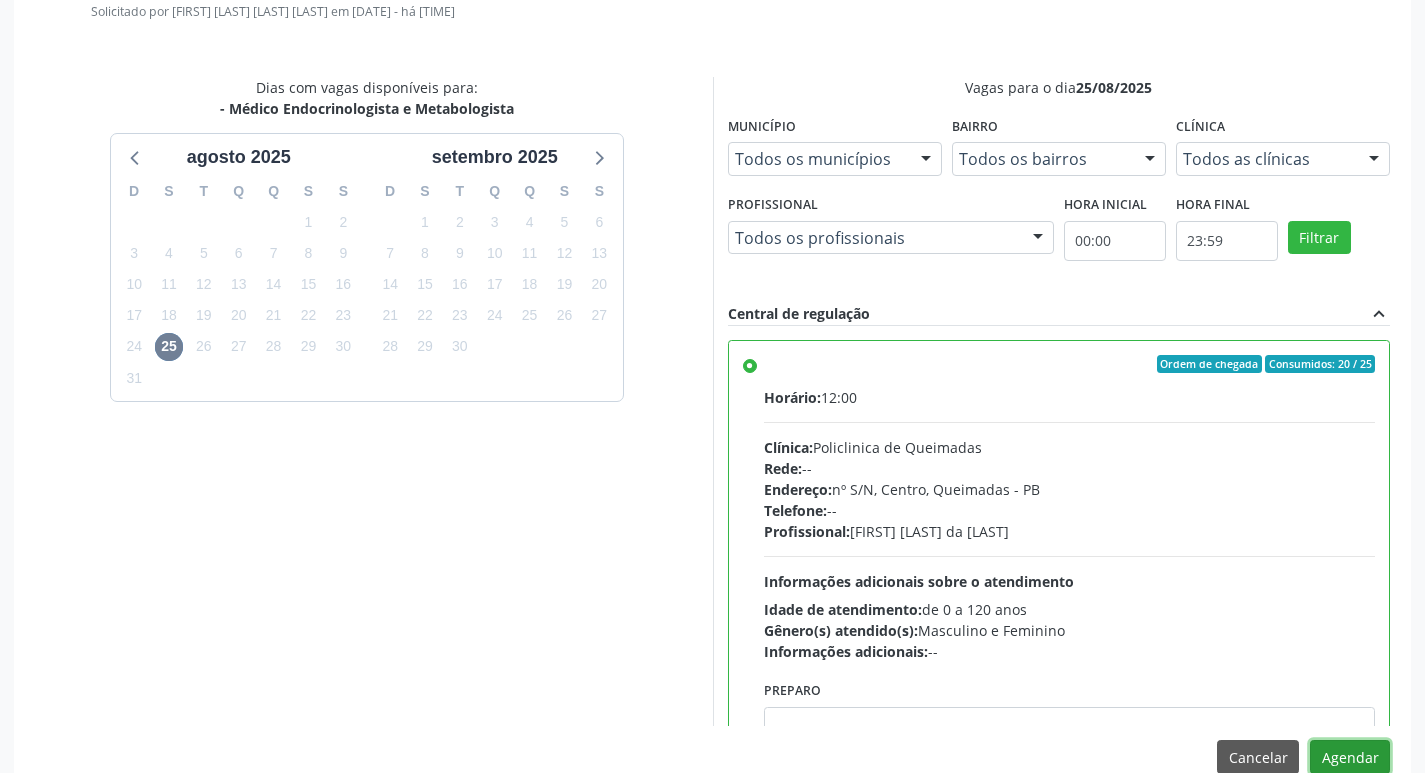 click on "Agendar" at bounding box center [1350, 757] 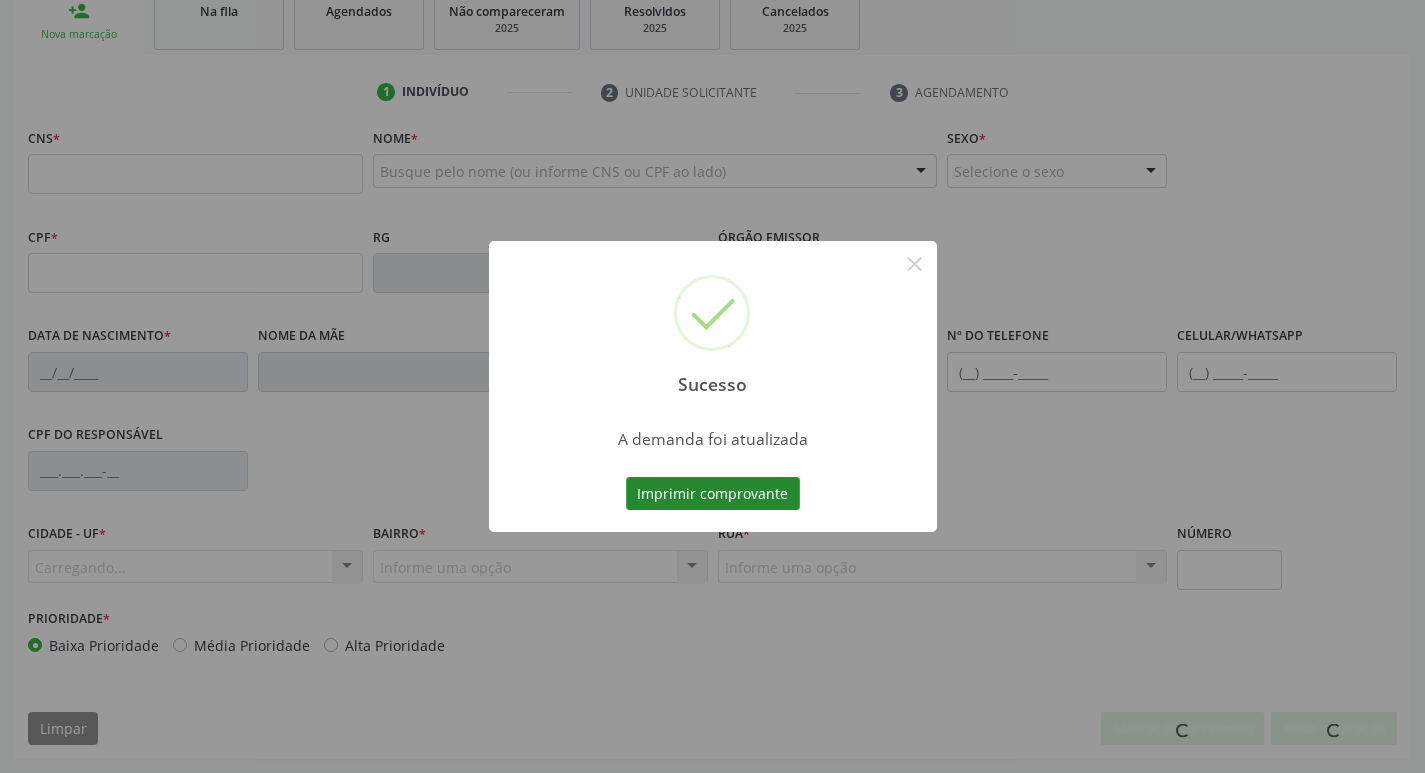 scroll, scrollTop: 311, scrollLeft: 0, axis: vertical 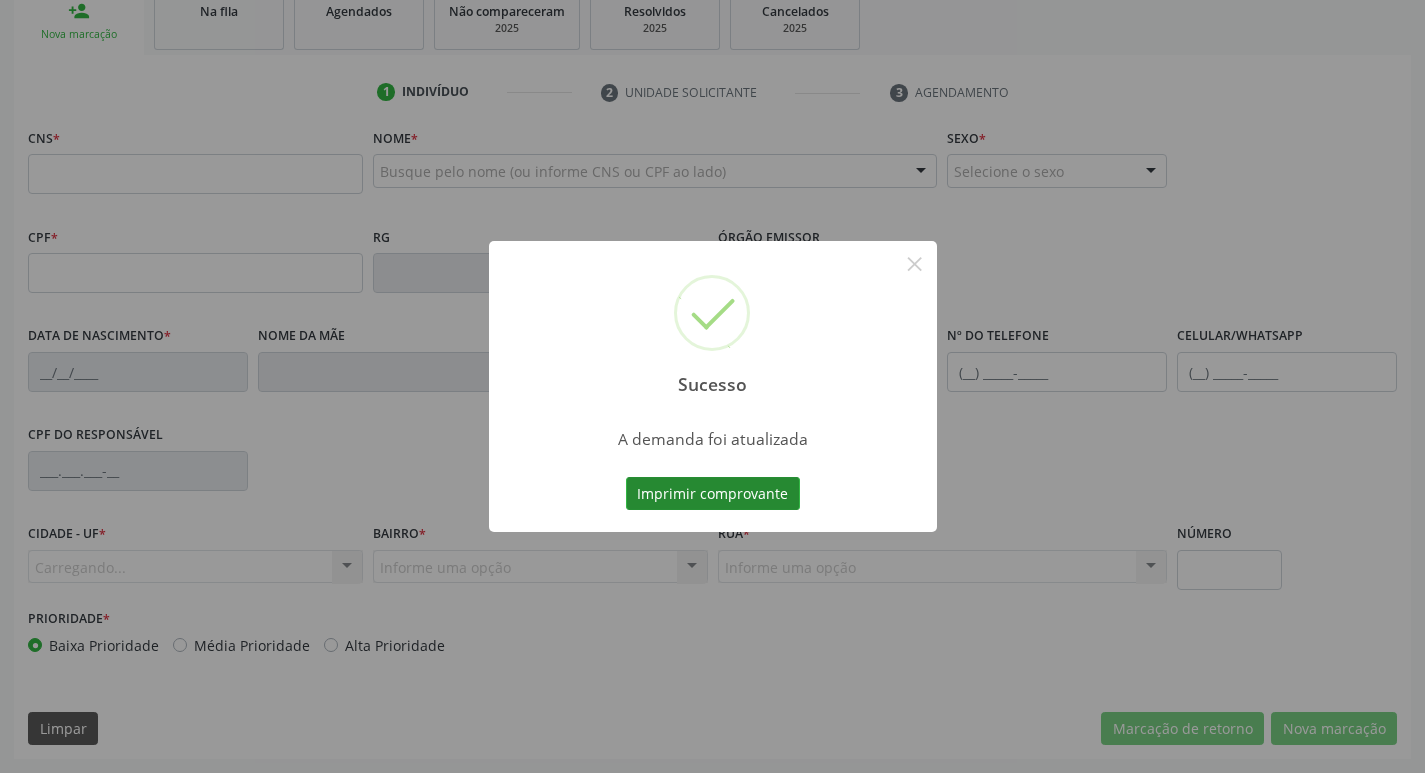 click on "Imprimir comprovante" at bounding box center [713, 494] 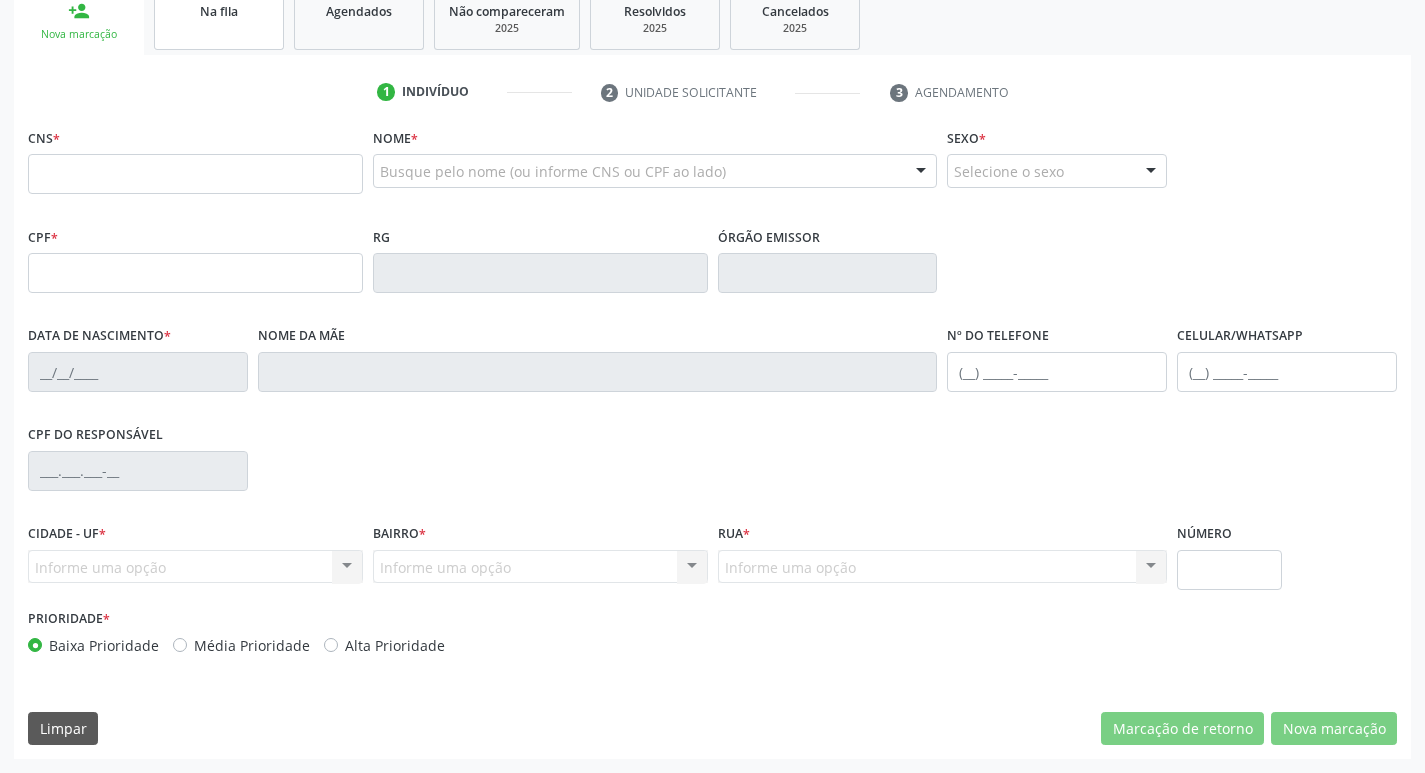 click on "Na fila" at bounding box center (219, 19) 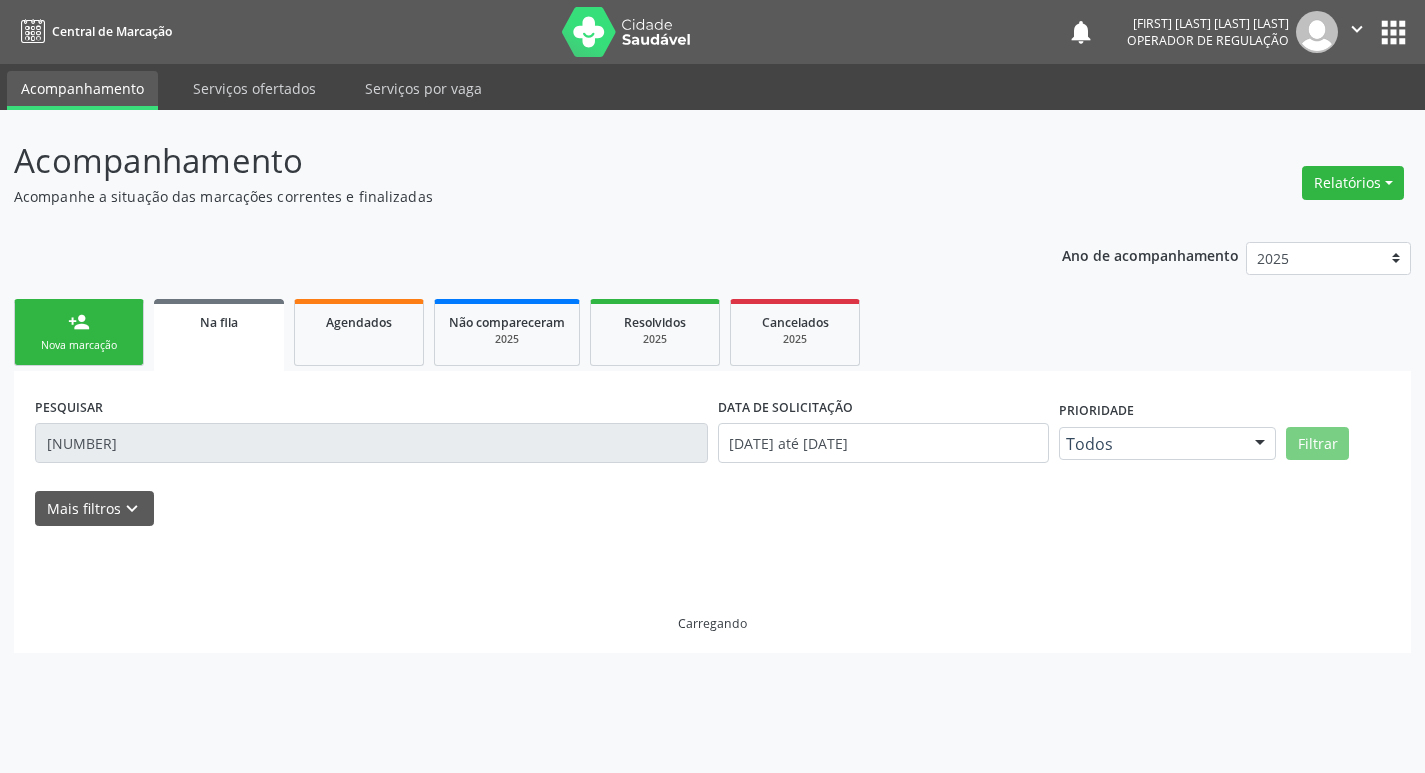 scroll, scrollTop: 0, scrollLeft: 0, axis: both 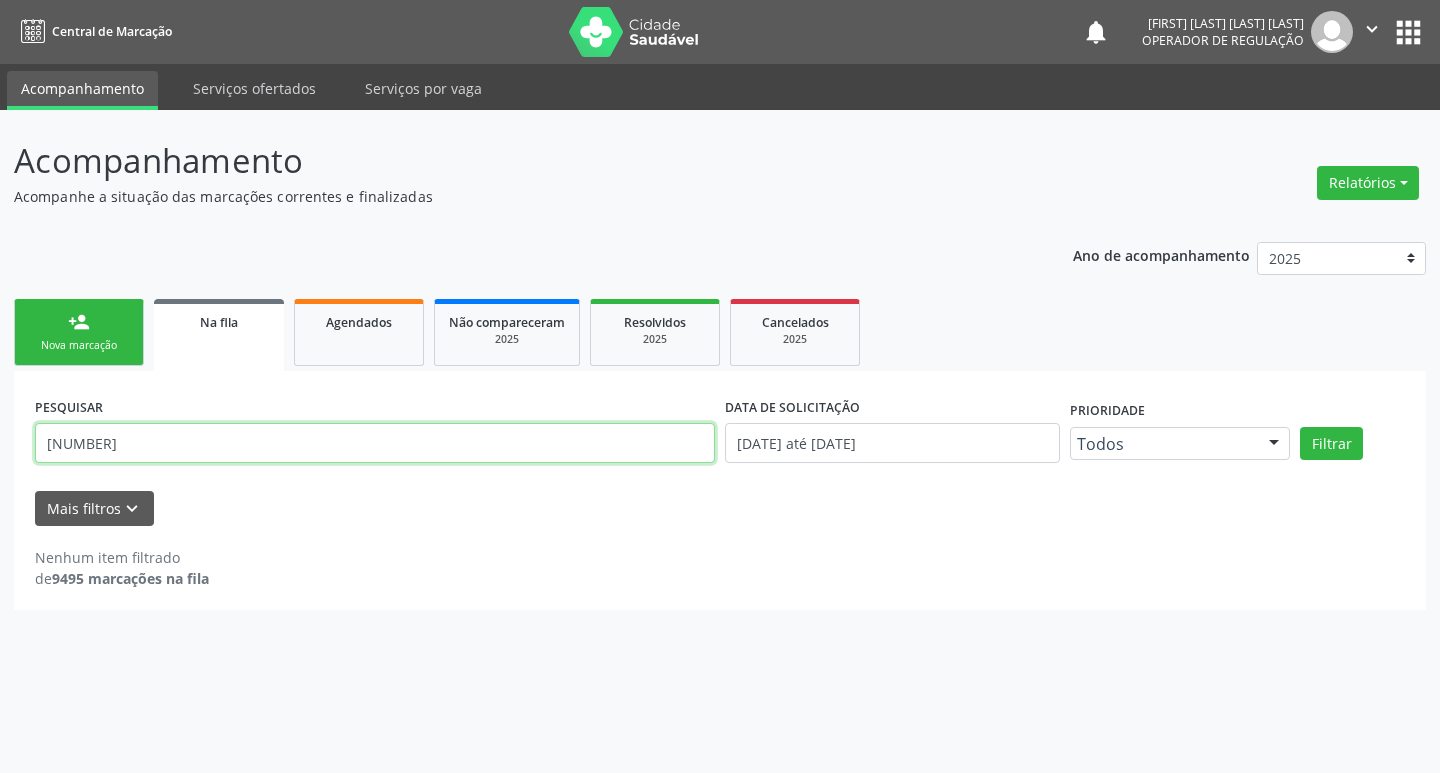 click on "[NUMBER]" at bounding box center (375, 443) 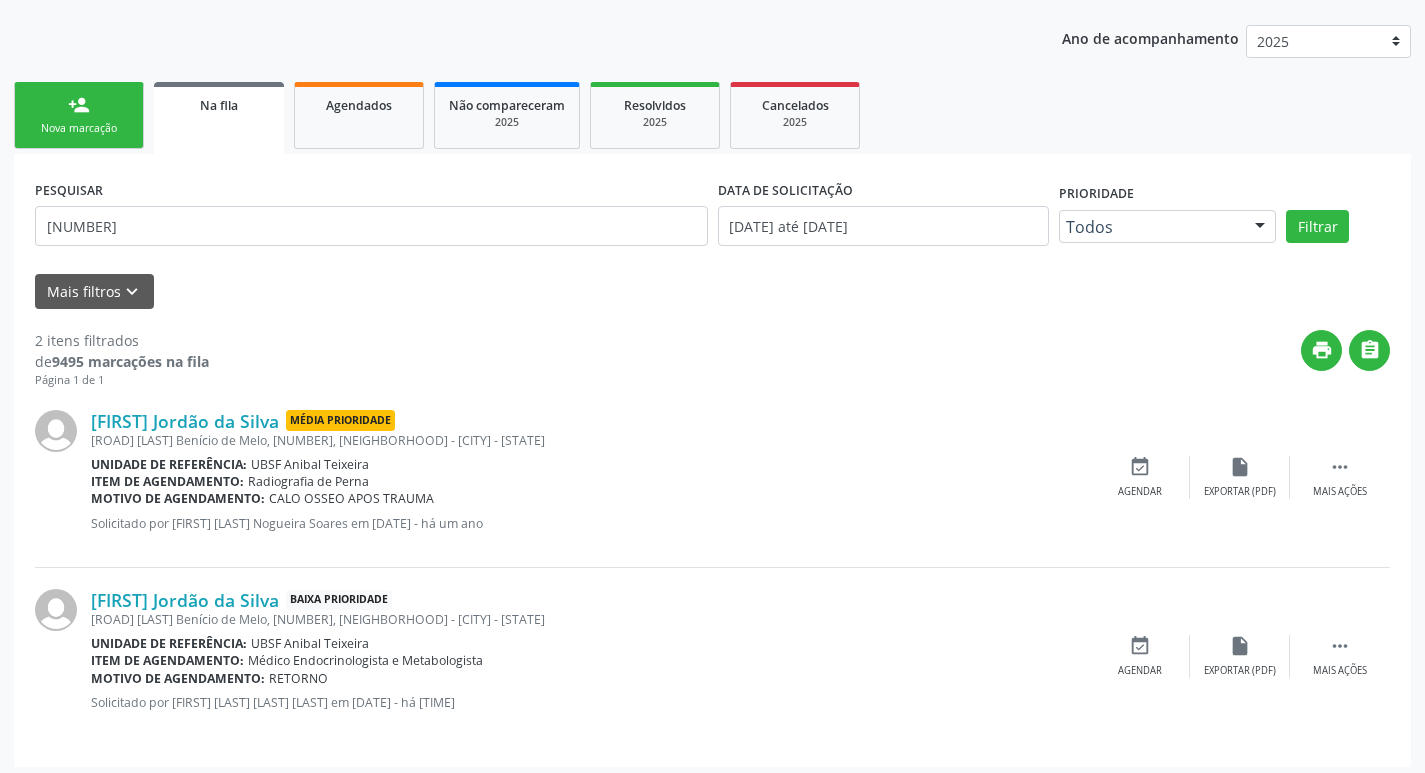scroll, scrollTop: 225, scrollLeft: 0, axis: vertical 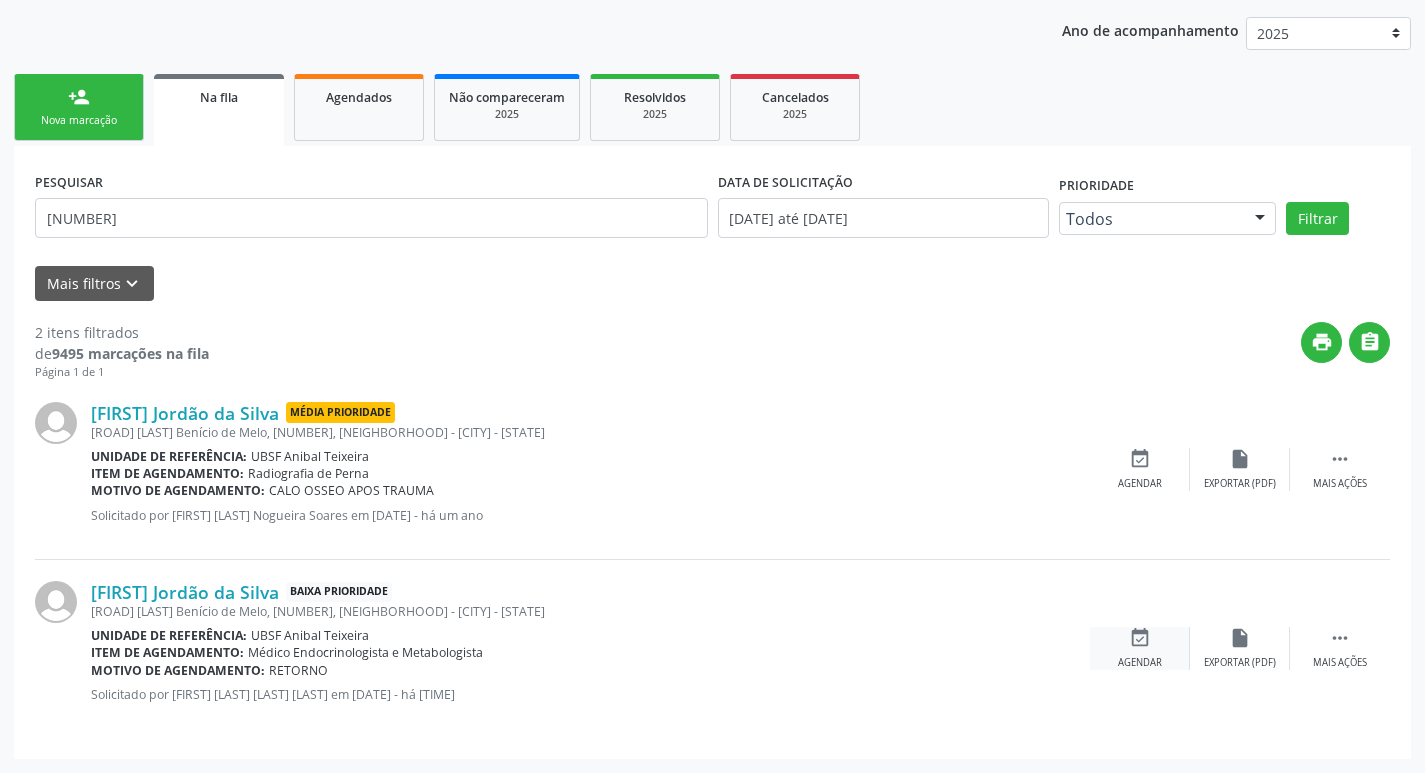 click on "Agendar" at bounding box center (1140, 663) 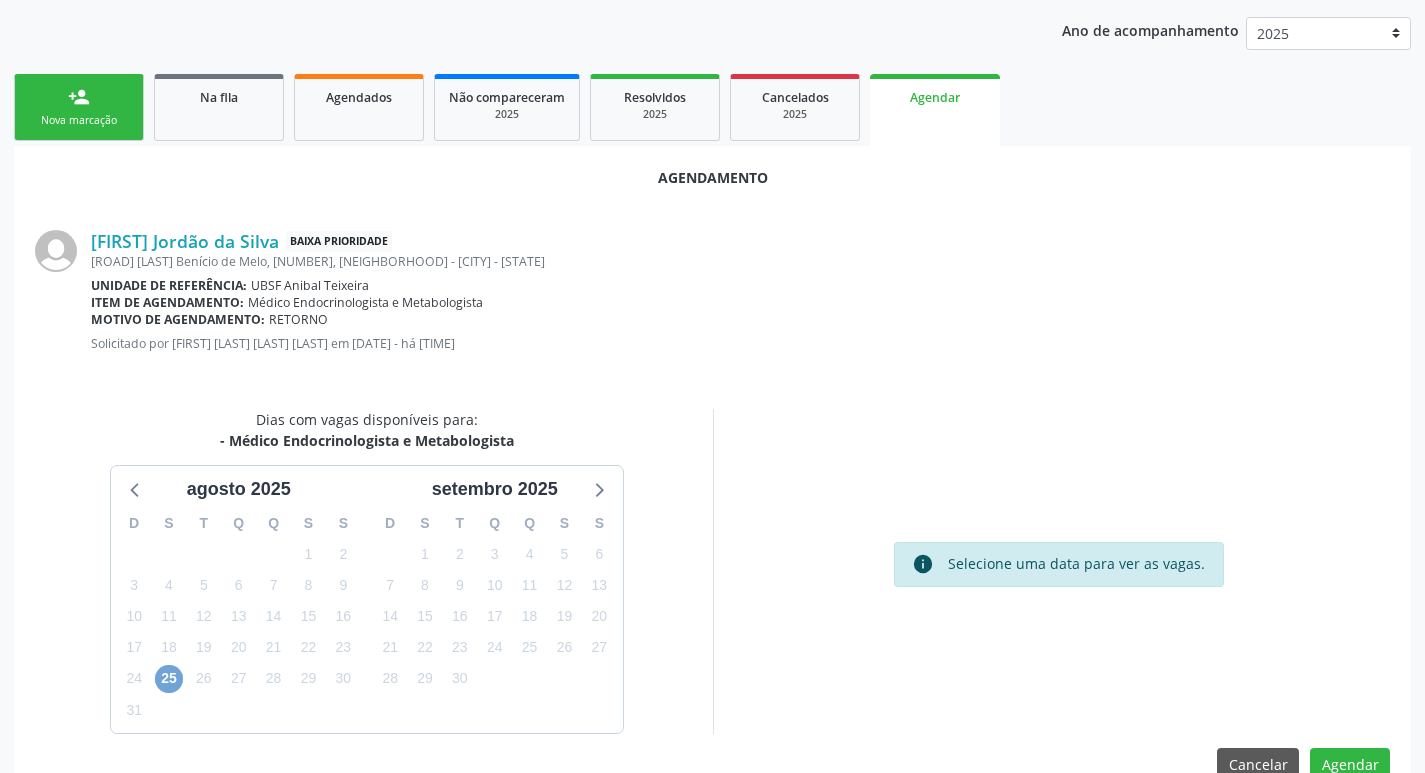 click on "25" at bounding box center [169, 679] 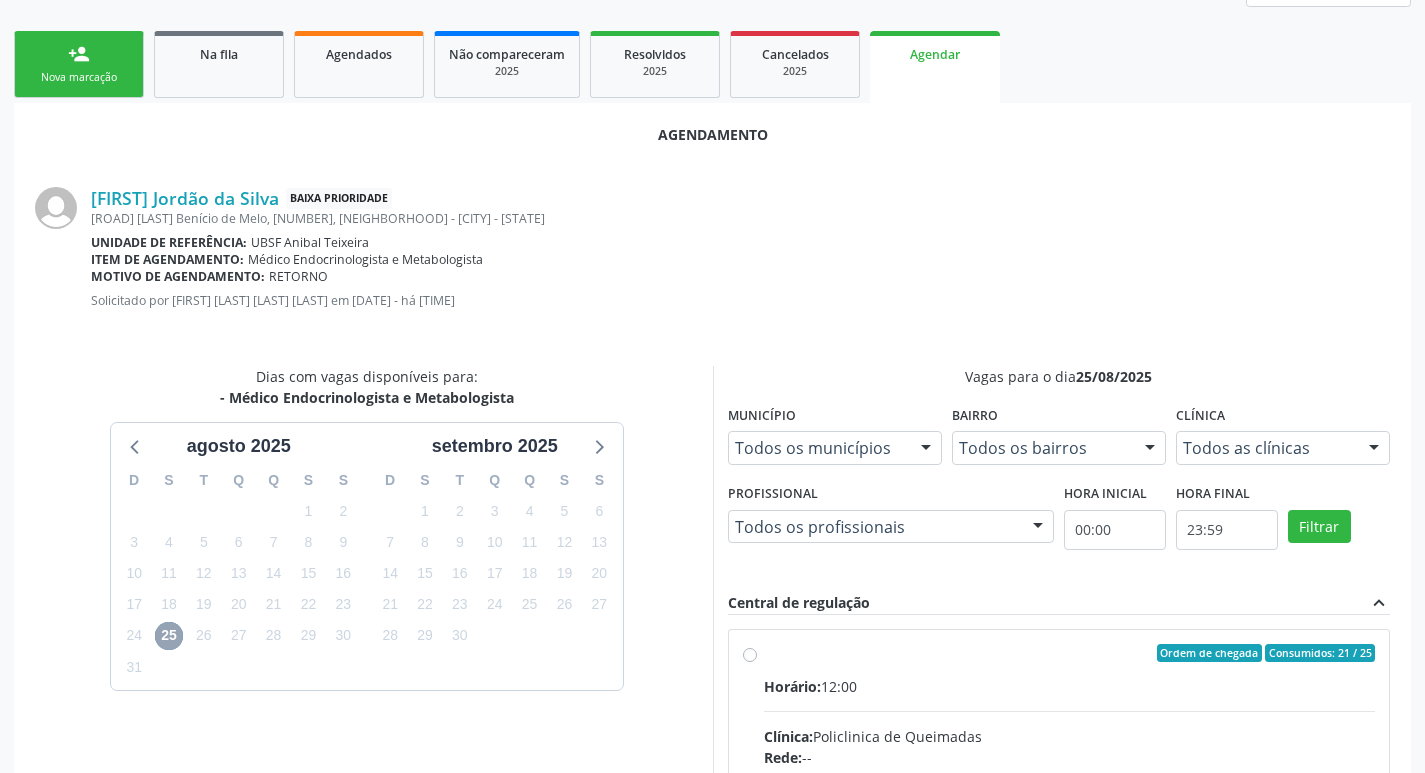 scroll, scrollTop: 557, scrollLeft: 0, axis: vertical 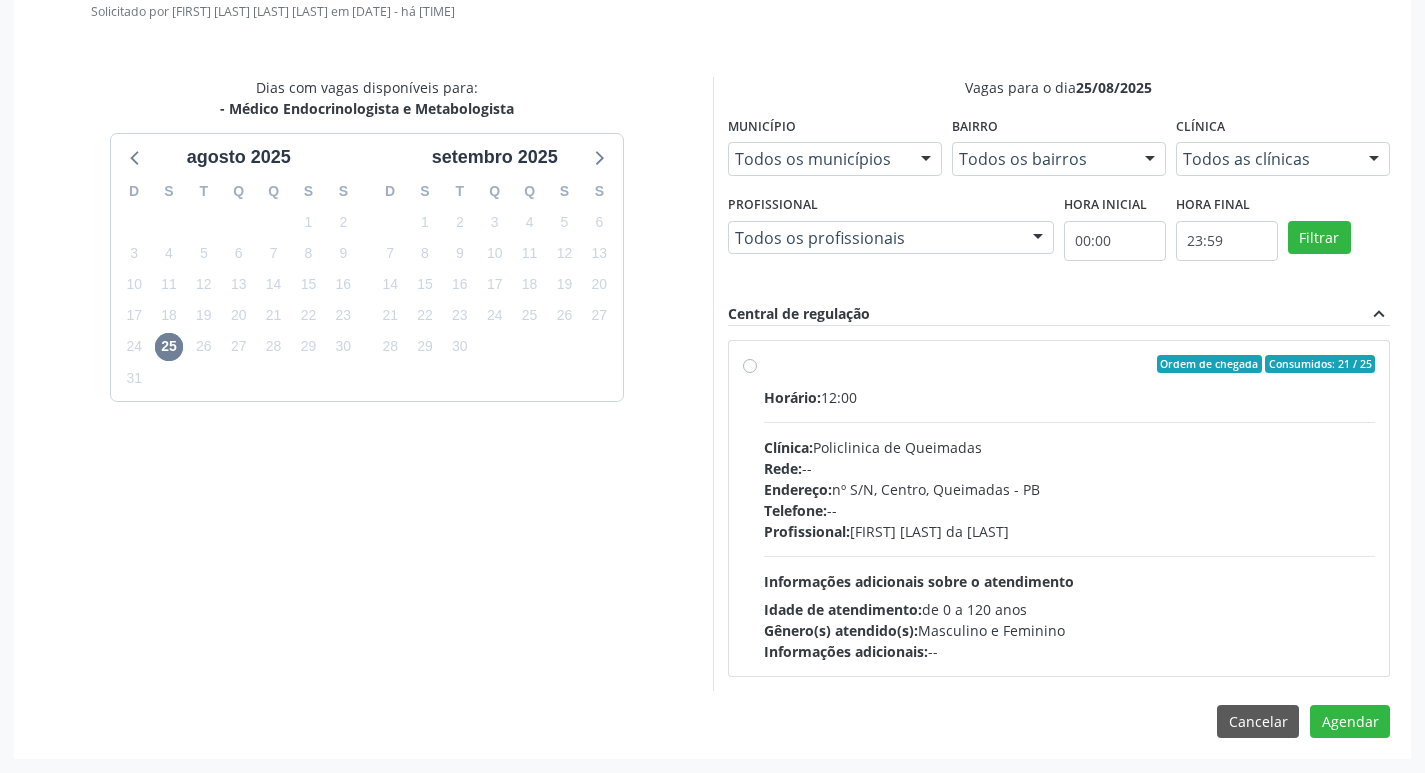 click on "Horário:   12:00
Clínica:  Policlinica de Queimadas
Rede:
--
Endereço:   nº S/N, Centro, [CITY] - [STATE]
Telefone:   --
Profissional:
[FIRST] [LAST] da [LAST]
Informações adicionais sobre o atendimento
Idade de atendimento:
de 0 a 120 anos
Gênero(s) atendido(s):
Masculino e Feminino
Informações adicionais:
--" at bounding box center (1070, 524) 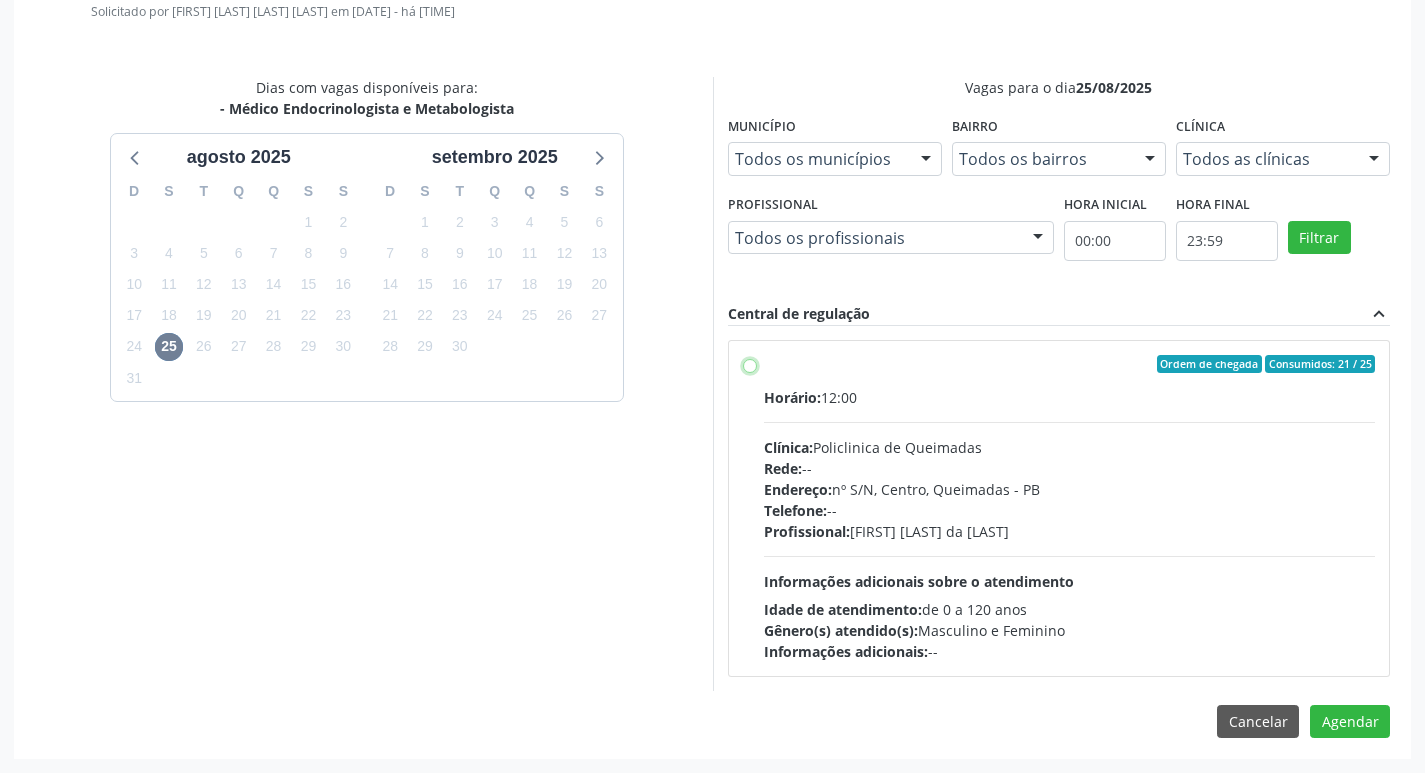 radio on "true" 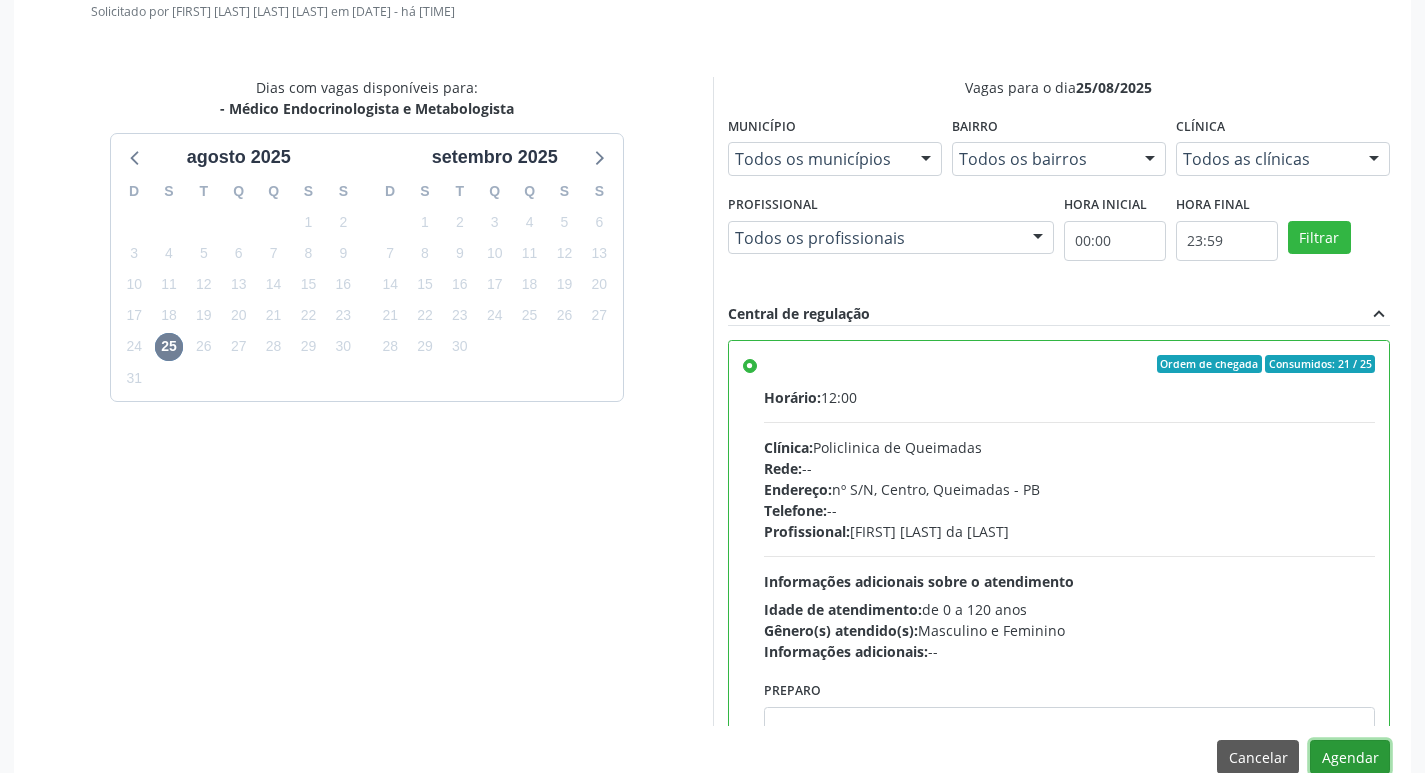 click on "Agendar" at bounding box center [1350, 757] 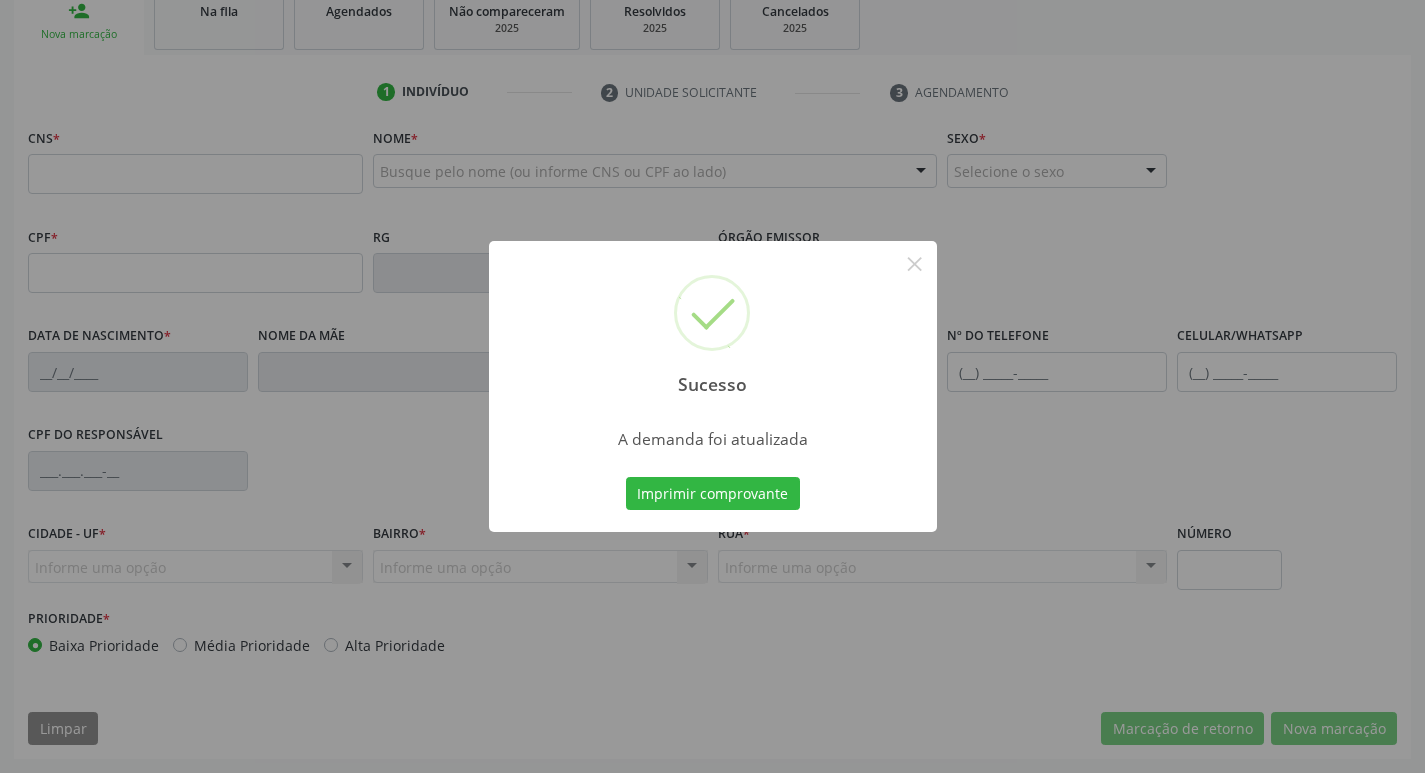 scroll, scrollTop: 311, scrollLeft: 0, axis: vertical 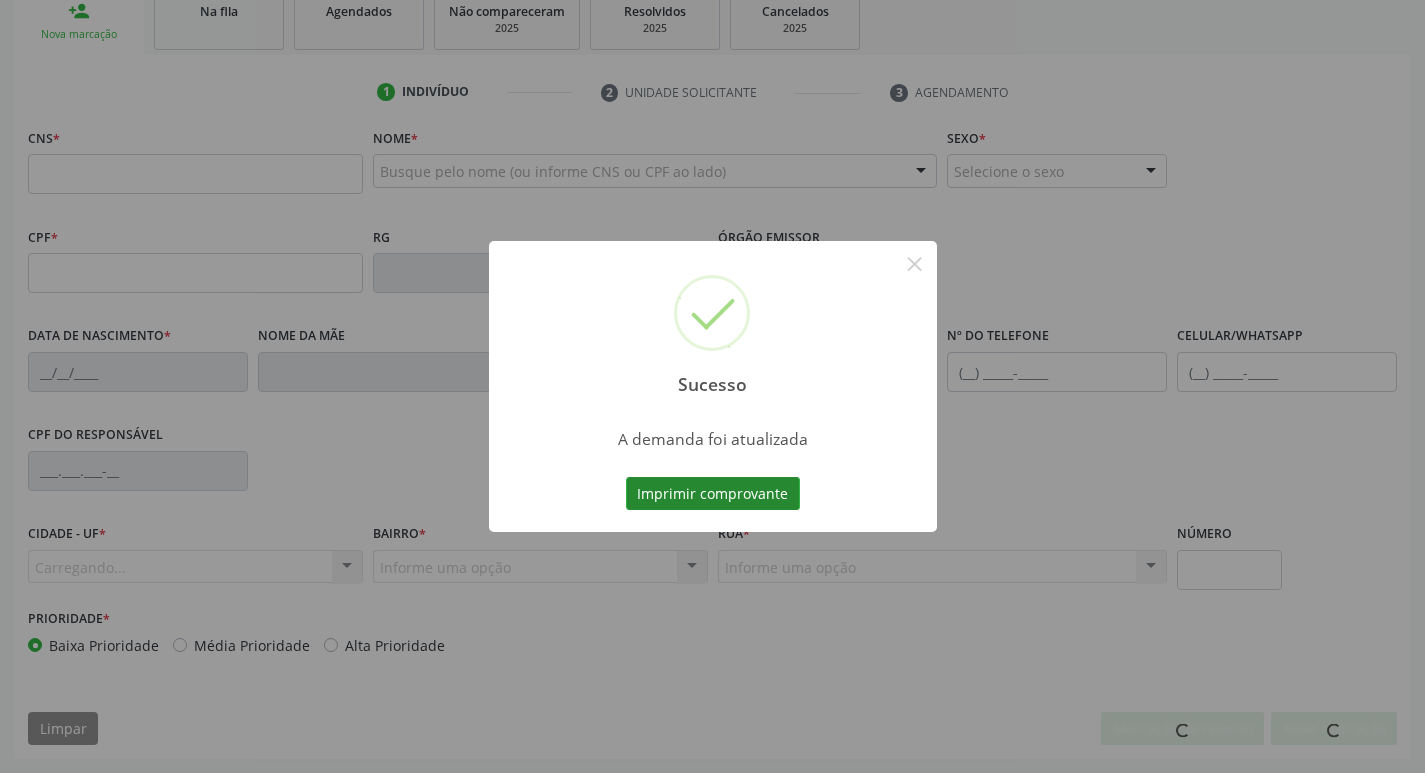 click on "Imprimir comprovante" at bounding box center [713, 494] 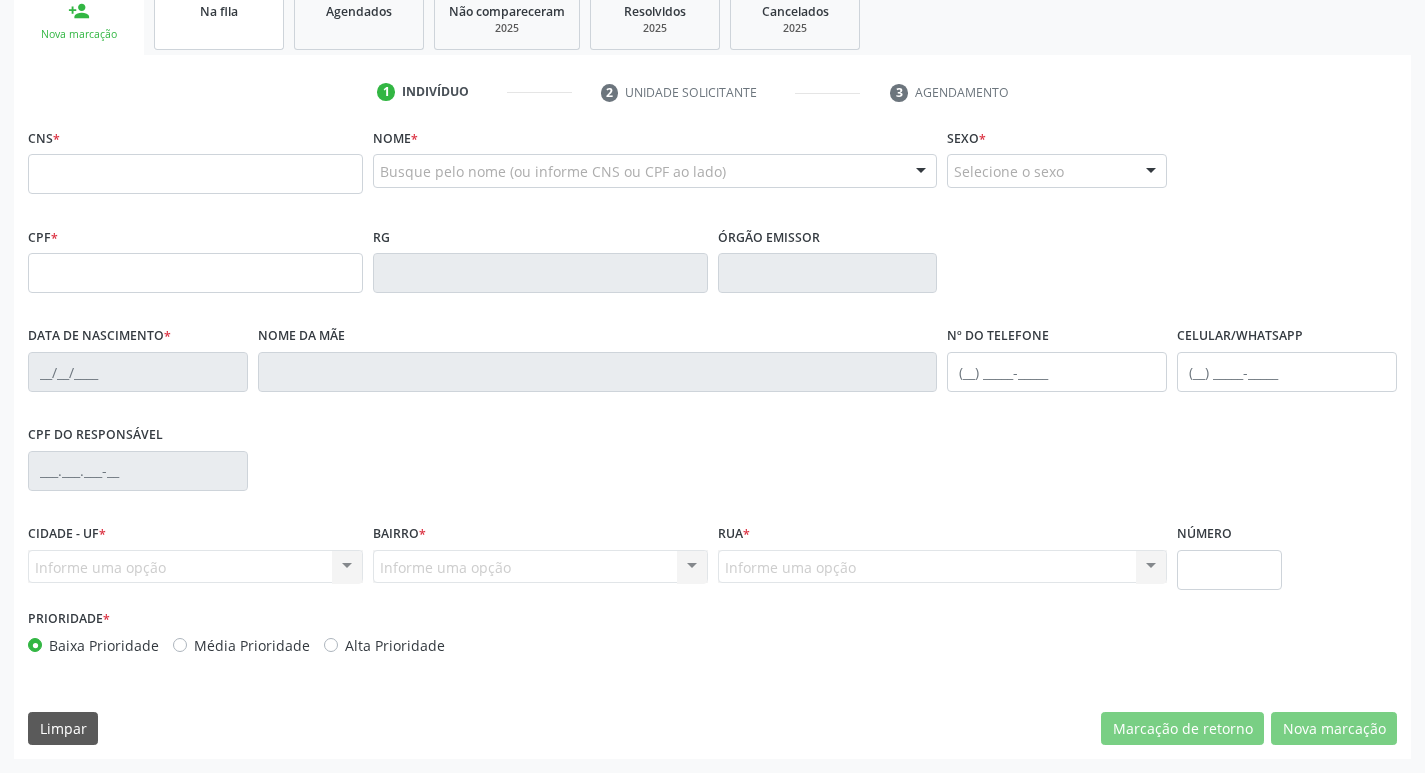 click on "Na fila" at bounding box center [219, 19] 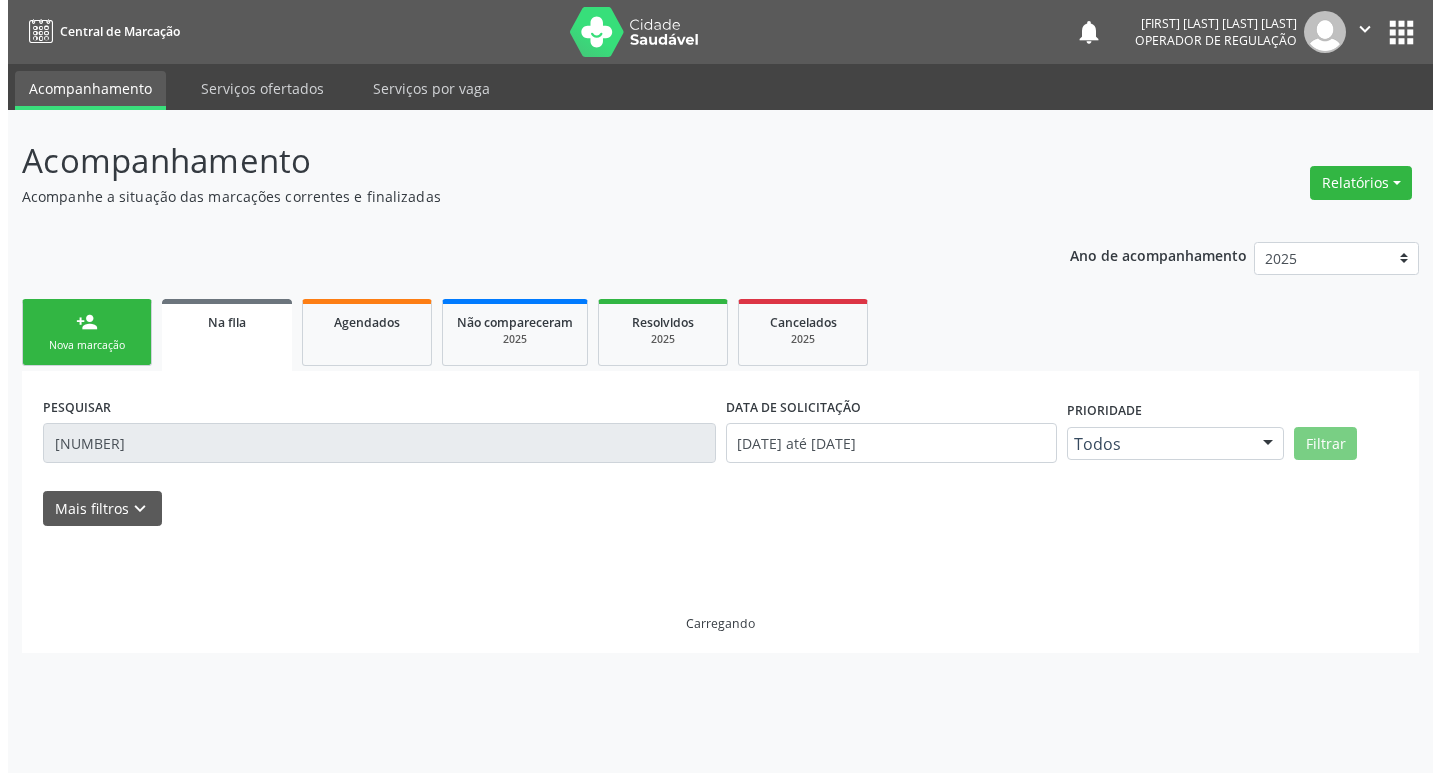 scroll, scrollTop: 0, scrollLeft: 0, axis: both 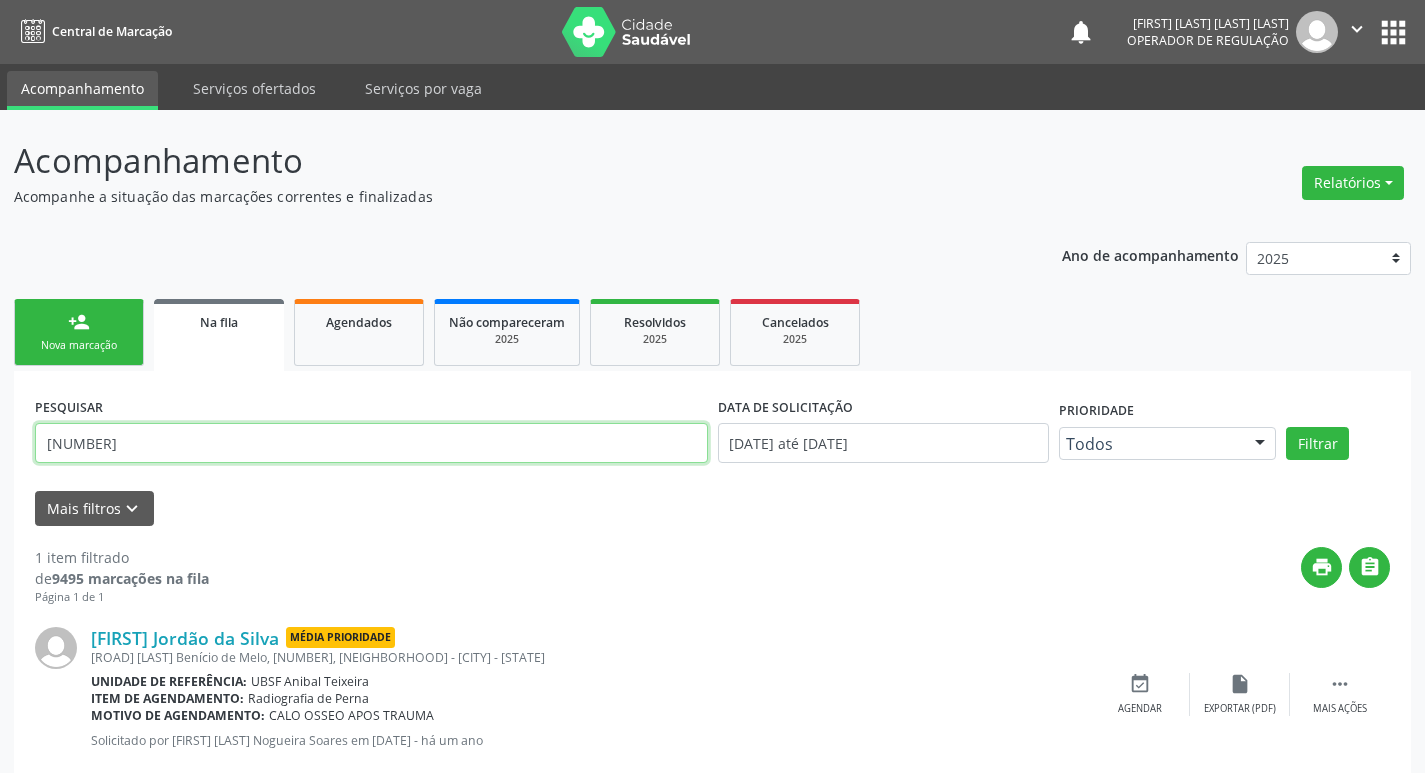 click on "[NUMBER]" at bounding box center [371, 443] 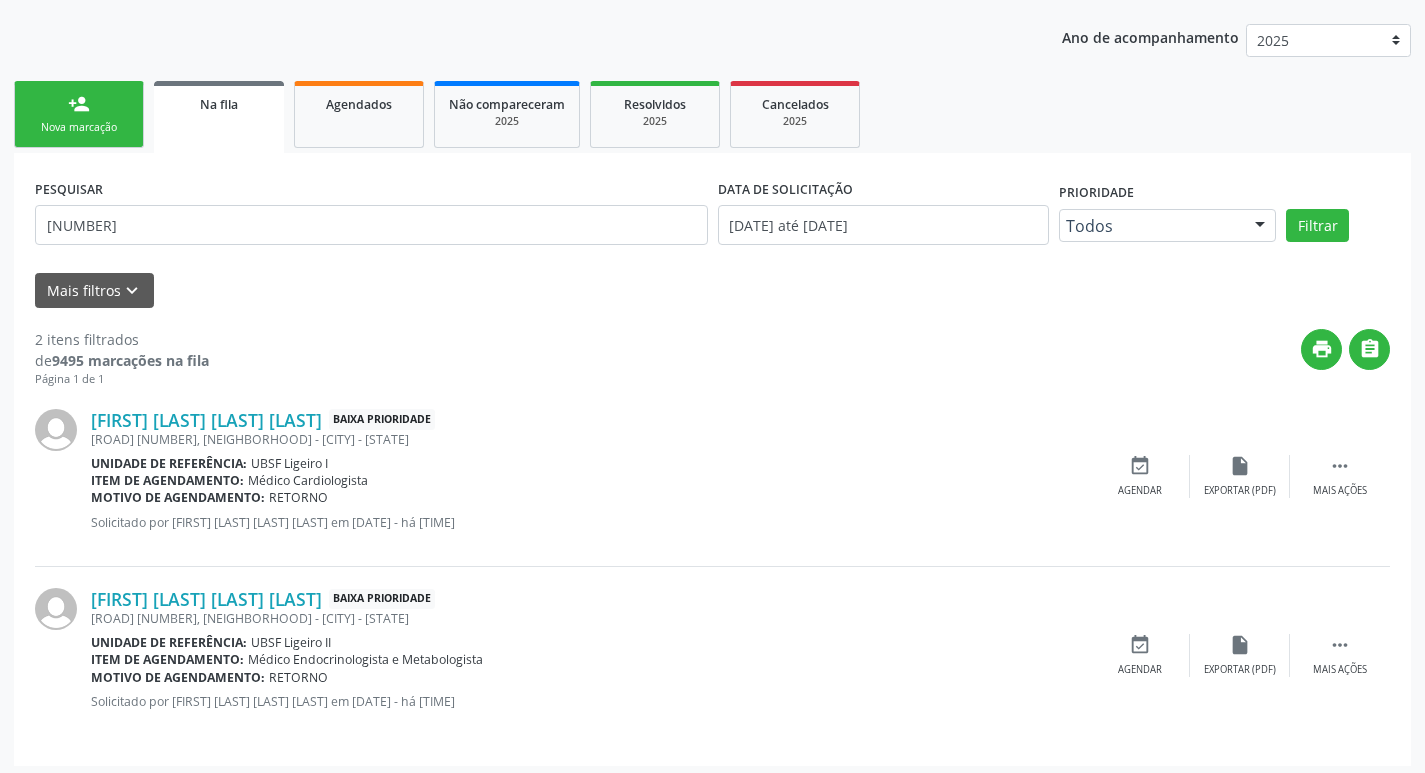 scroll, scrollTop: 225, scrollLeft: 0, axis: vertical 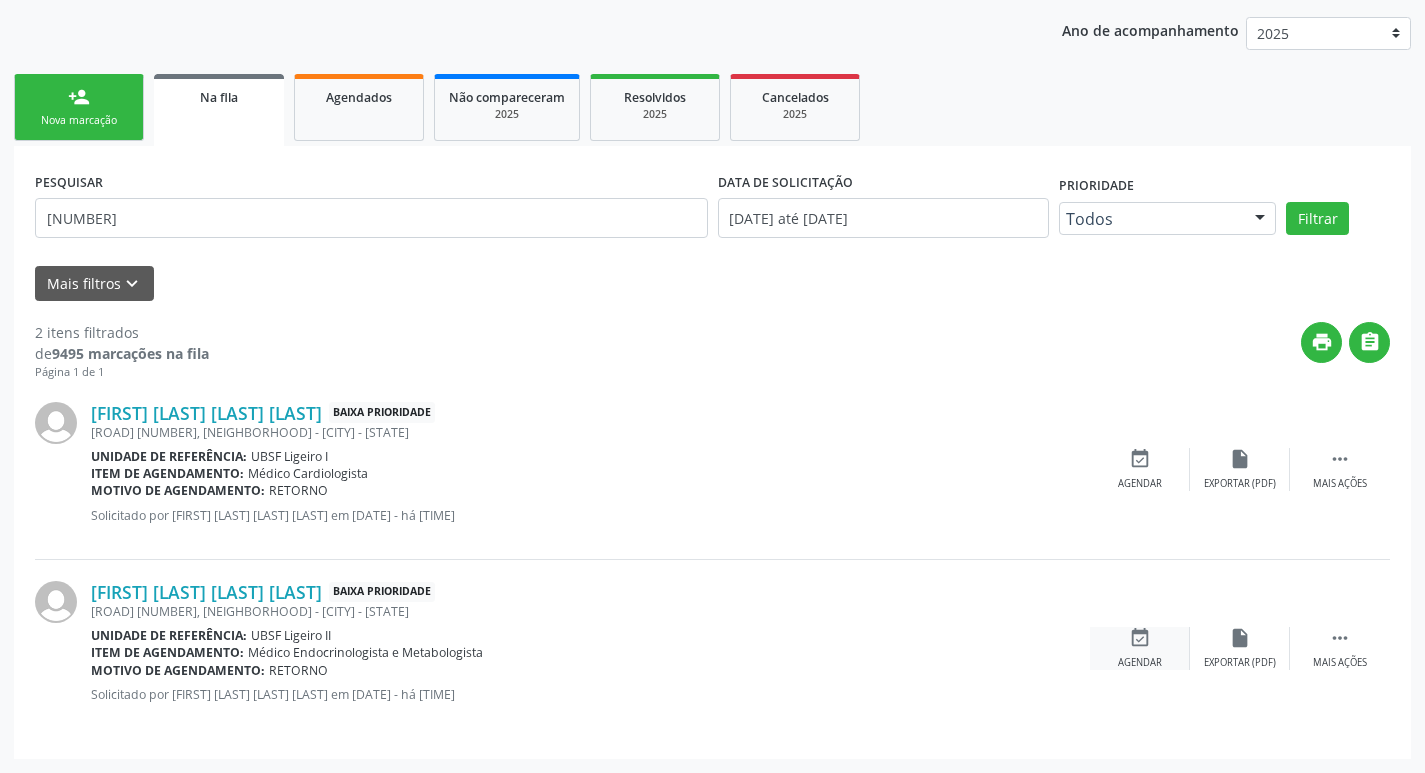 click on "event_available
Agendar" at bounding box center [1140, 648] 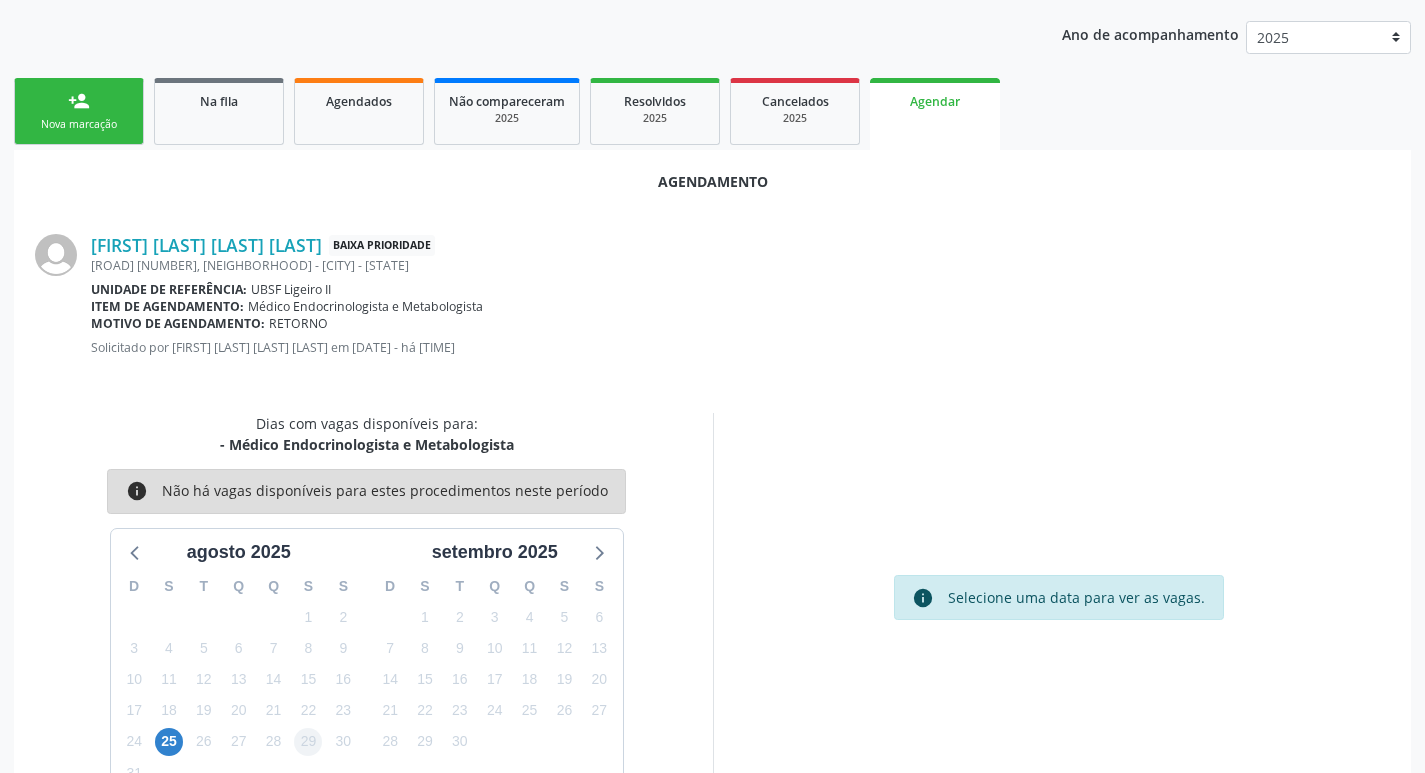 scroll, scrollTop: 225, scrollLeft: 0, axis: vertical 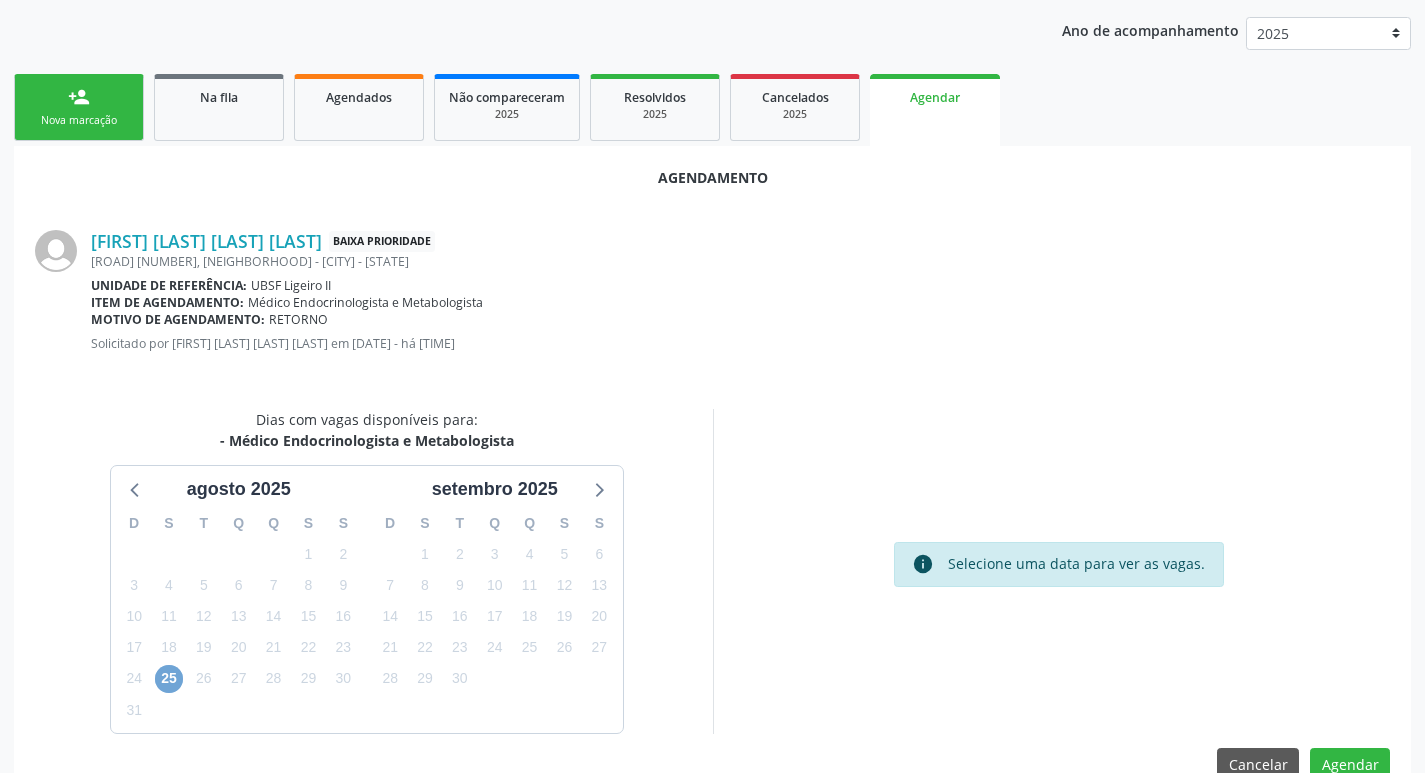 click on "25" at bounding box center (169, 679) 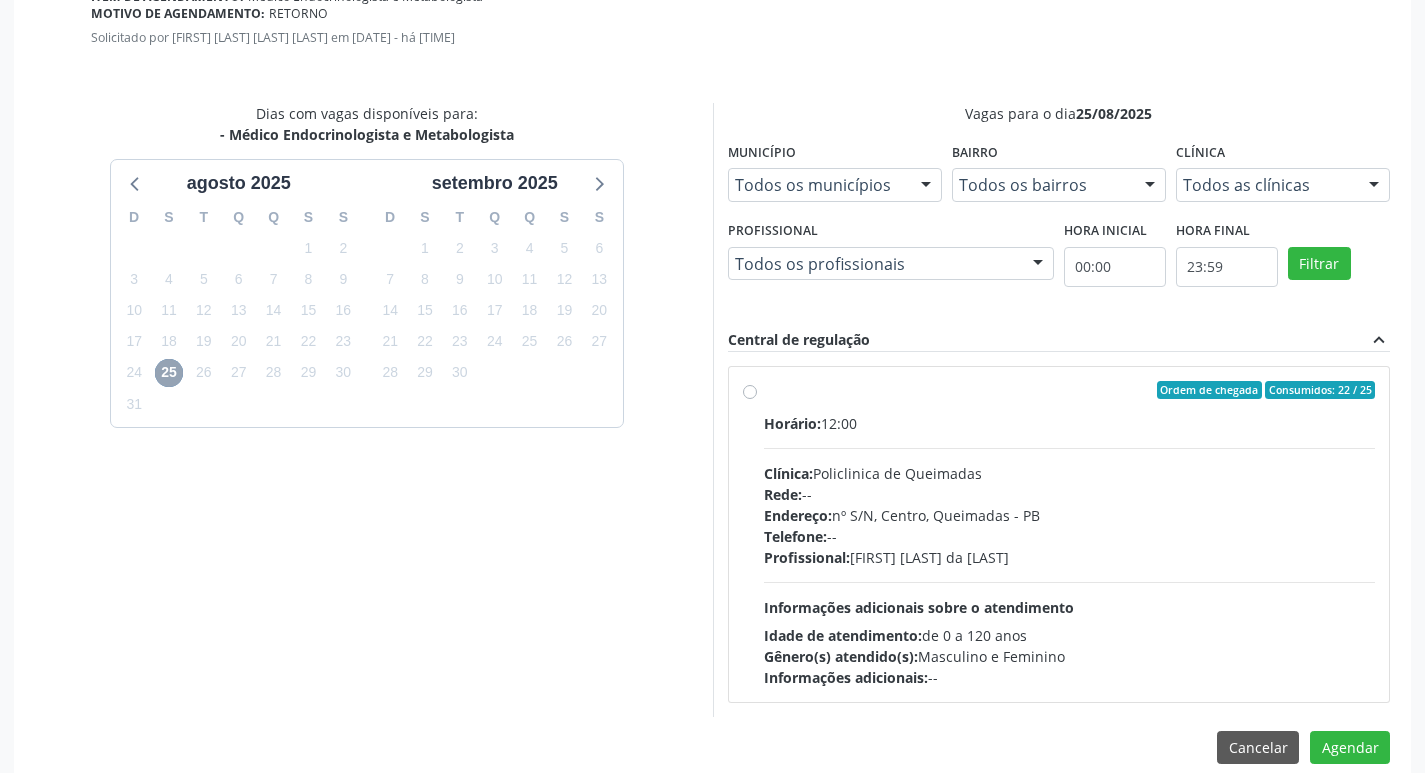 scroll, scrollTop: 557, scrollLeft: 0, axis: vertical 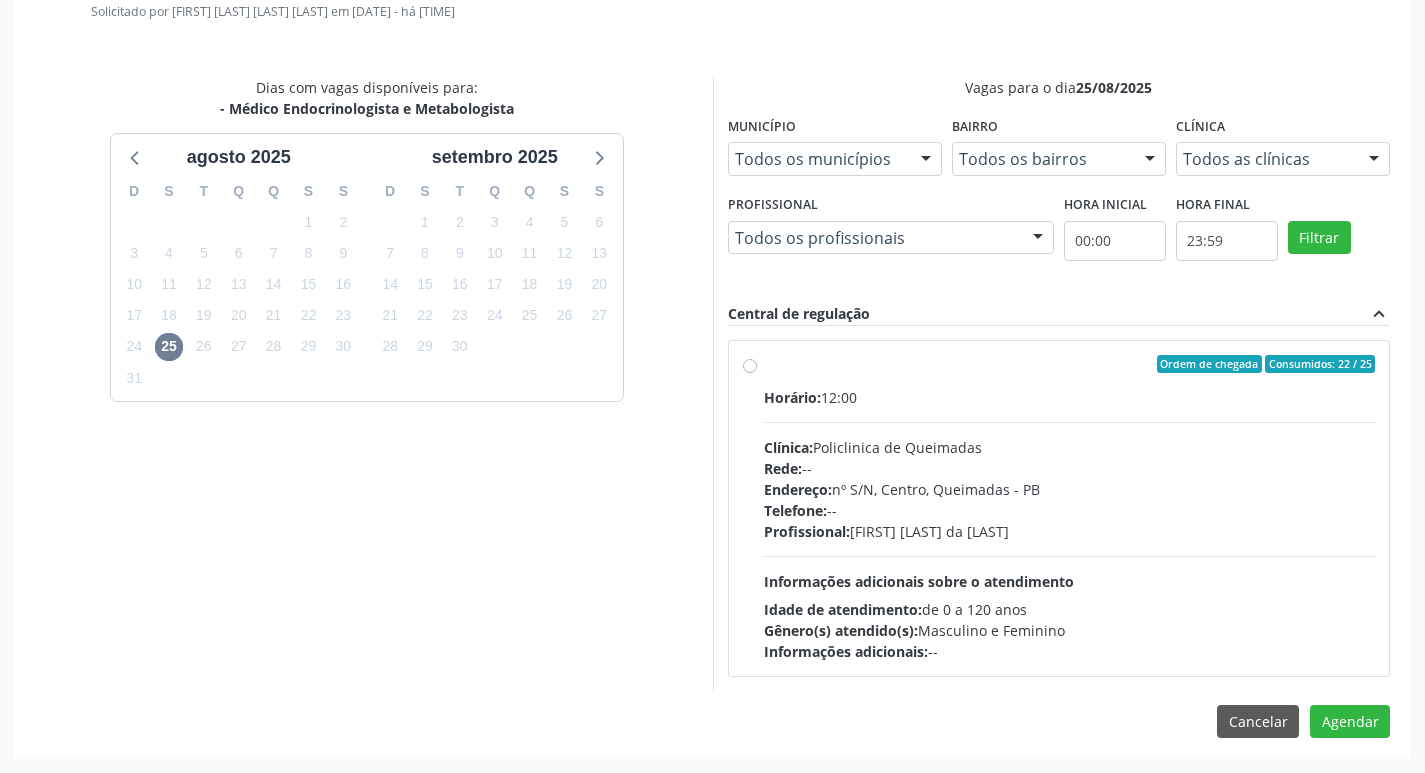 click on "Profissional:
[FIRST] [LAST] [LAST] [LAST]" at bounding box center [1070, 531] 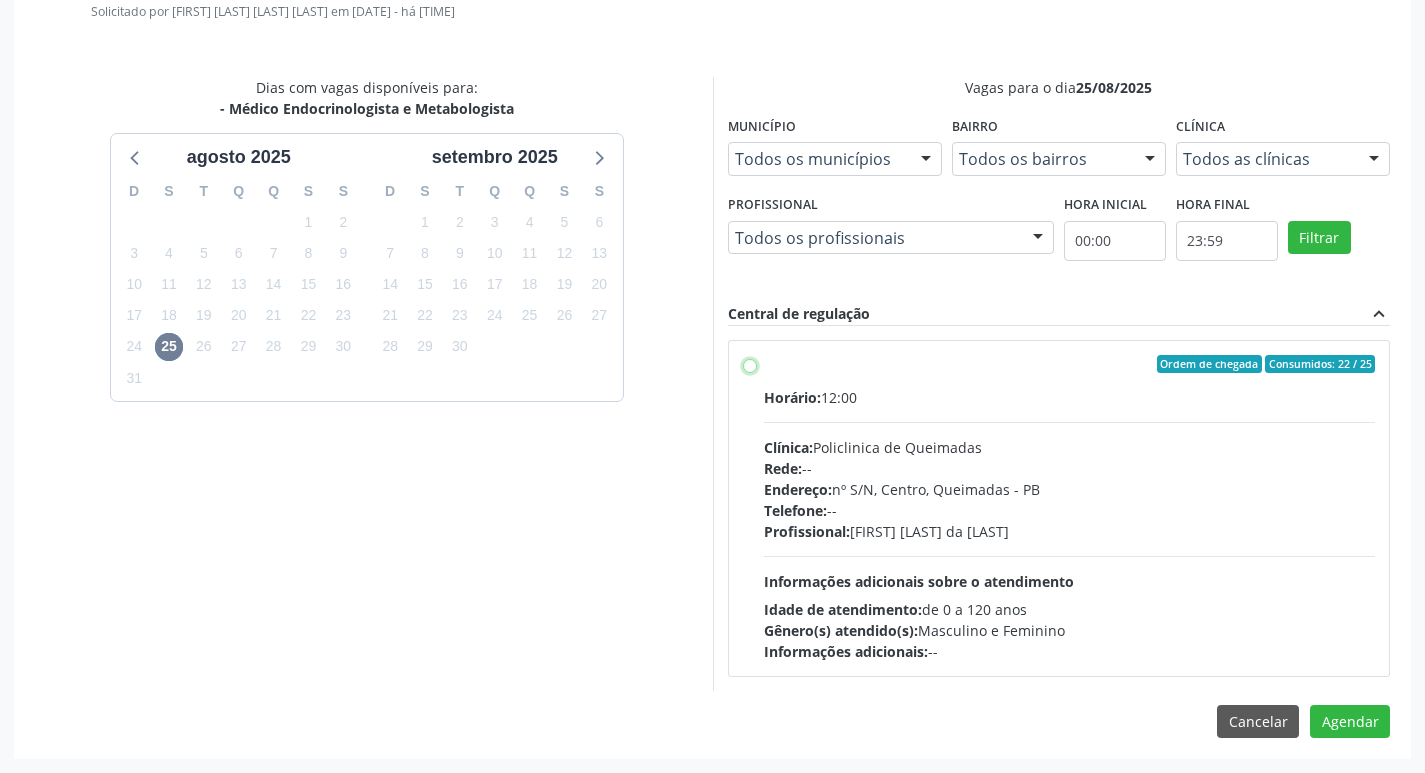 radio on "true" 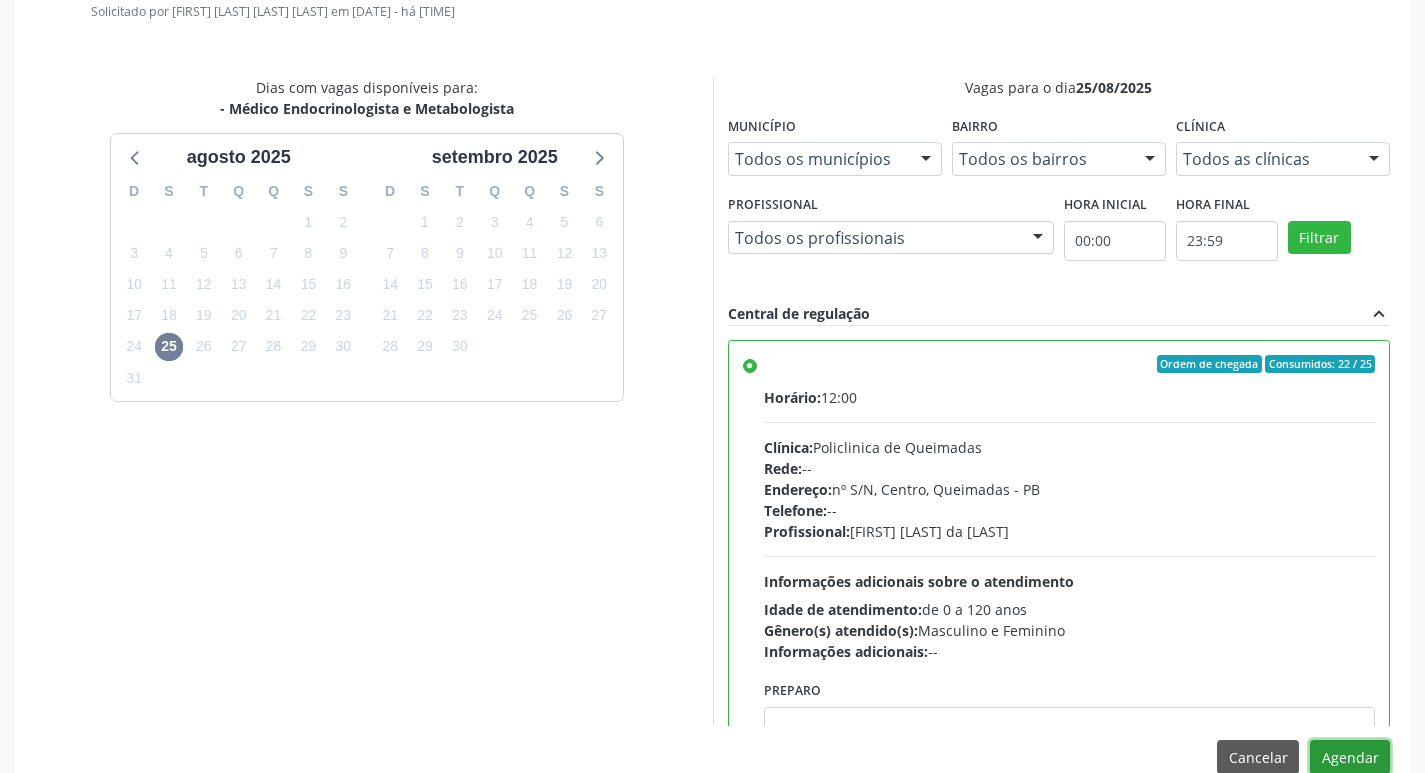 click on "Agendar" at bounding box center [1350, 757] 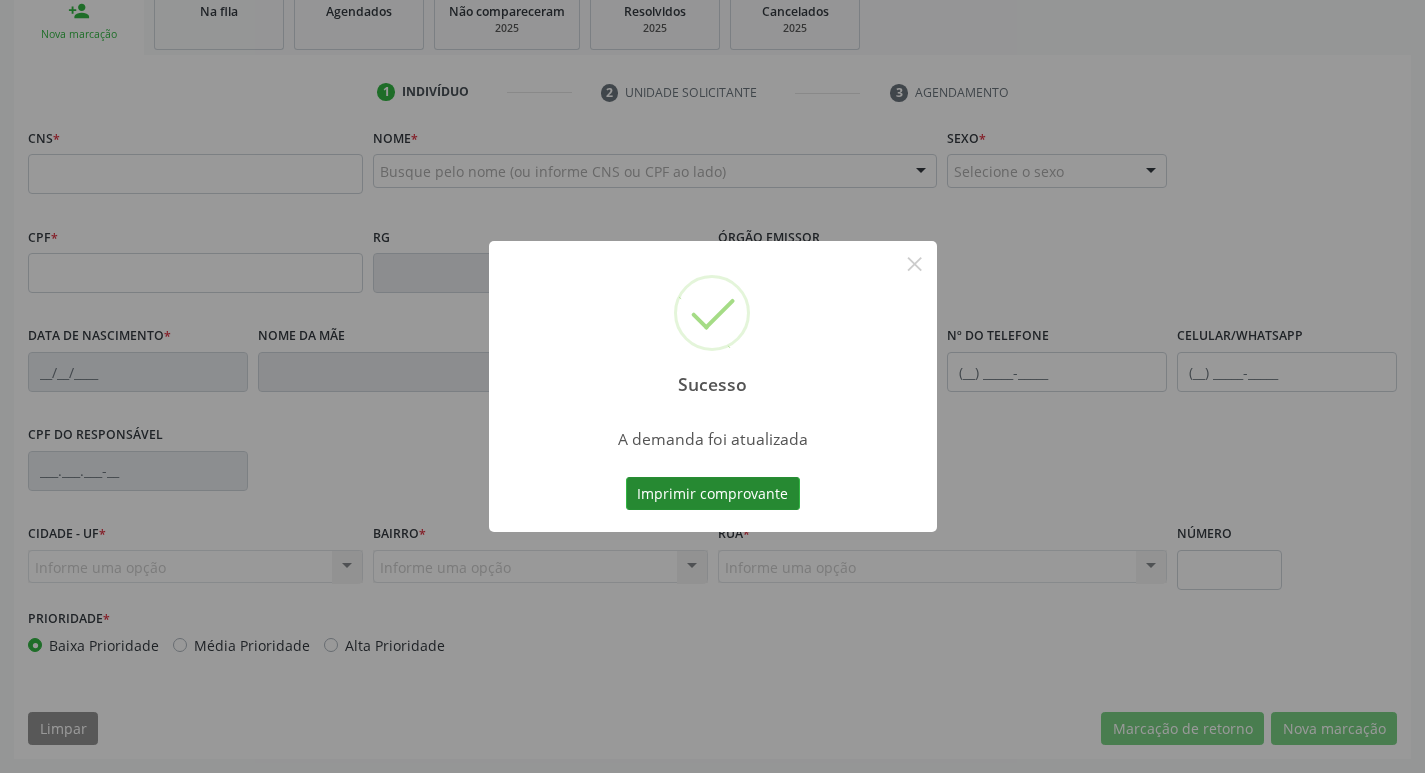 scroll, scrollTop: 311, scrollLeft: 0, axis: vertical 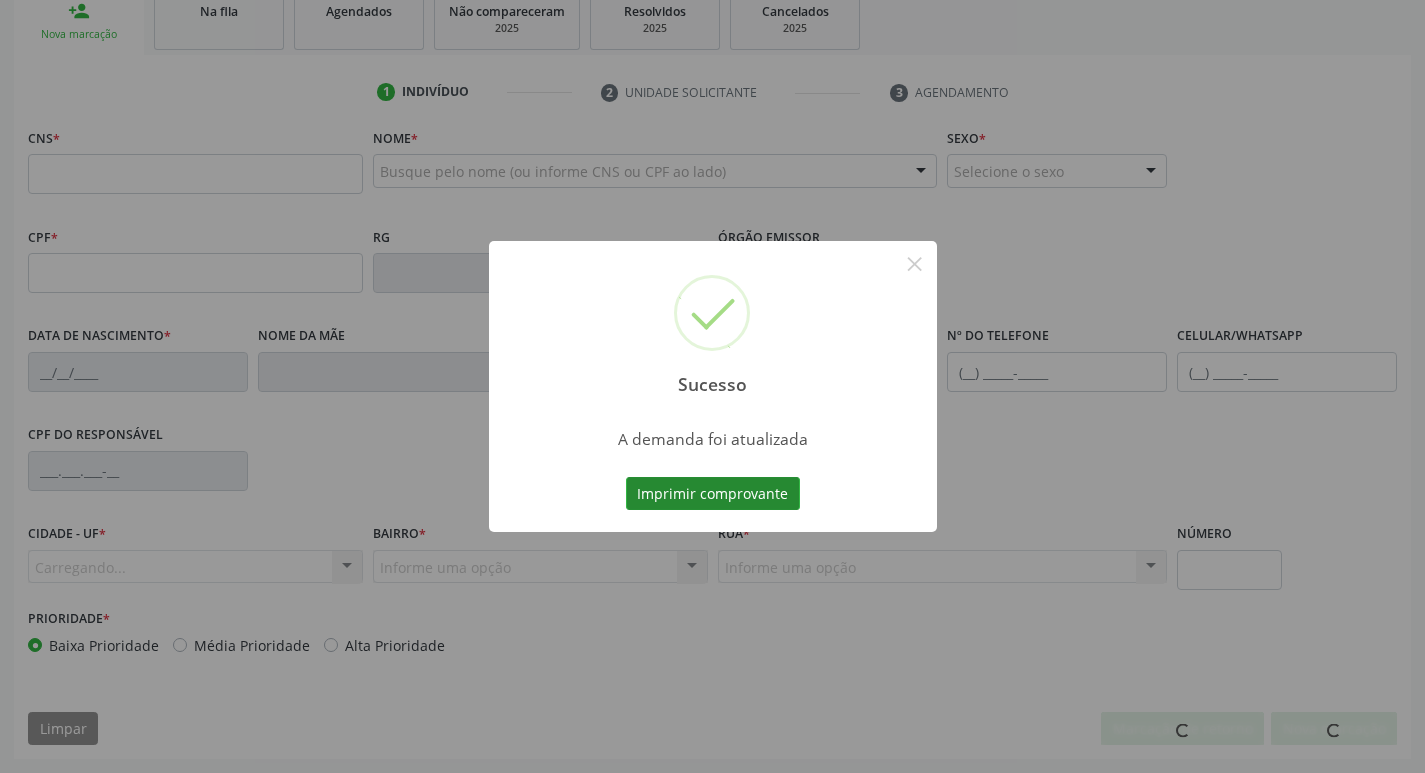 click on "Imprimir comprovante" at bounding box center [713, 494] 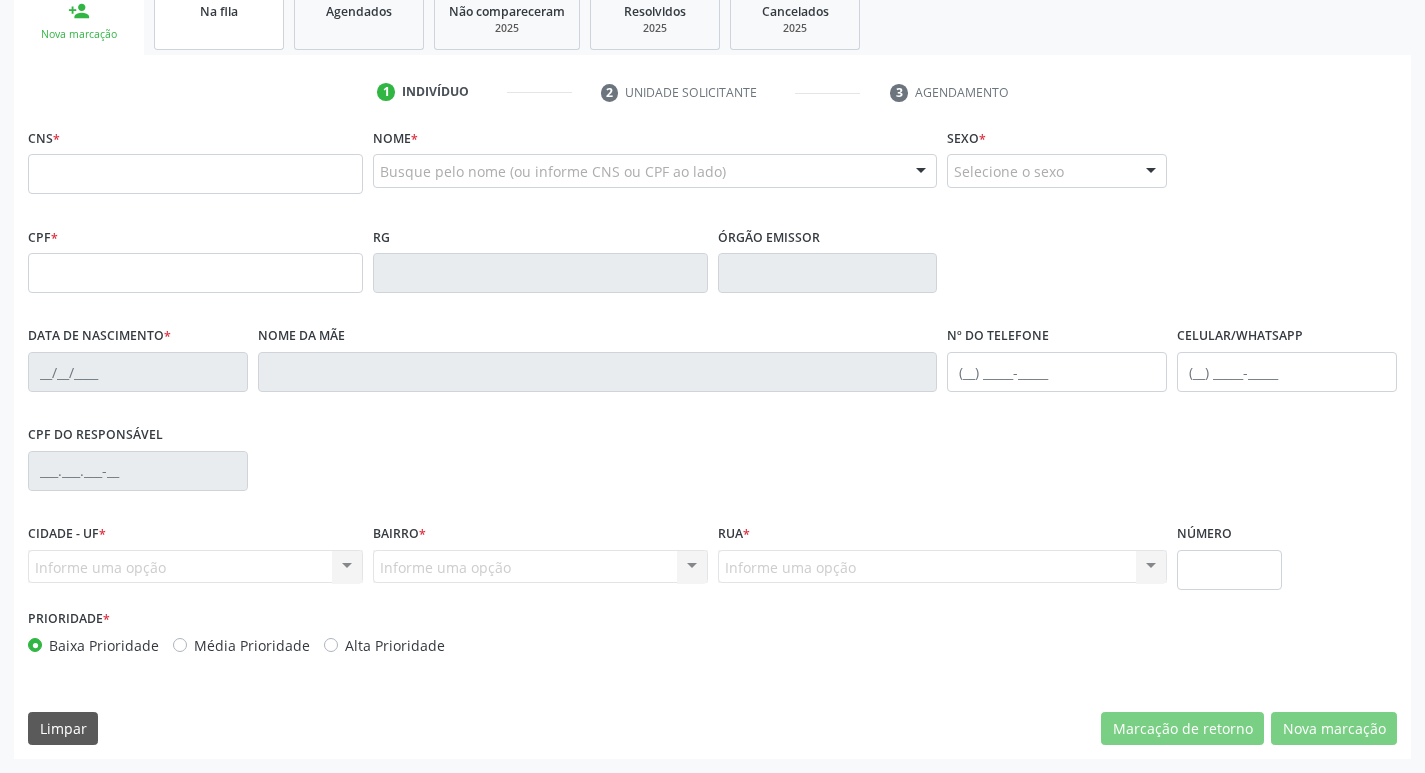 click on "Na fila" at bounding box center [219, 19] 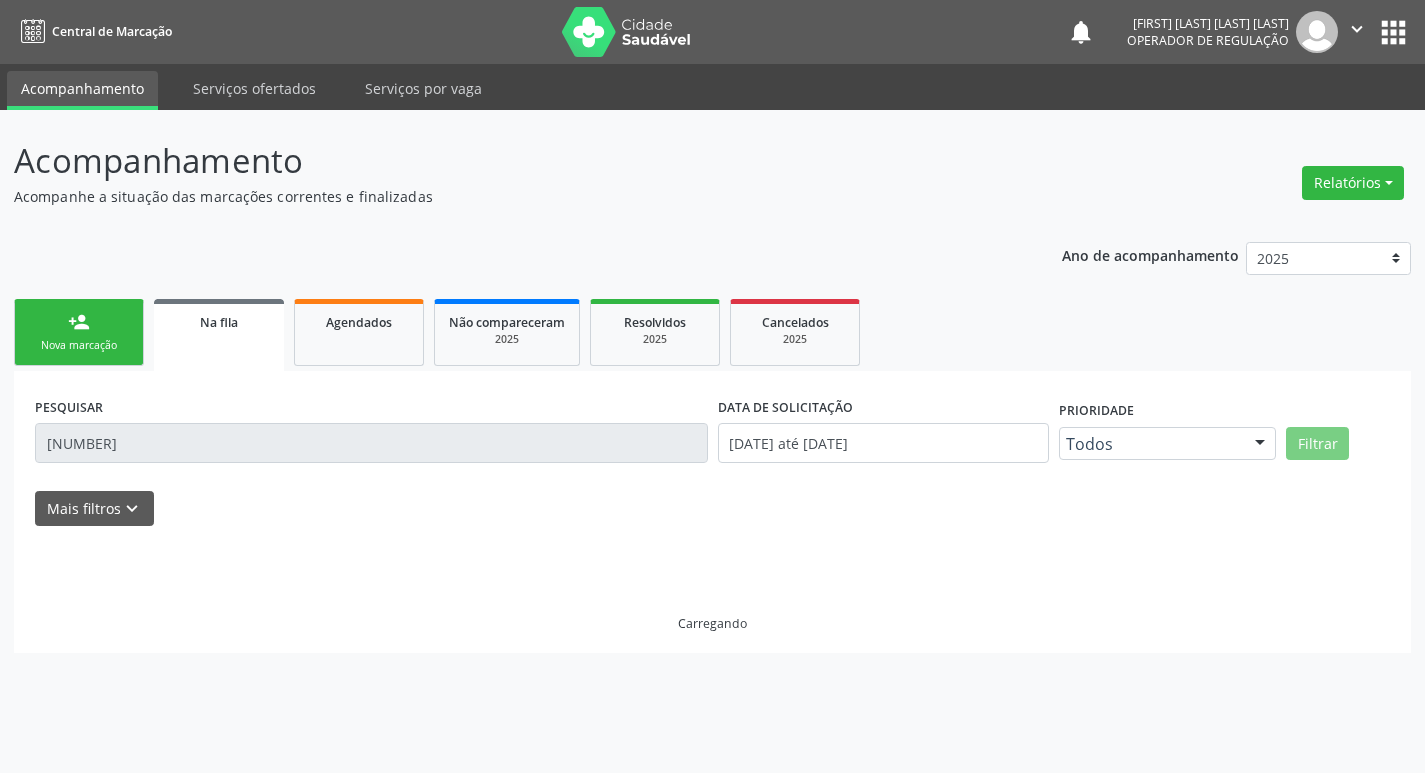 scroll, scrollTop: 0, scrollLeft: 0, axis: both 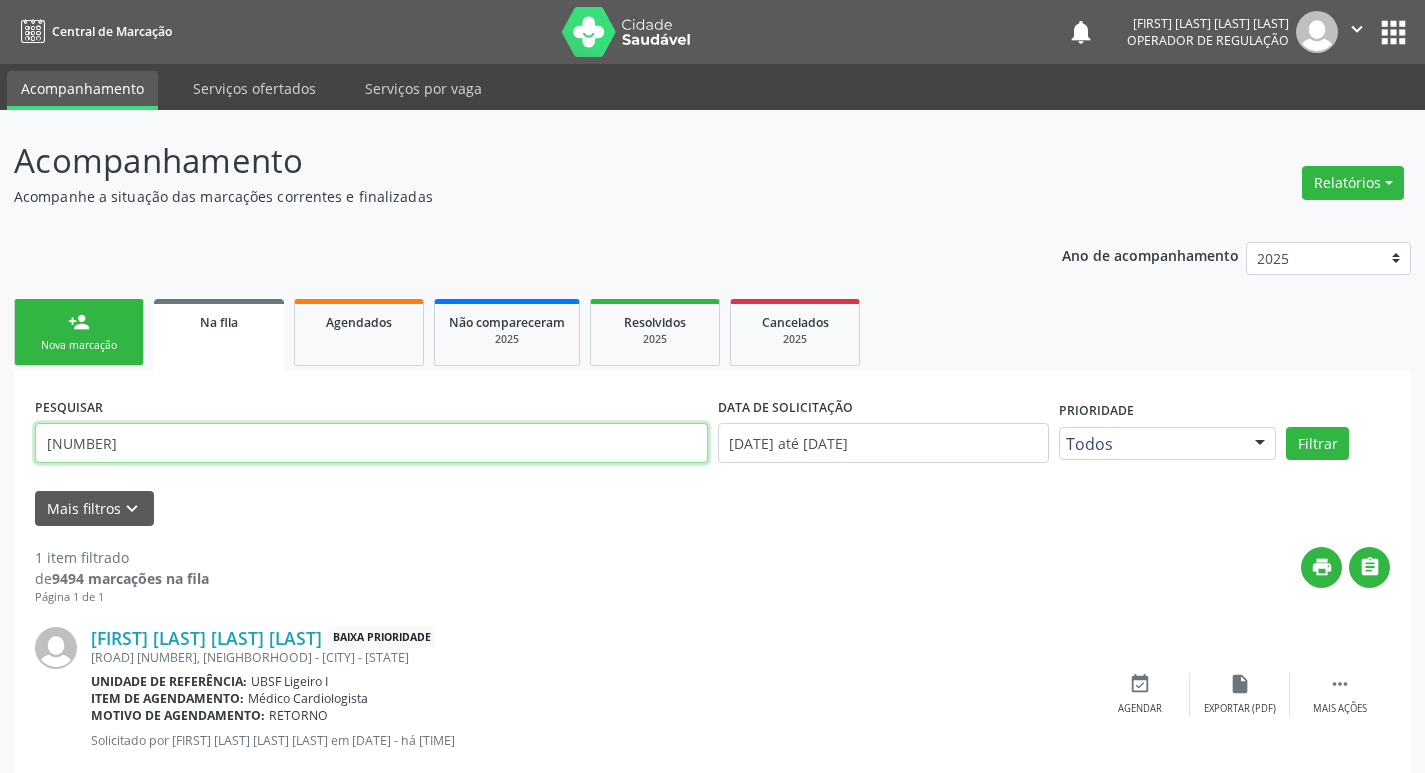 click on "[NUMBER]" at bounding box center (371, 443) 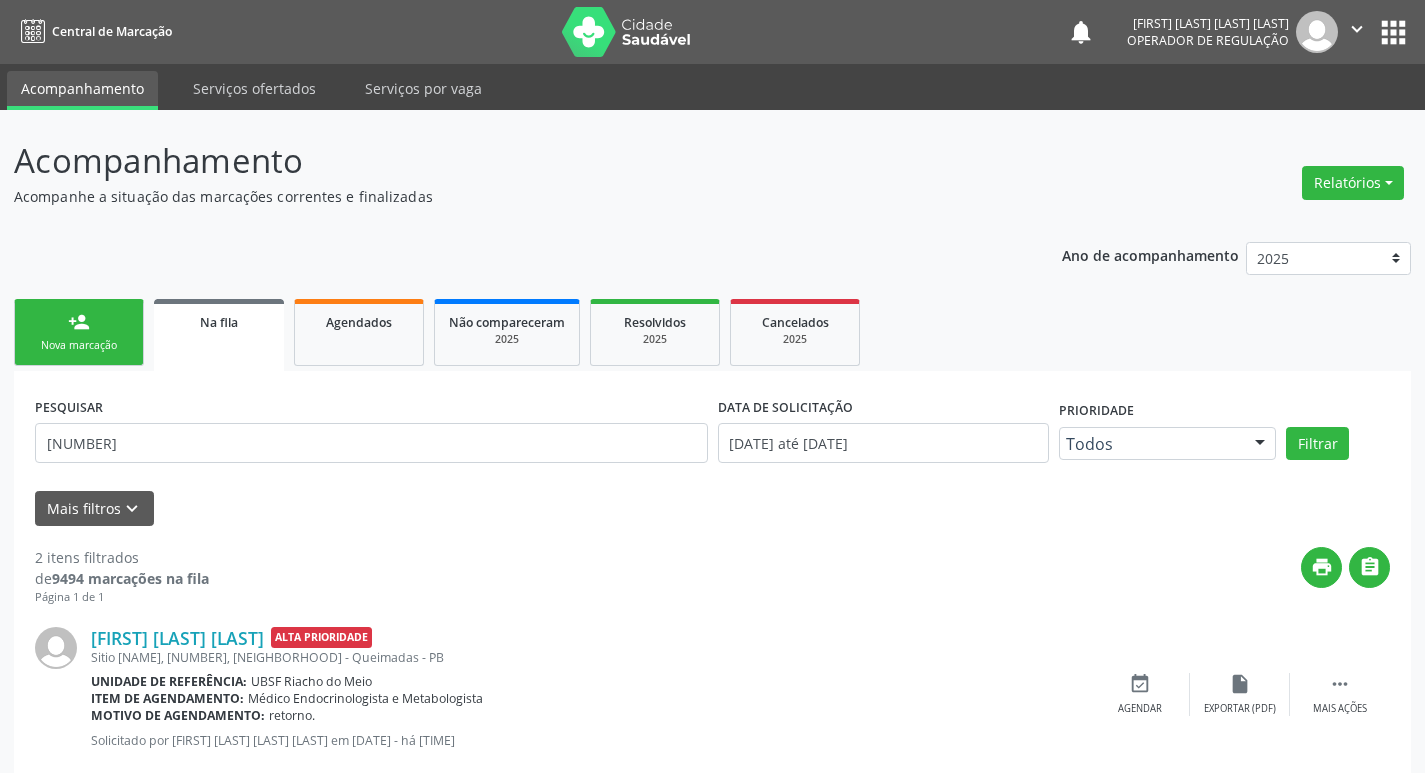 scroll, scrollTop: 225, scrollLeft: 0, axis: vertical 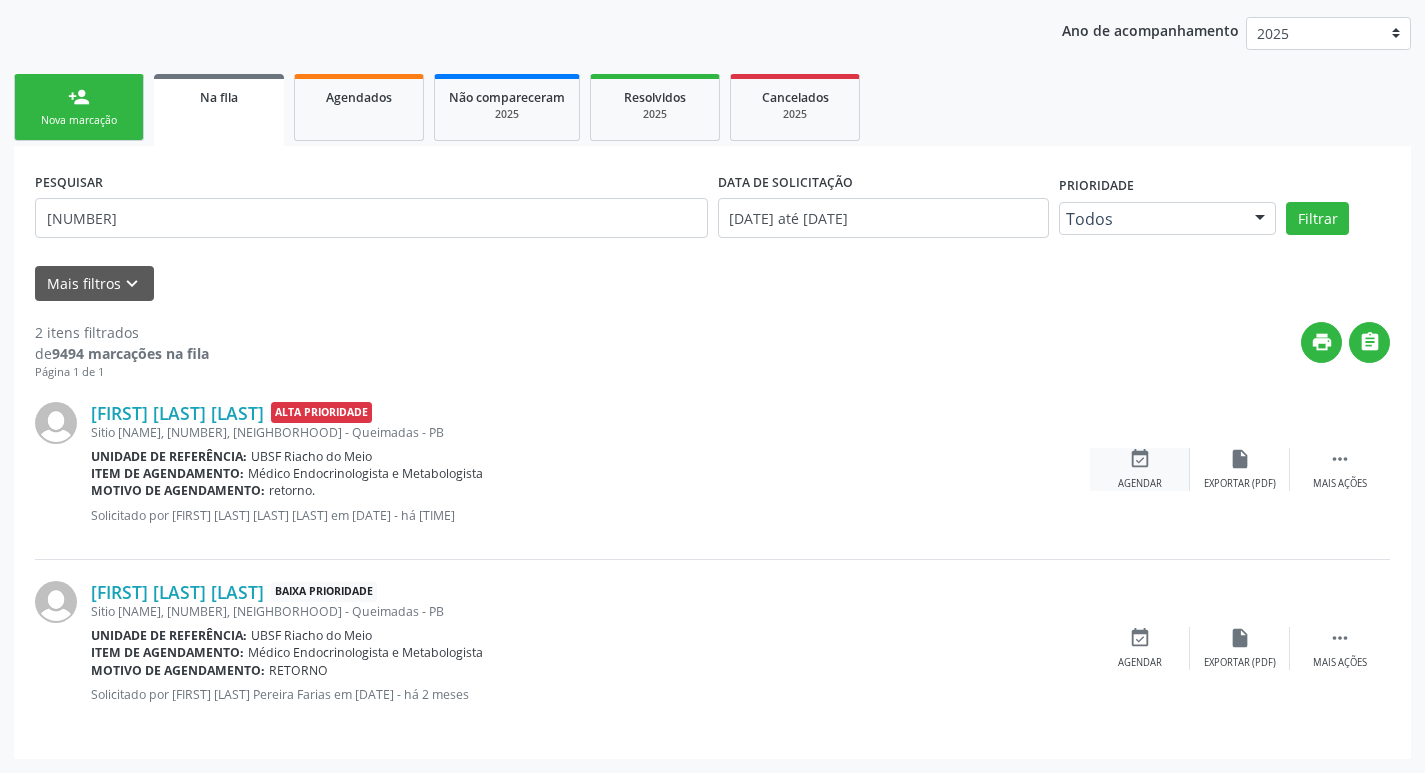 click on "event_available
Agendar" at bounding box center [1140, 469] 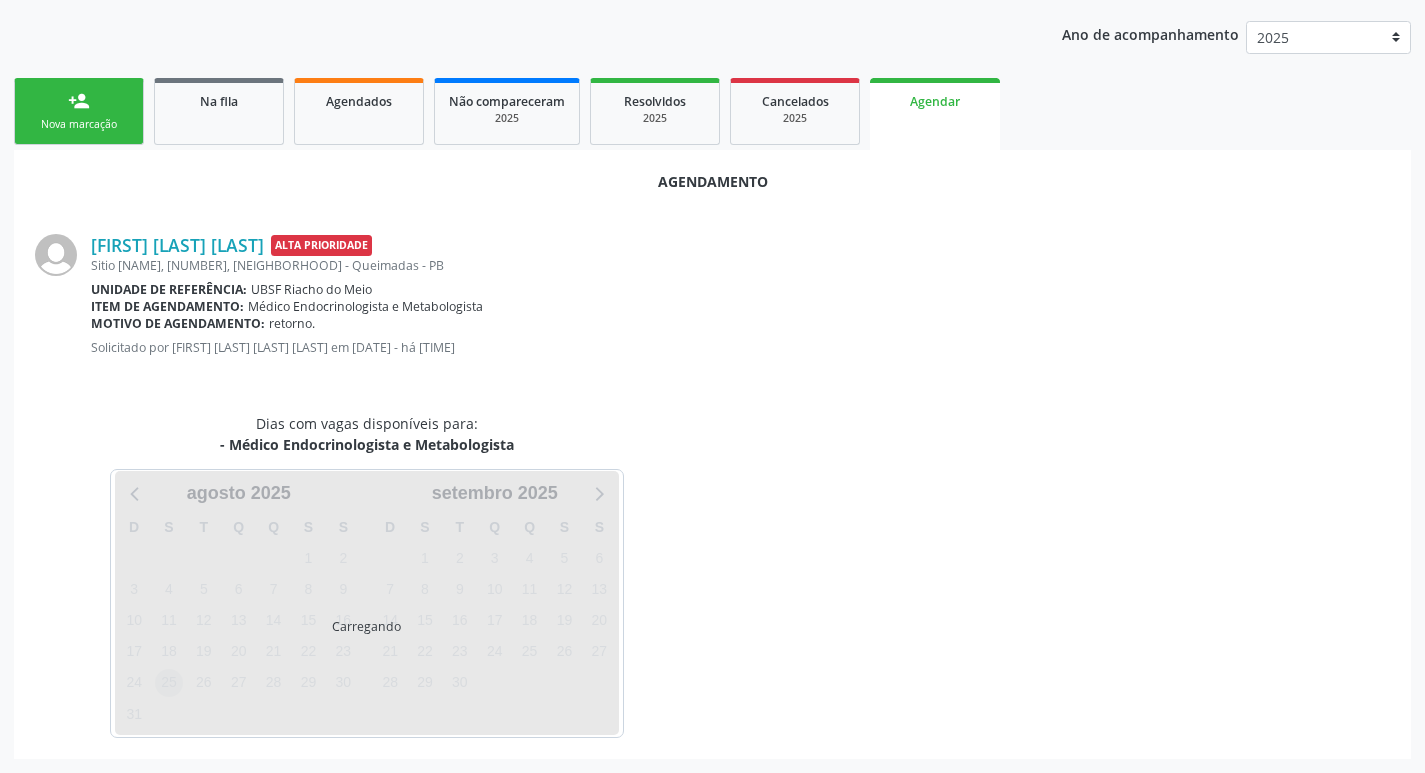 scroll, scrollTop: 225, scrollLeft: 0, axis: vertical 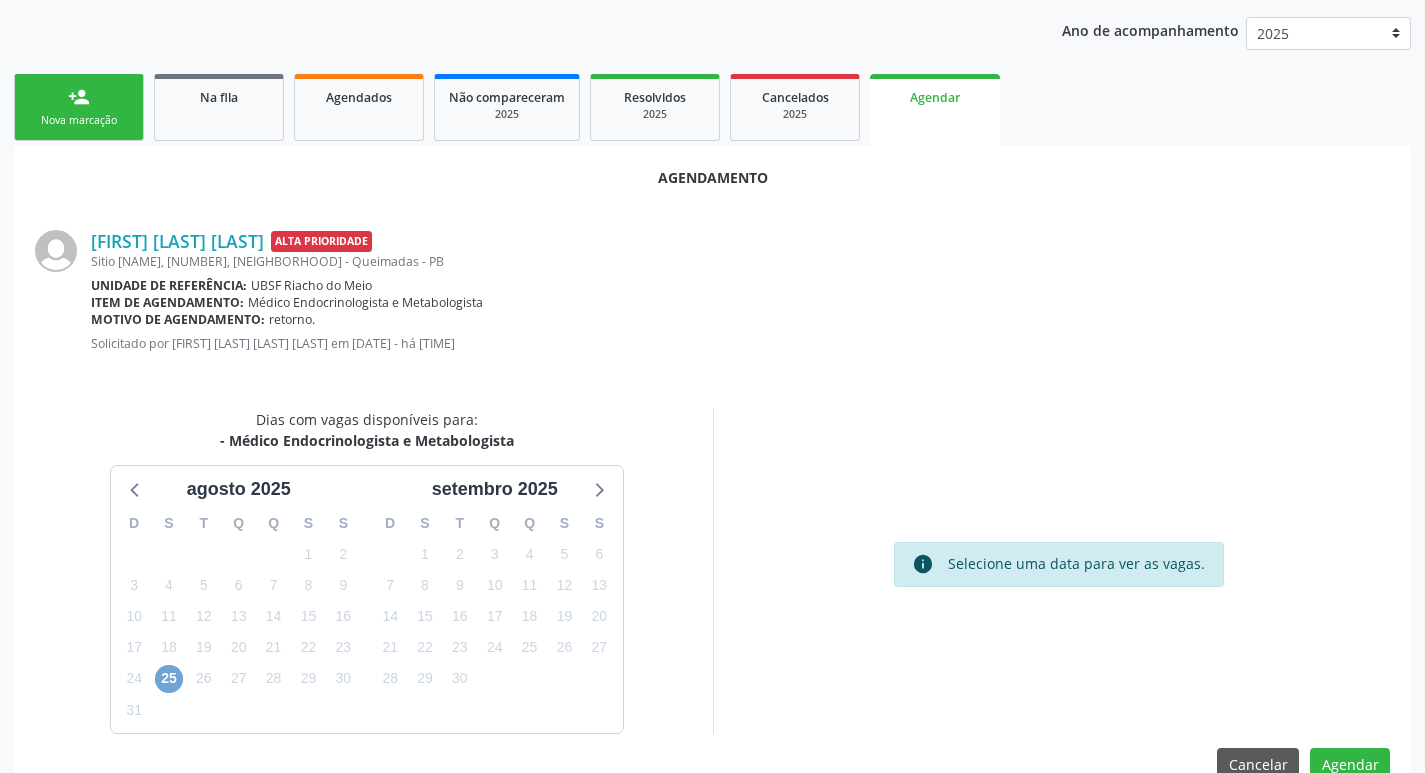 click on "25" at bounding box center (169, 679) 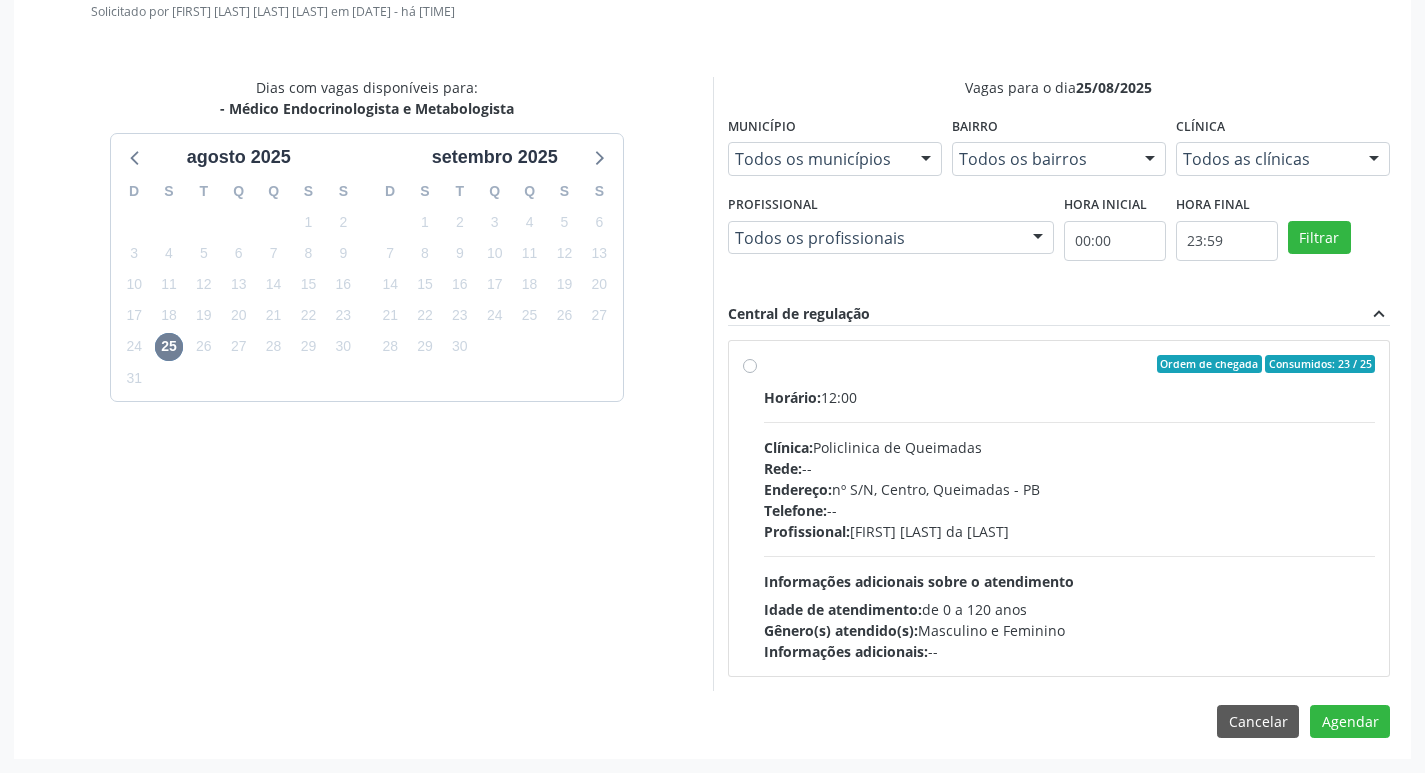 click on "Profissional:
[FIRST] [LAST] [LAST] [LAST]" at bounding box center [1070, 531] 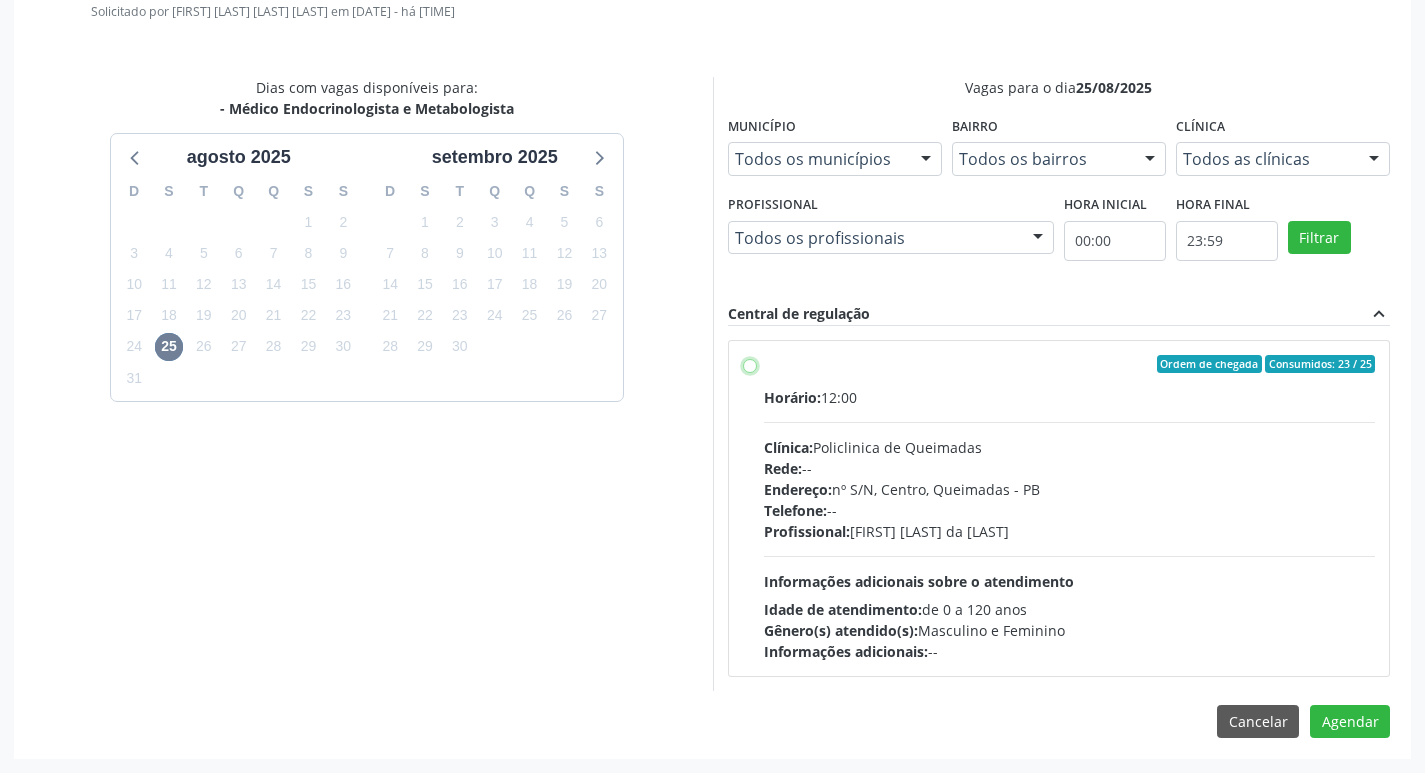 radio on "true" 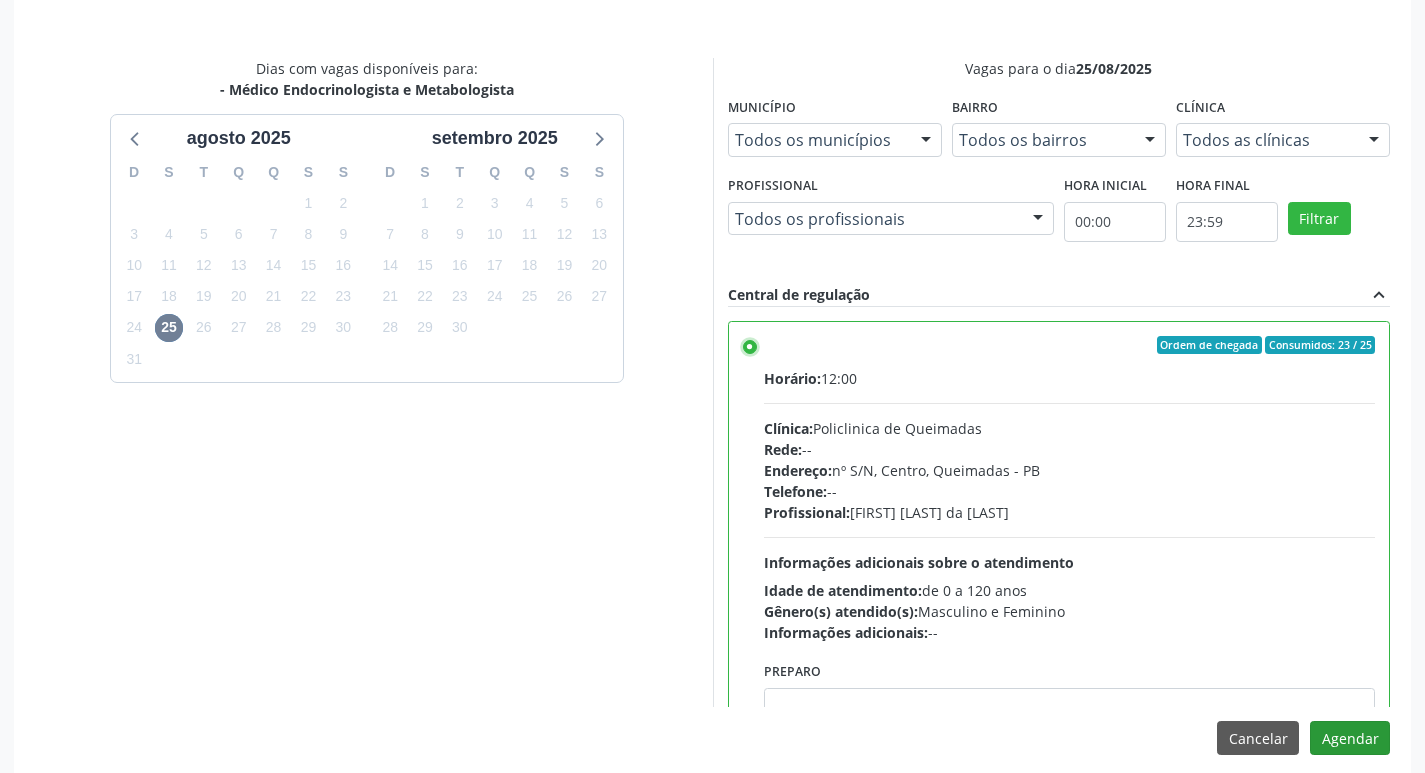 scroll, scrollTop: 593, scrollLeft: 0, axis: vertical 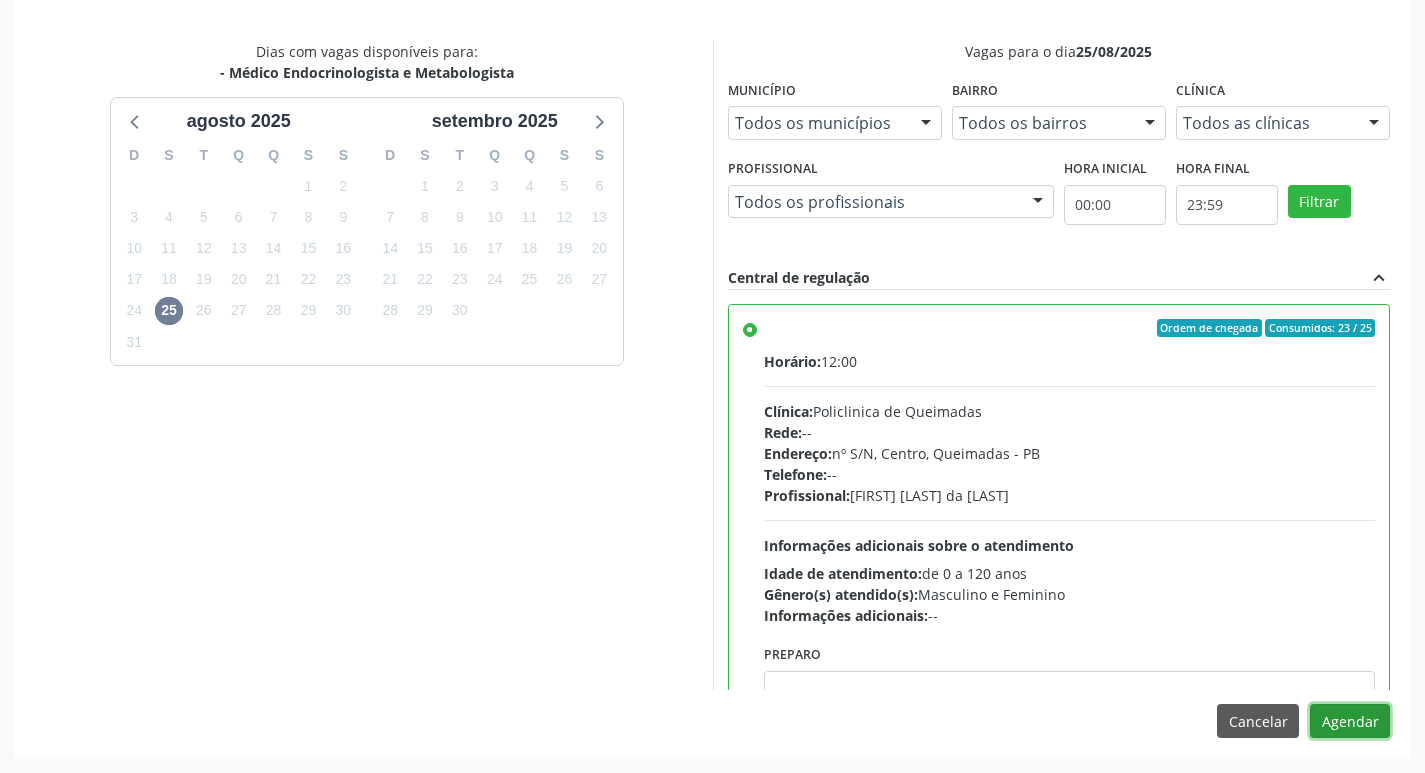 click on "Agendar" at bounding box center [1350, 721] 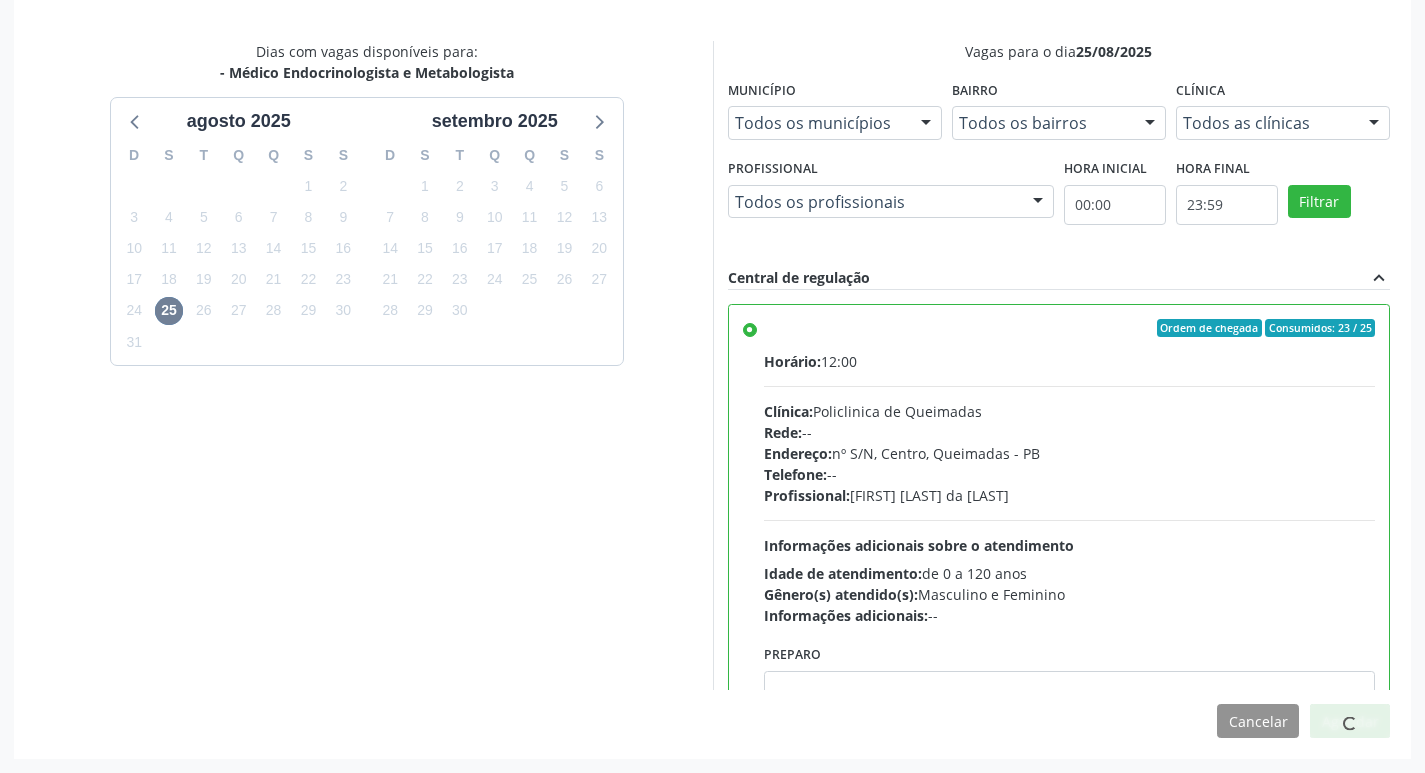 scroll, scrollTop: 311, scrollLeft: 0, axis: vertical 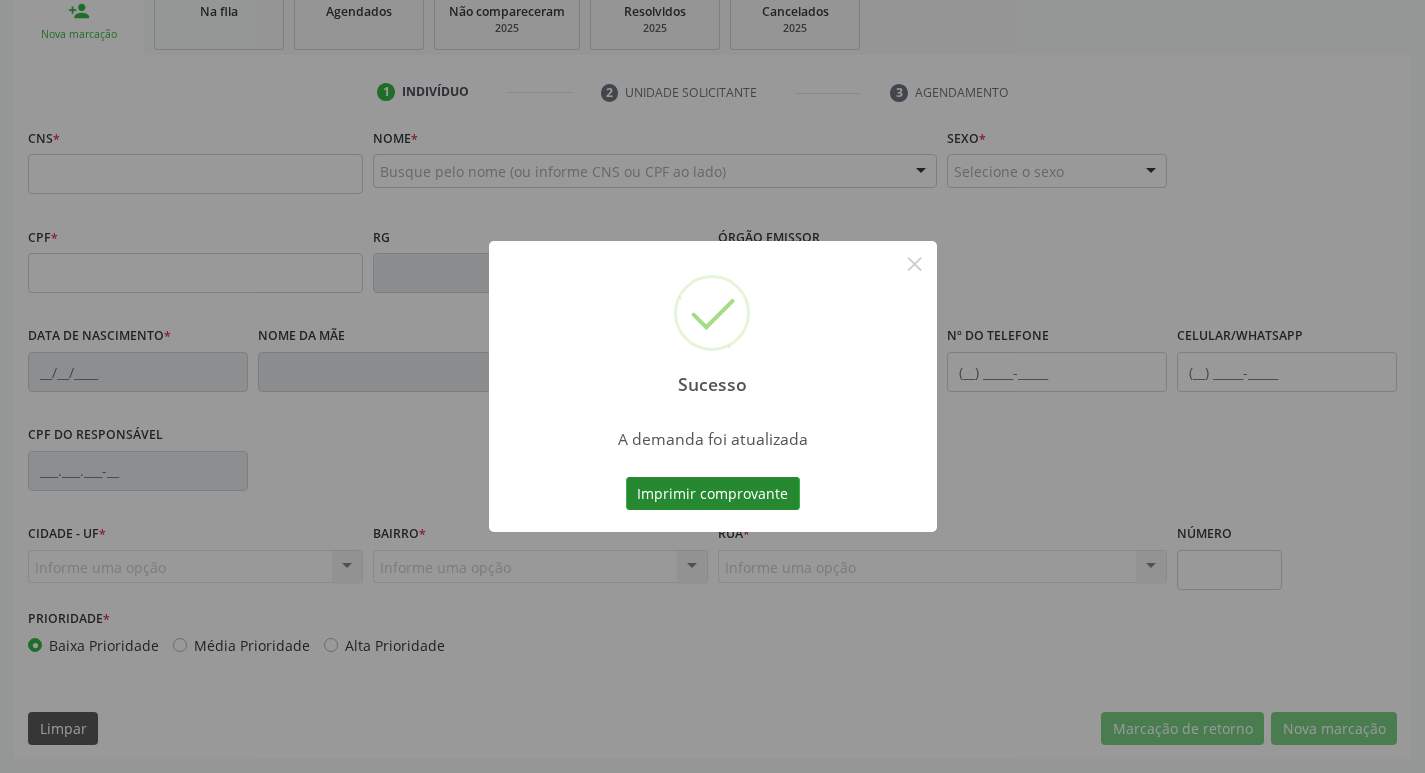 click on "Imprimir comprovante" at bounding box center [713, 494] 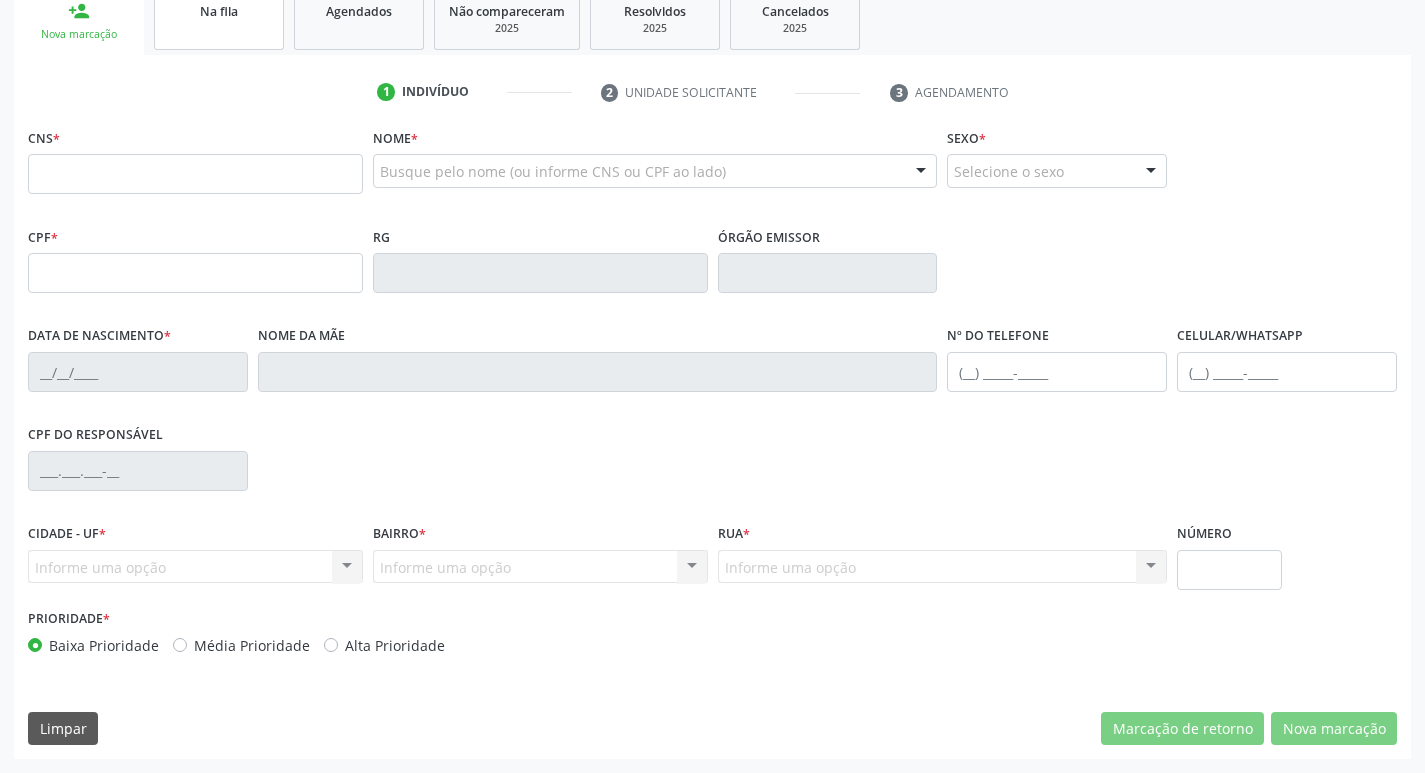 click on "Na fila" at bounding box center (219, 19) 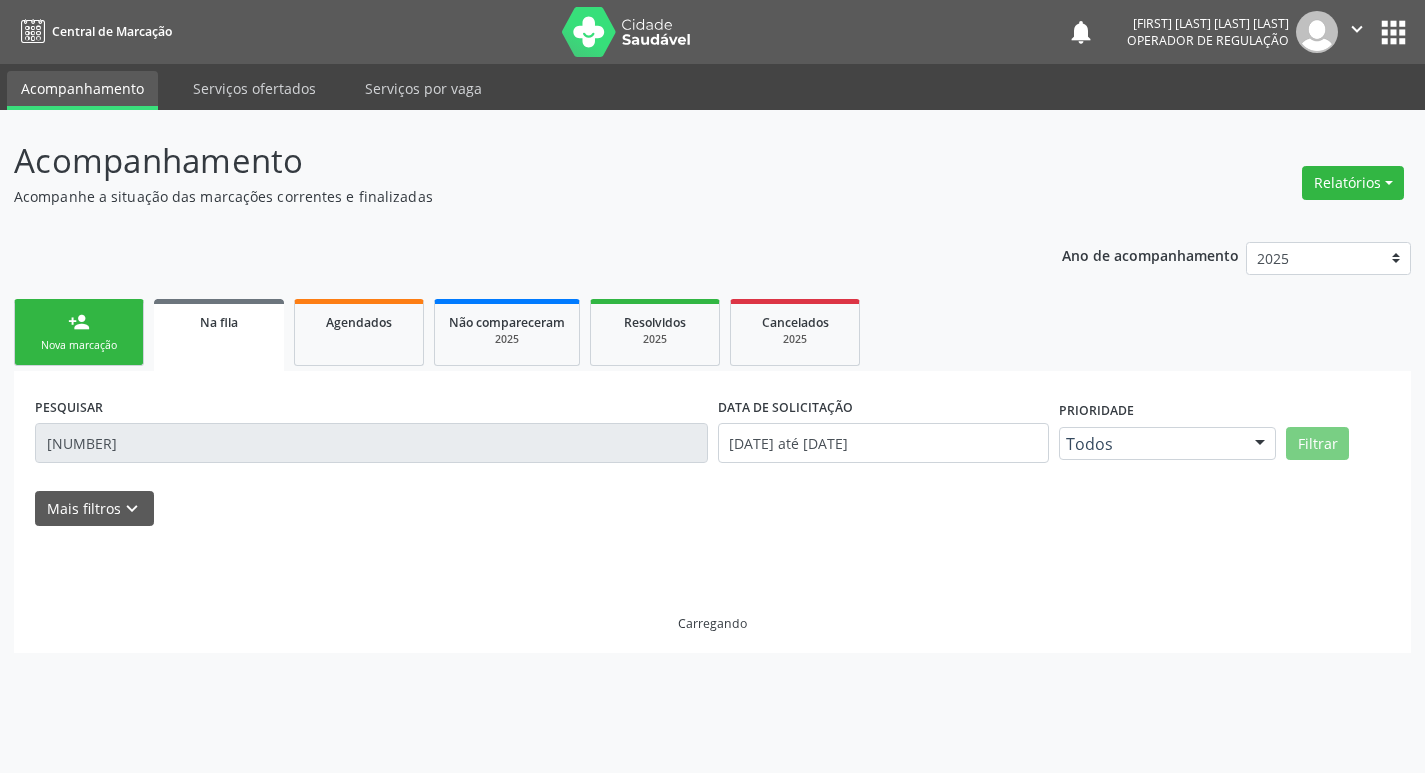 scroll, scrollTop: 0, scrollLeft: 0, axis: both 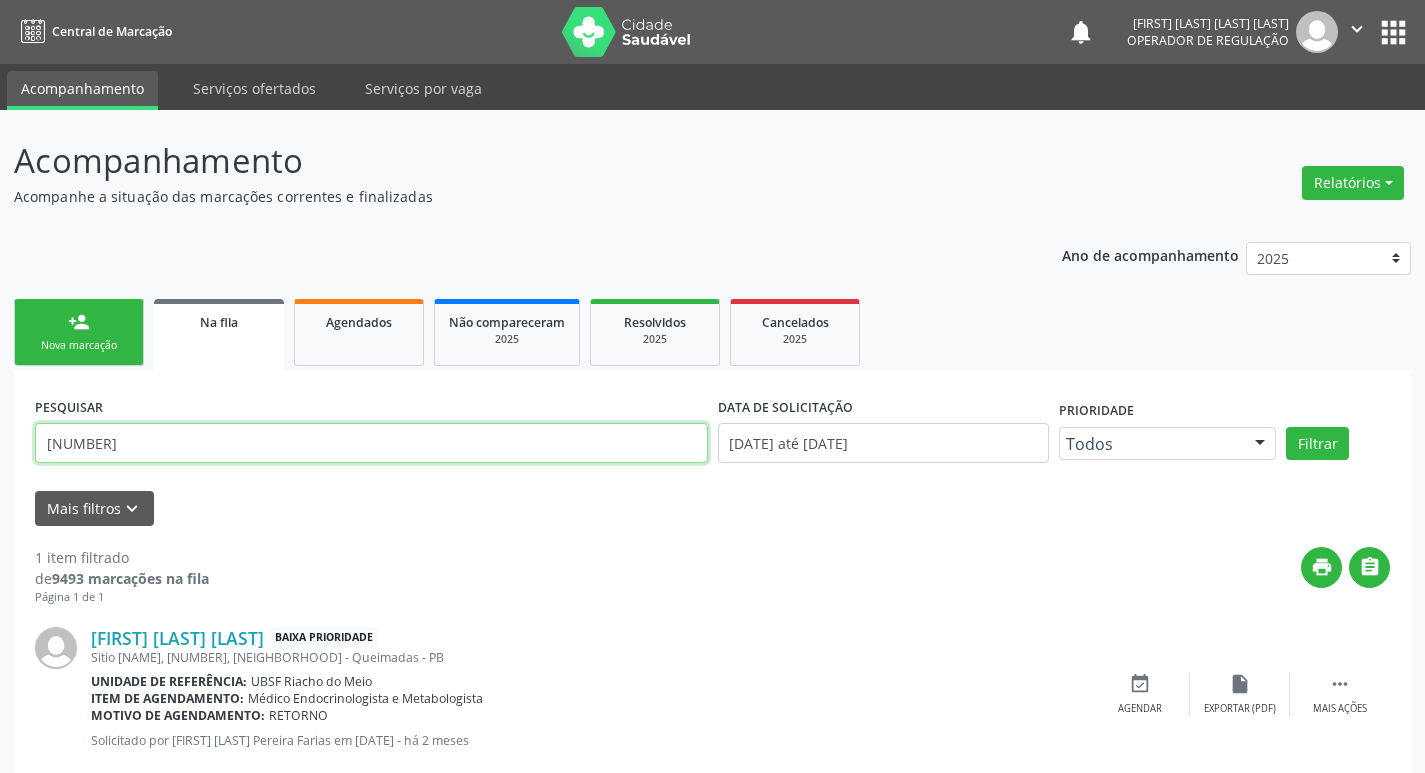 click on "[NUMBER]" at bounding box center [371, 443] 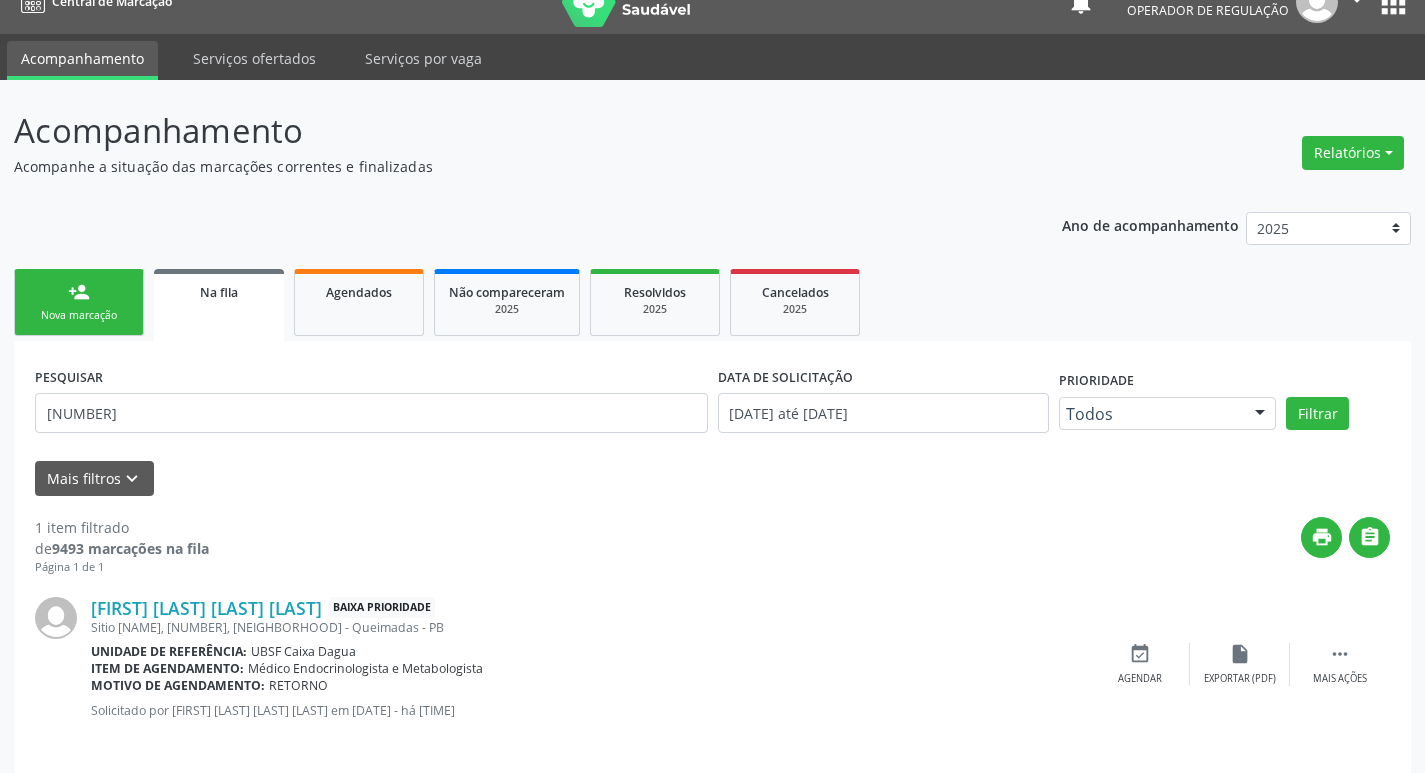 scroll, scrollTop: 46, scrollLeft: 0, axis: vertical 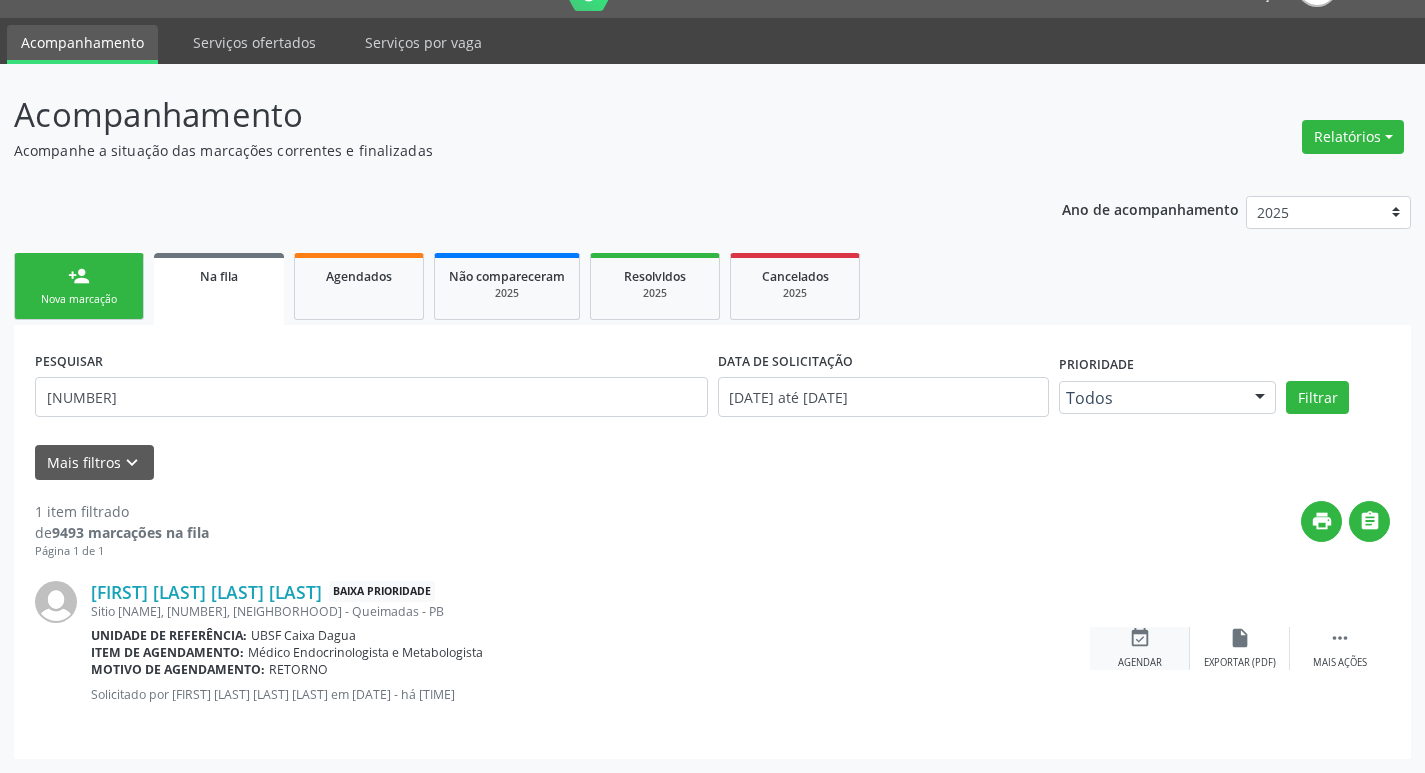 click on "event_available
Agendar" at bounding box center (1140, 648) 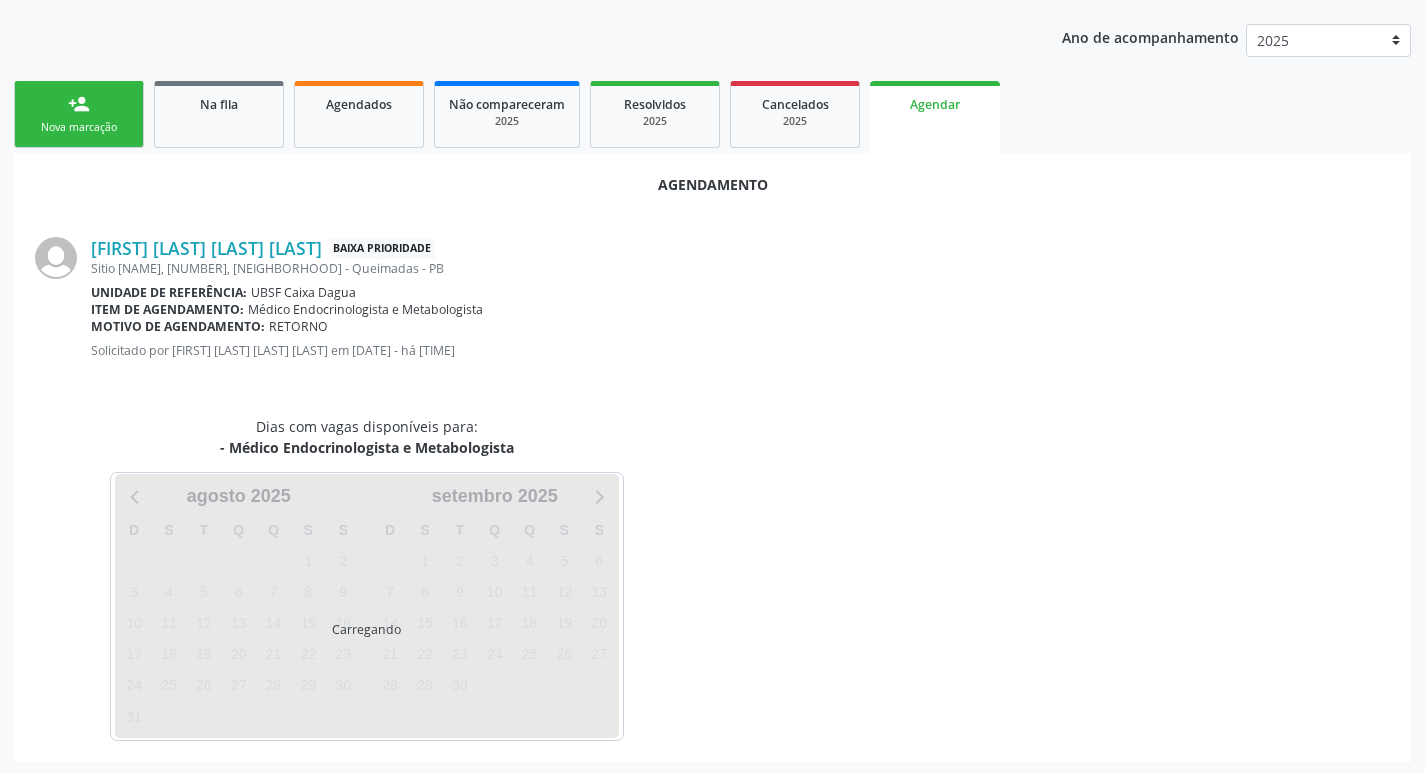 scroll, scrollTop: 221, scrollLeft: 0, axis: vertical 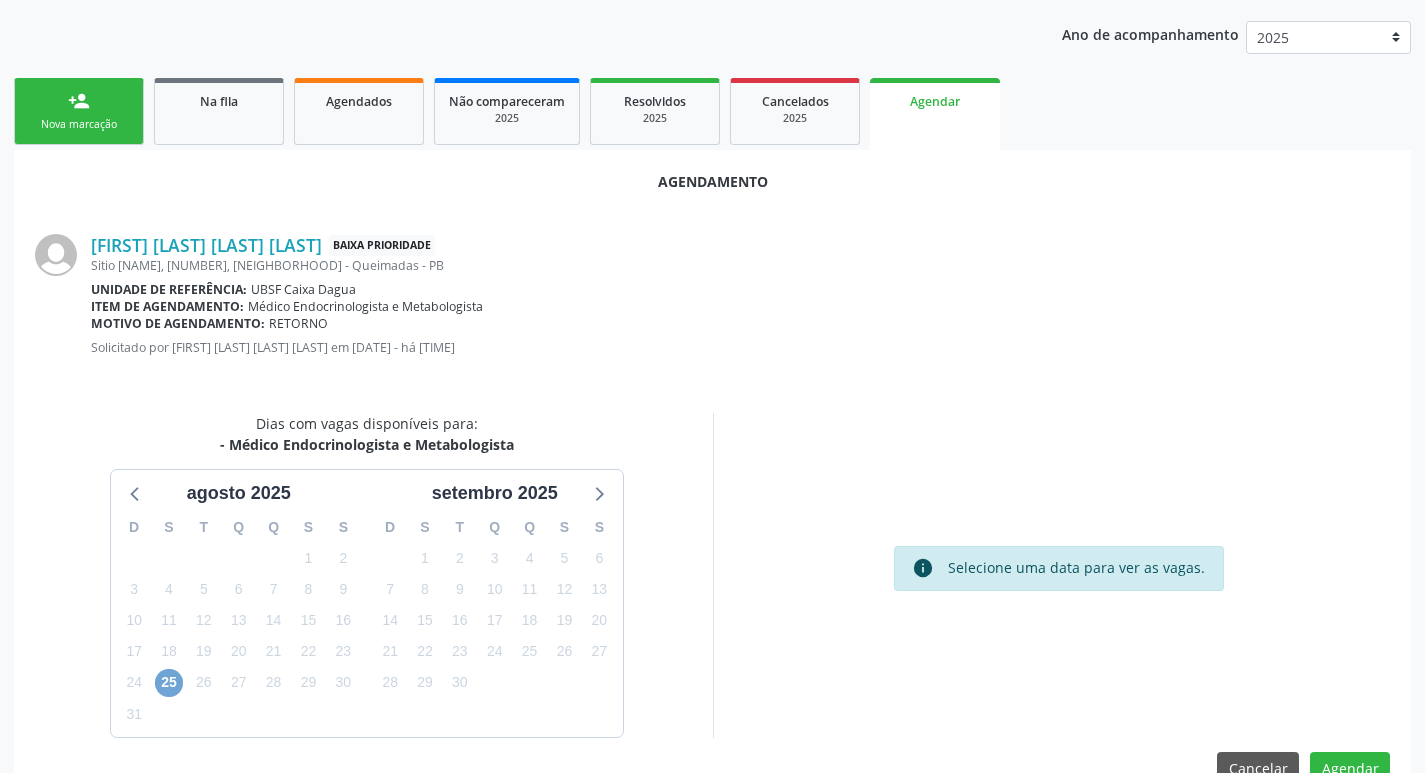 click on "25" at bounding box center (169, 683) 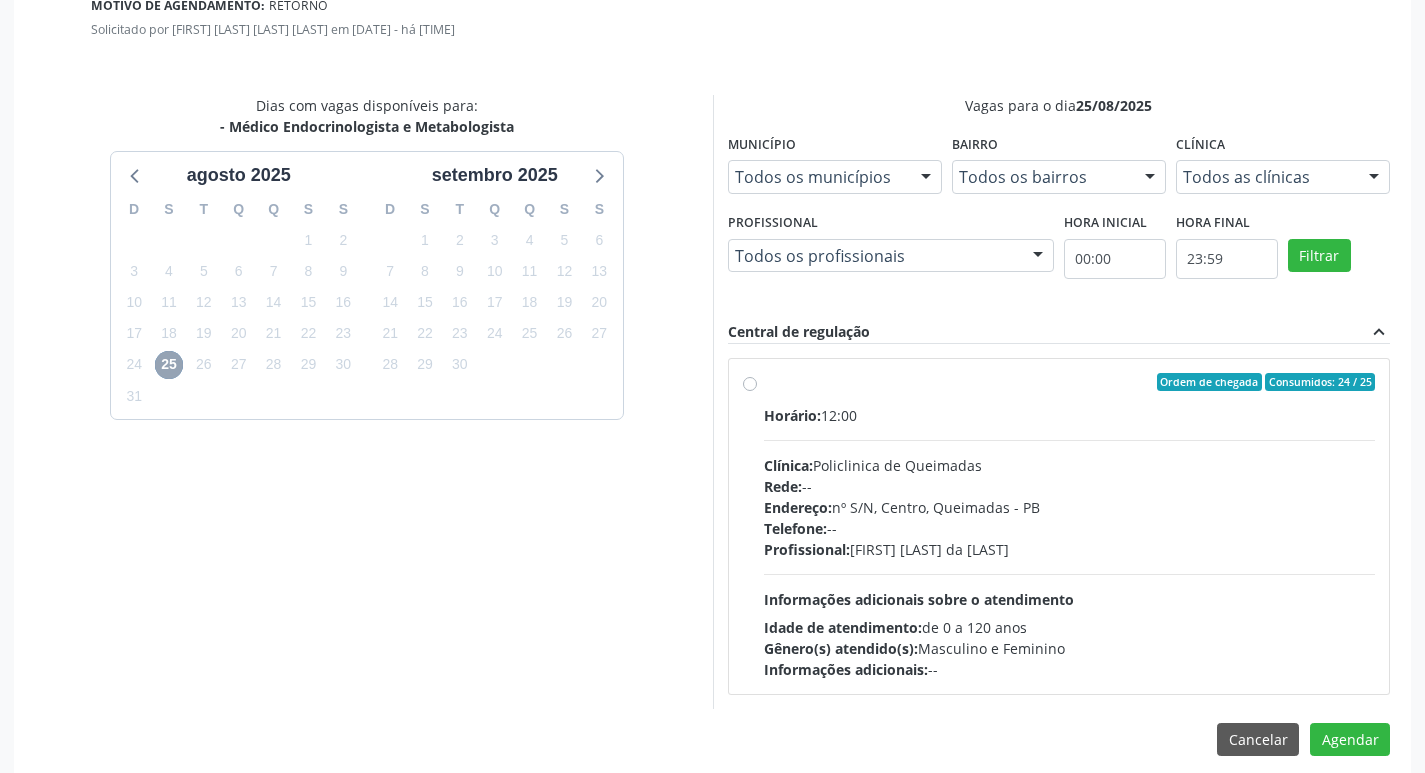 scroll, scrollTop: 557, scrollLeft: 0, axis: vertical 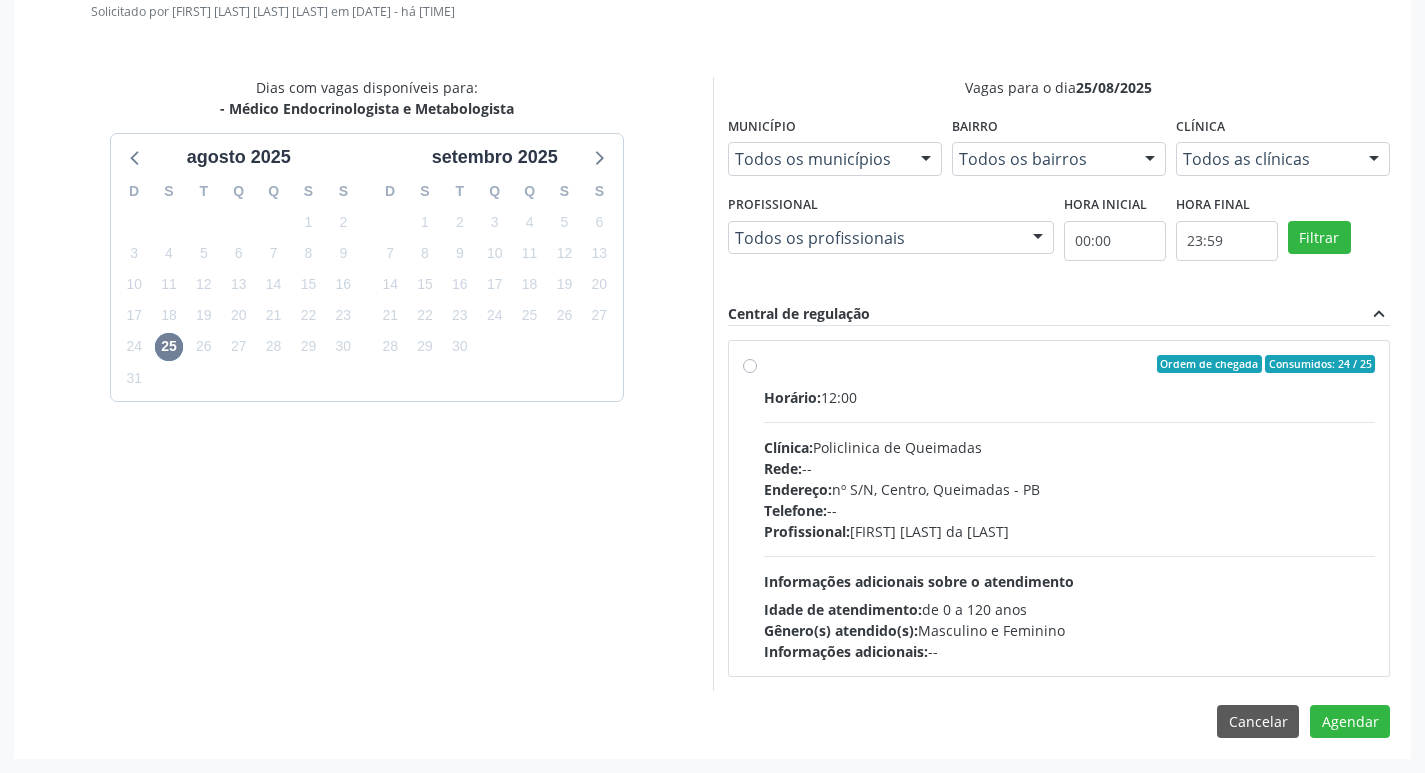 click on "Rede:
--" at bounding box center [1070, 468] 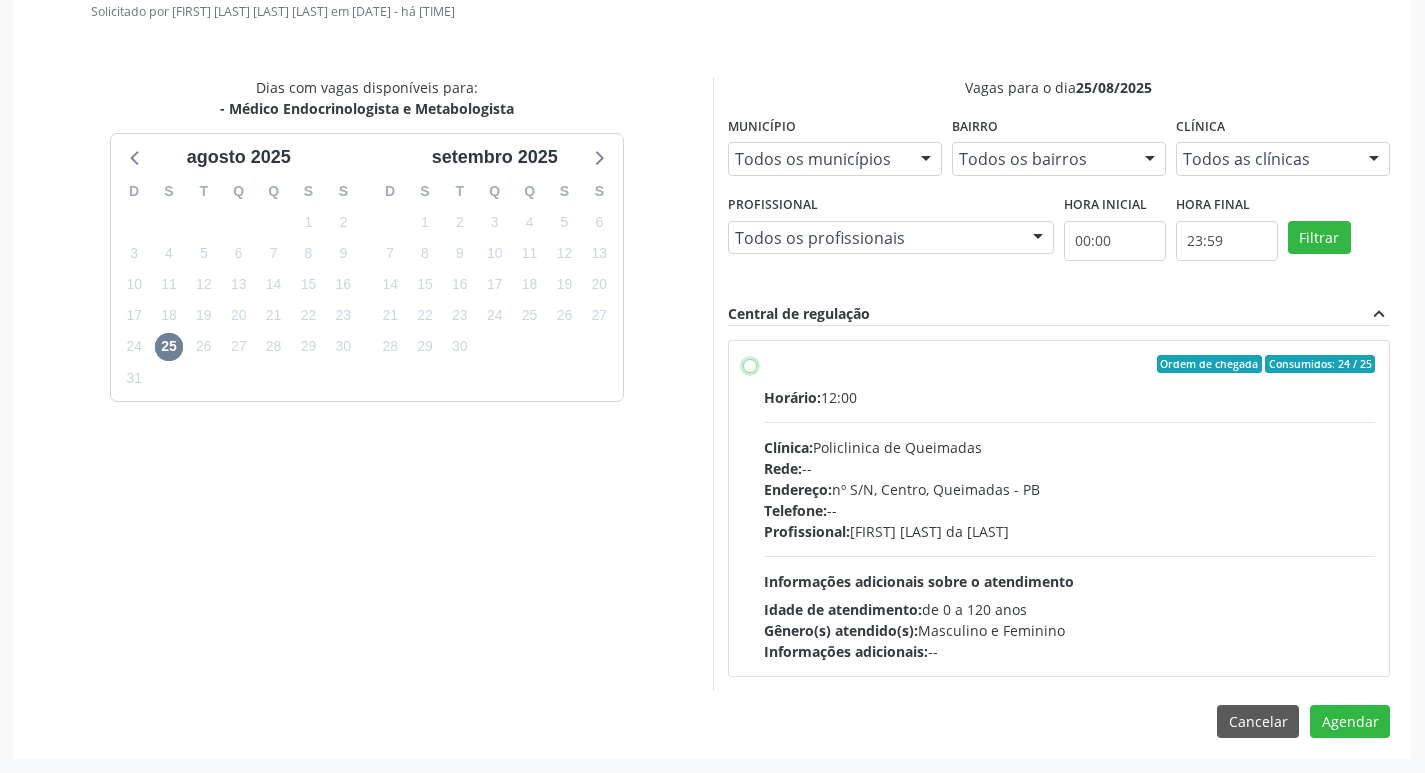 click on "Ordem de chegada
Consumidos: [NUMBER] / [NUMBER]
Horário:   [TIME]
Clínica:  Policlinica de Queimadas
Rede:
--
Endereço:   nº S/N, Centro, Queimadas - PB
Telefone:   --
Profissional:
[FIRST] [LAST] [LAST] [LAST]
Informações adicionais sobre o atendimento
Idade de atendimento:
de [NUMBER] a [NUMBER] anos
Gênero(s) atendido(s):
Masculino e Feminino
Informações adicionais:
--" at bounding box center (750, 364) 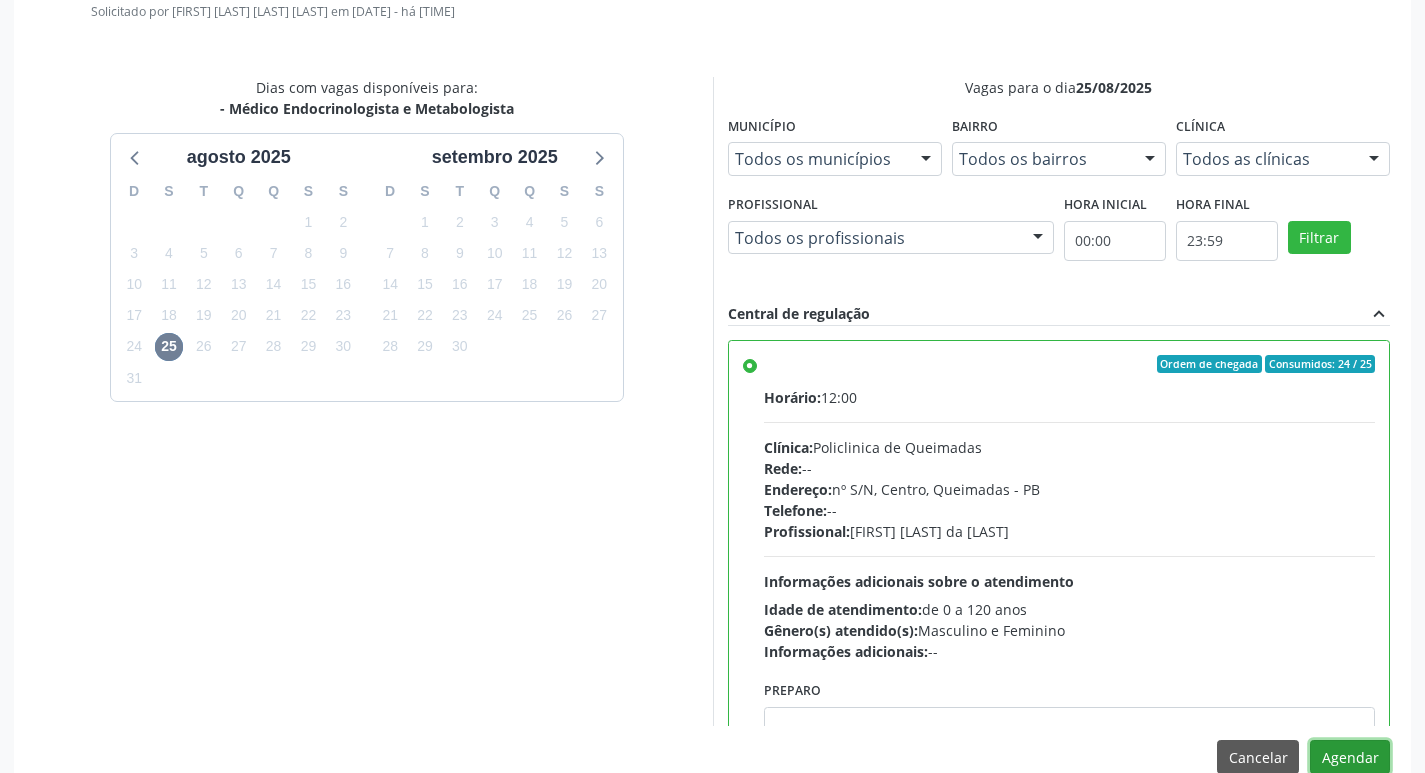 click on "Agendar" at bounding box center (1350, 757) 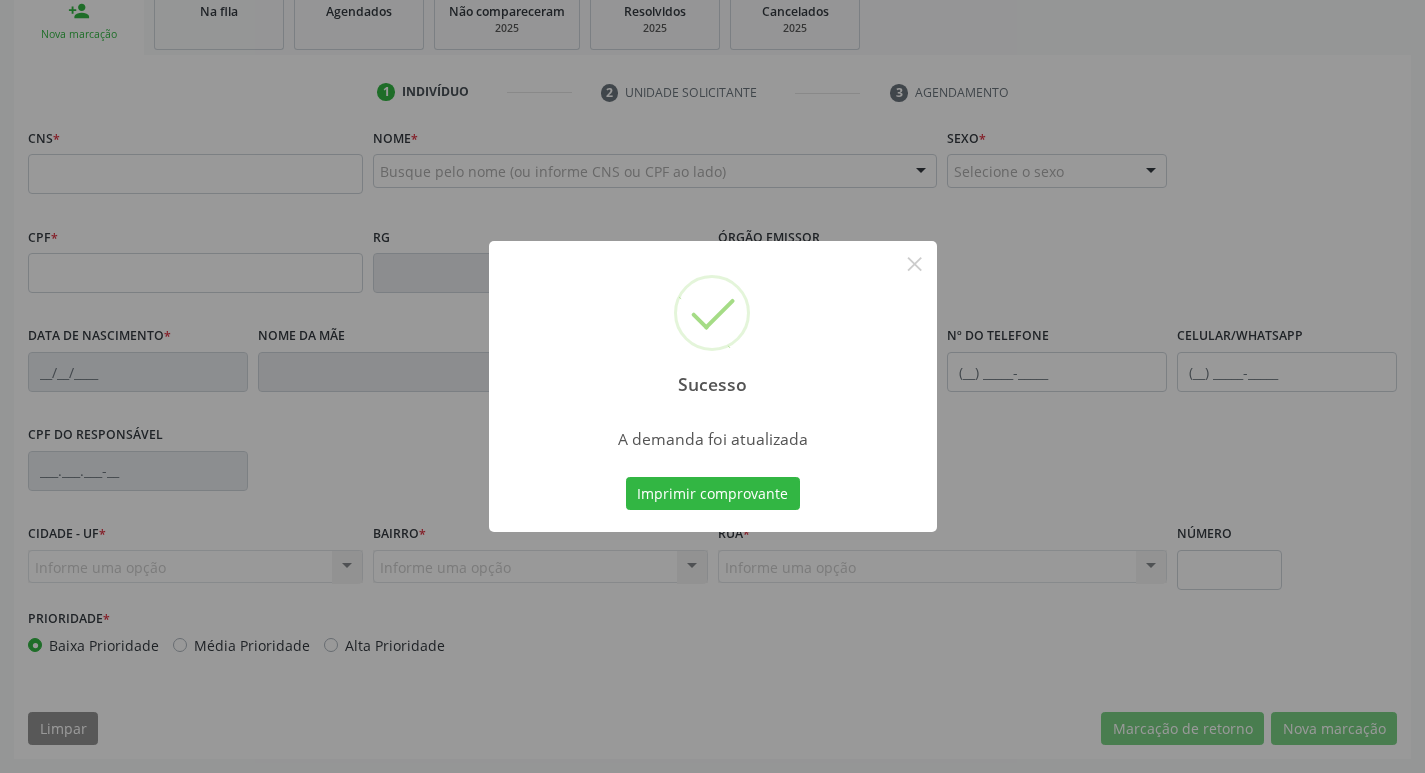 scroll, scrollTop: 311, scrollLeft: 0, axis: vertical 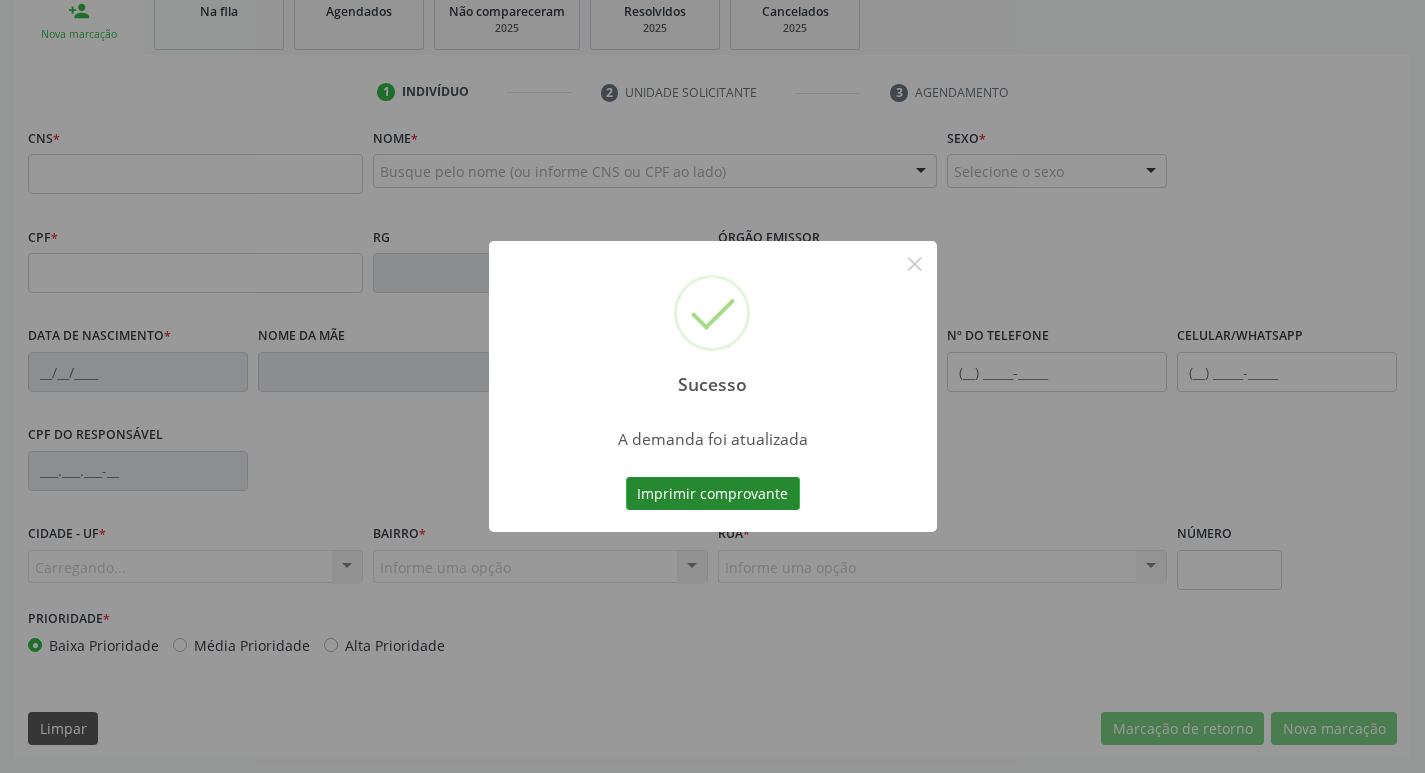 click on "Imprimir comprovante" at bounding box center (713, 494) 